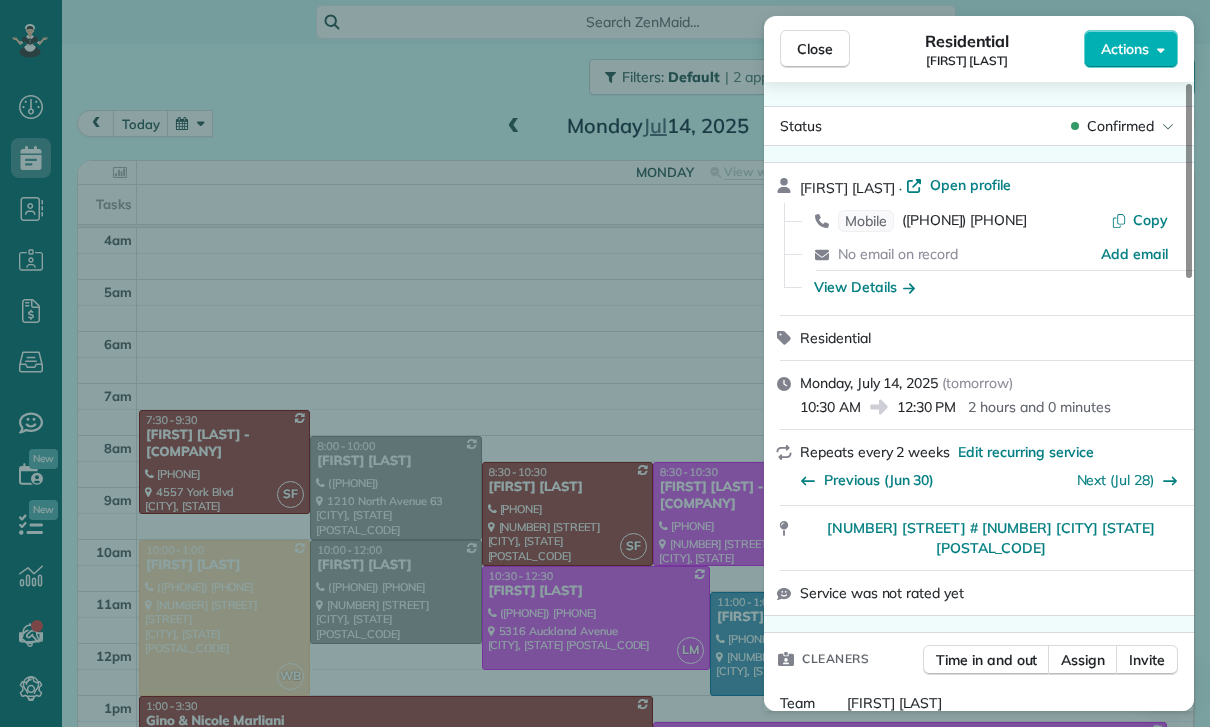 scroll, scrollTop: 0, scrollLeft: 0, axis: both 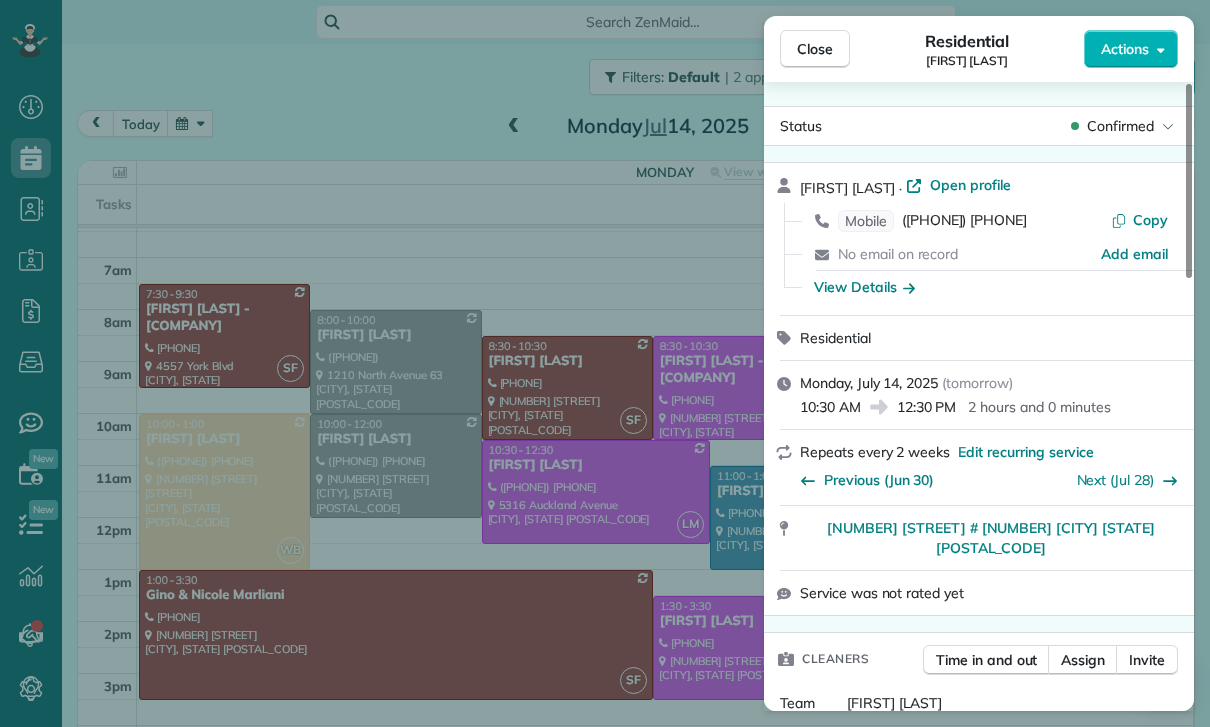 click on "Close Residential [FIRST] [LAST] Actions Status Confirmed [FIRST] [LAST] · Open profile Mobile ([PHONE]) Copy No email on record Add email View Details Residential Monday, July 14, 2025 ( tomorrow ) [TIME] [TIME] [NUMBER] hours and [NUMBER] minutes Repeats every [NUMBER] weeks Edit recurring service Previous (Jun 30) Next (Jul 28) [NUMBER] [STREET] # [NUMBER] [CITY] [STATE] [POSTAL_CODE] Service was not rated yet Cleaners Time in and out Assign Invite Team [FIRST] [LAST] Cleaners [FIRST] [LAST] [TIME] [TIME] Checklist Try Now Keep this appointment up to your standards. Stay on top of every detail, keep your cleaners organised, and your client happy. Assign a checklist Watch a 5 min demo Billing Billing actions Price $[NUMBER].[NUMBER] Overcharge $[NUMBER].[NUMBER] Discount $[NUMBER].[NUMBER] Coupon discount - Primary tax - Secondary tax - Total appointment price $[NUMBER].[NUMBER] Tips collected New feature! $[NUMBER].[NUMBER] Unpaid Mark as paid Total including tip $[NUMBER].[NUMBER] Get paid online in no-time! Send an invoice and reward your cleaners with tips Charge customer credit card" at bounding box center (605, 363) 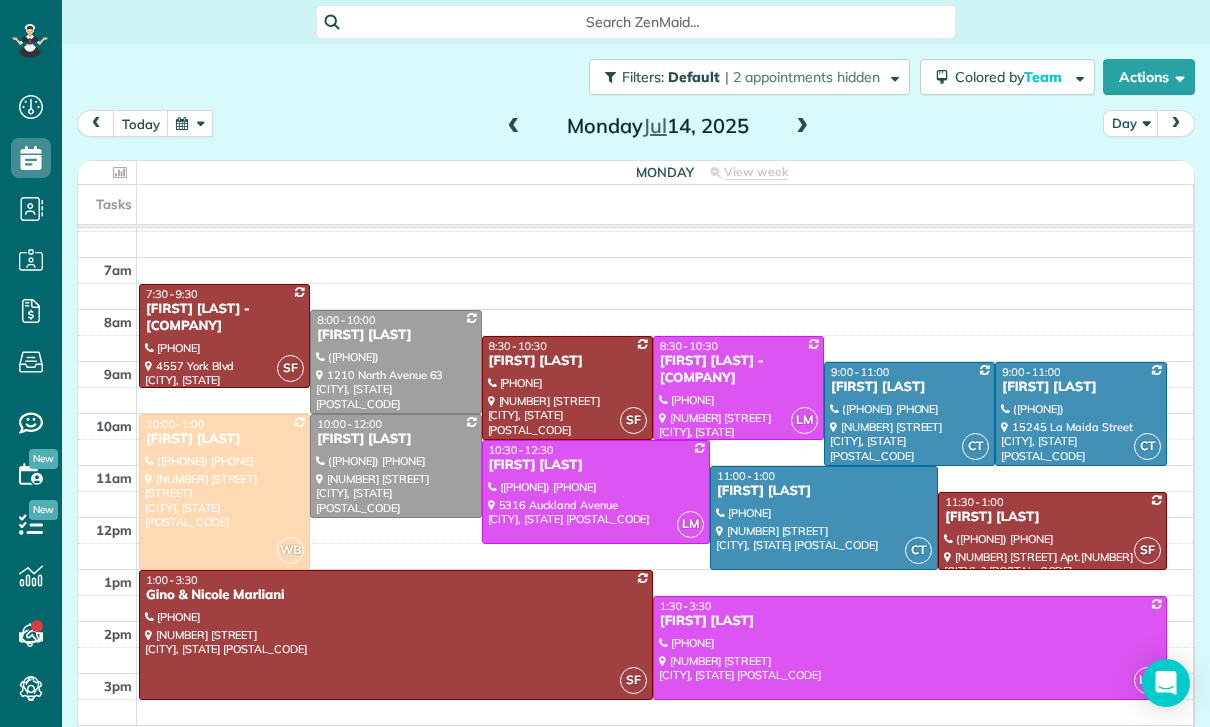click at bounding box center (190, 123) 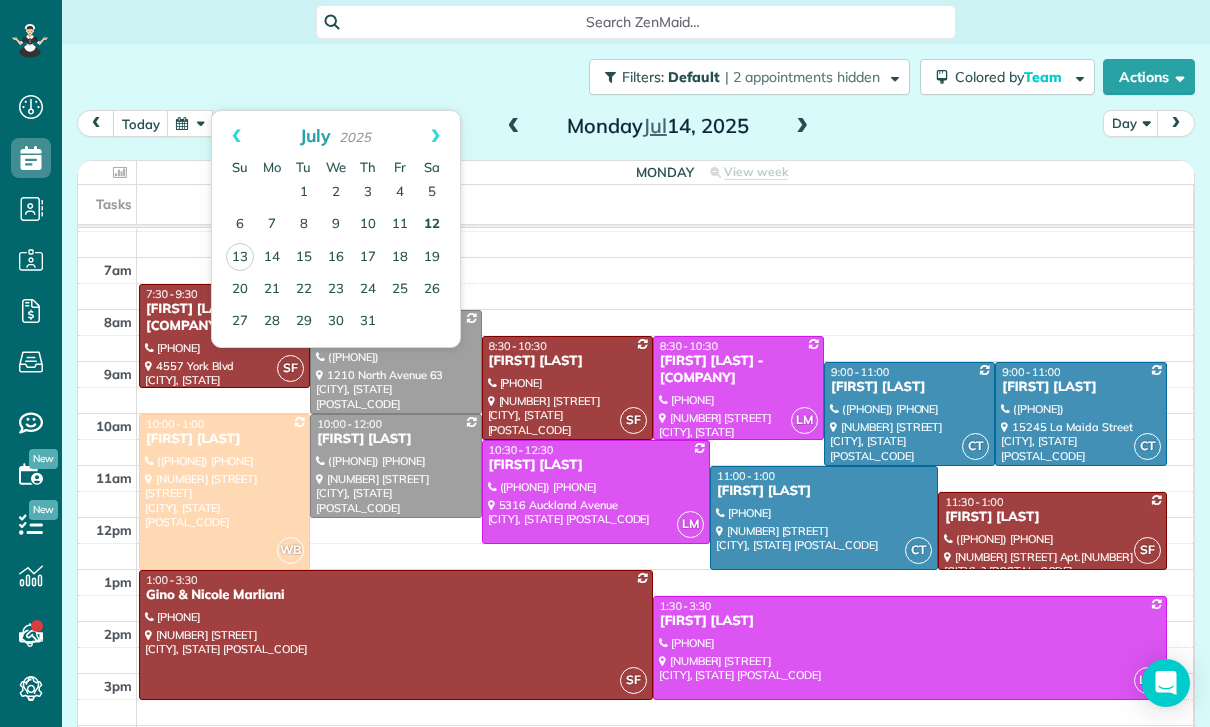 click on "12" at bounding box center [432, 225] 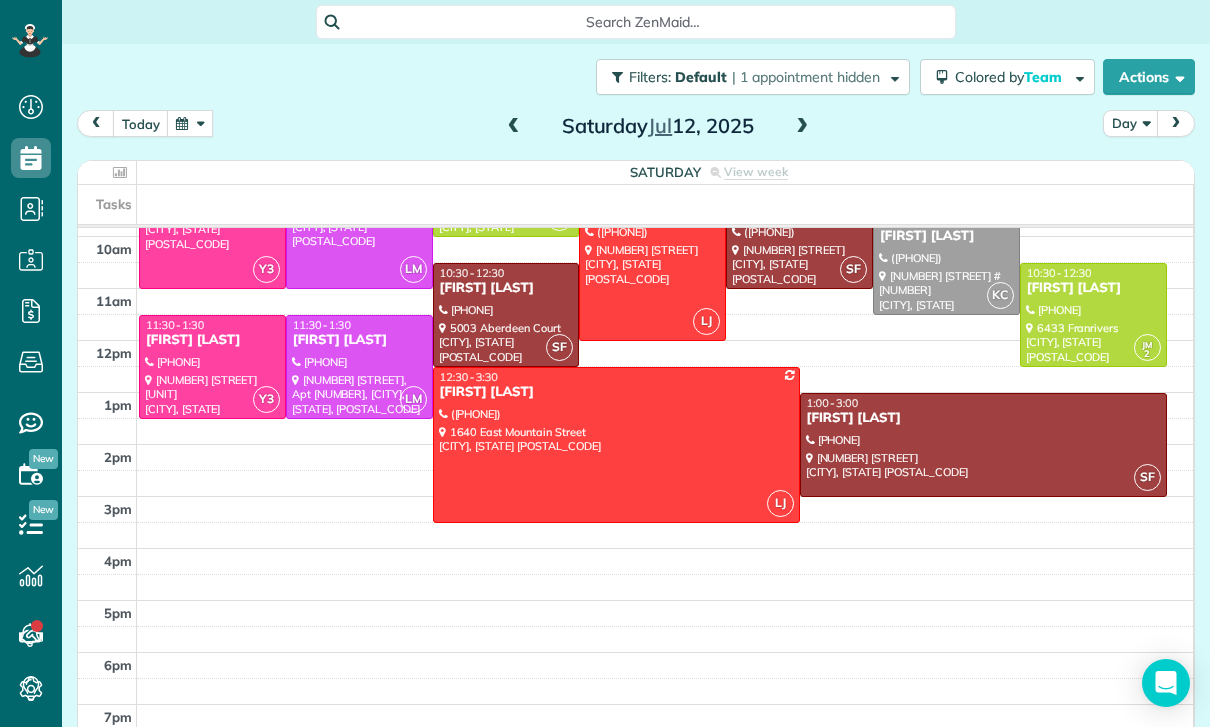 scroll, scrollTop: 180, scrollLeft: 0, axis: vertical 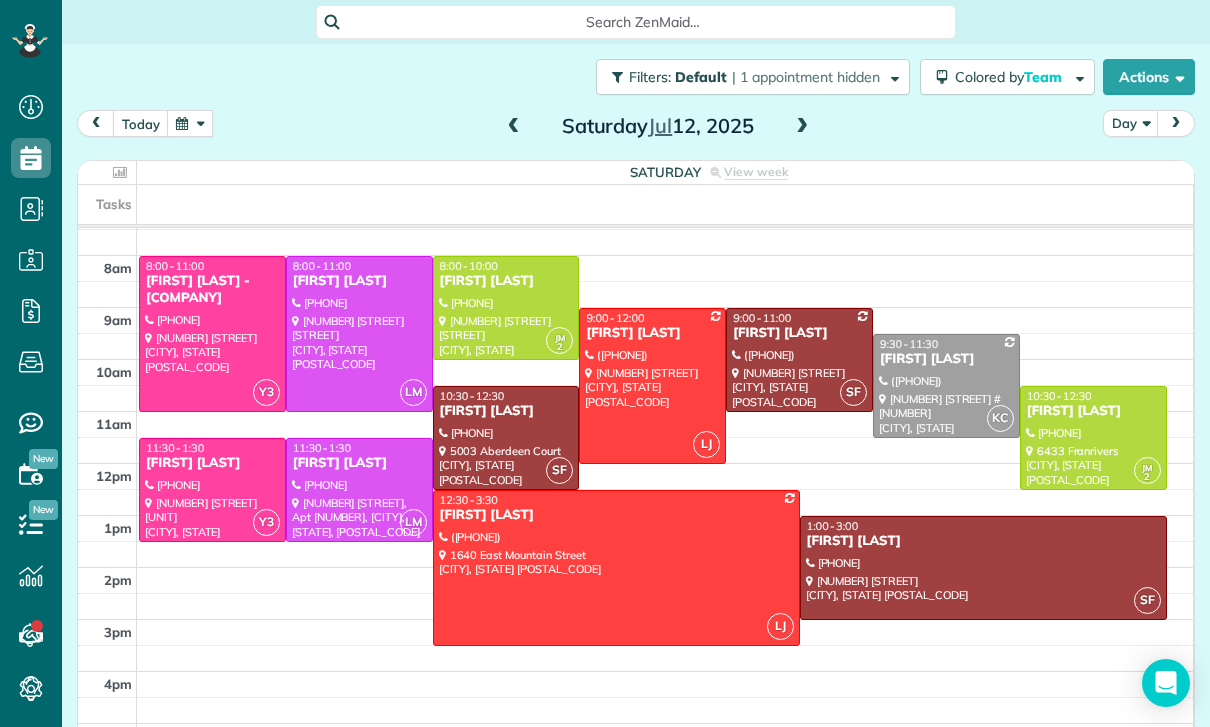 click at bounding box center [190, 123] 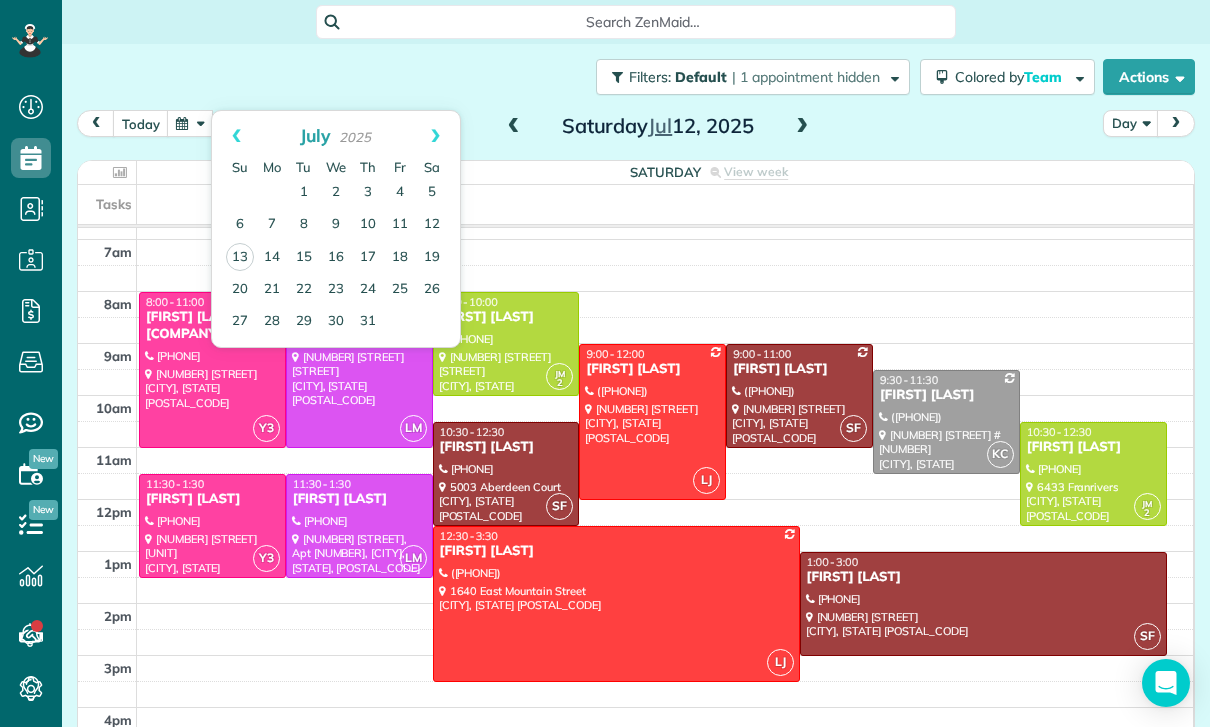 scroll, scrollTop: 180, scrollLeft: 0, axis: vertical 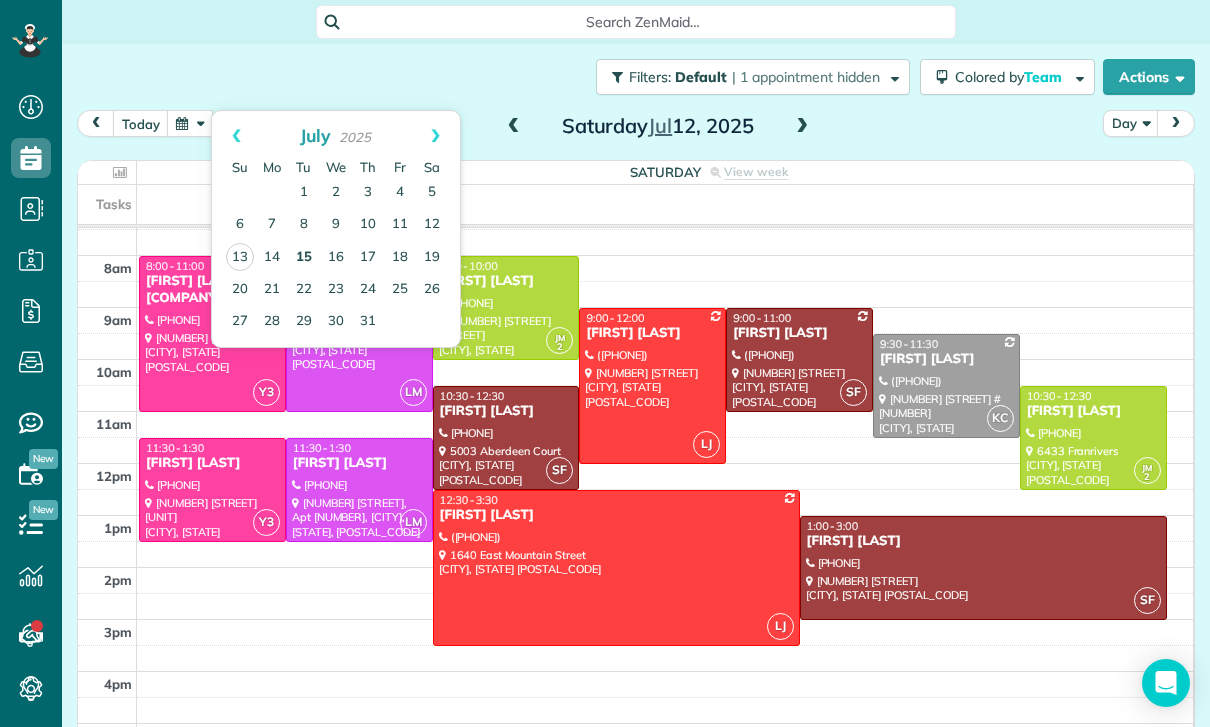 click on "15" at bounding box center (304, 258) 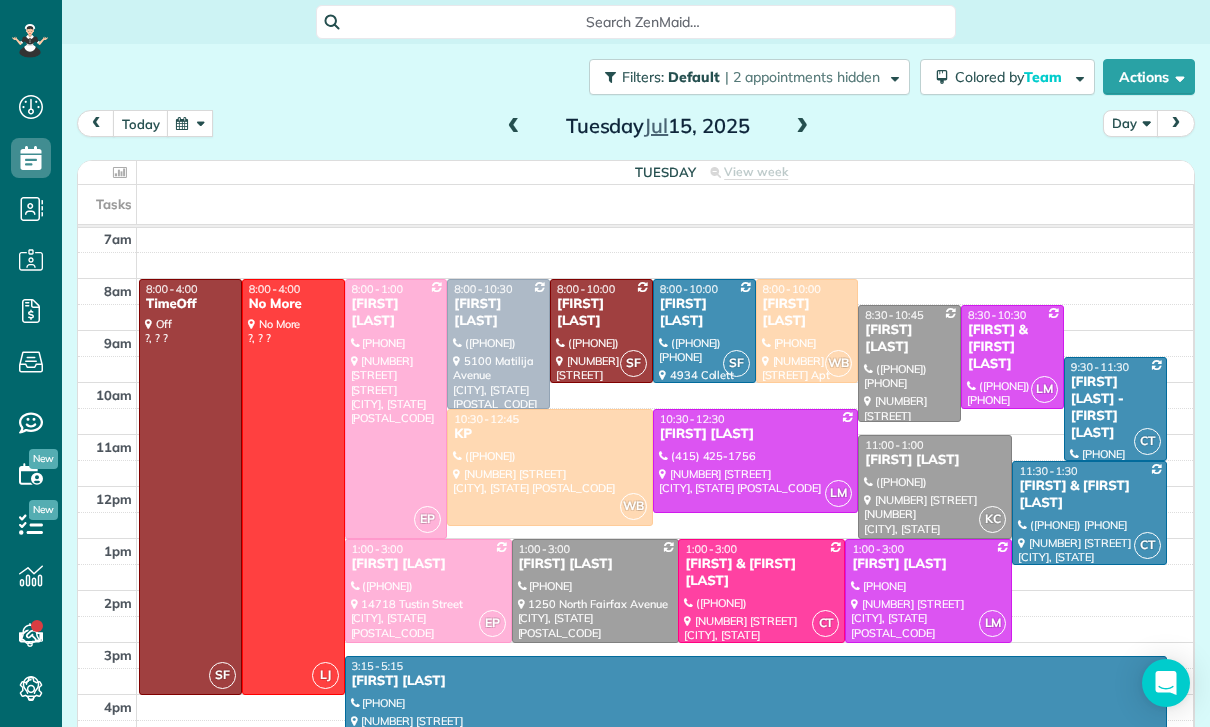 click at bounding box center (802, 127) 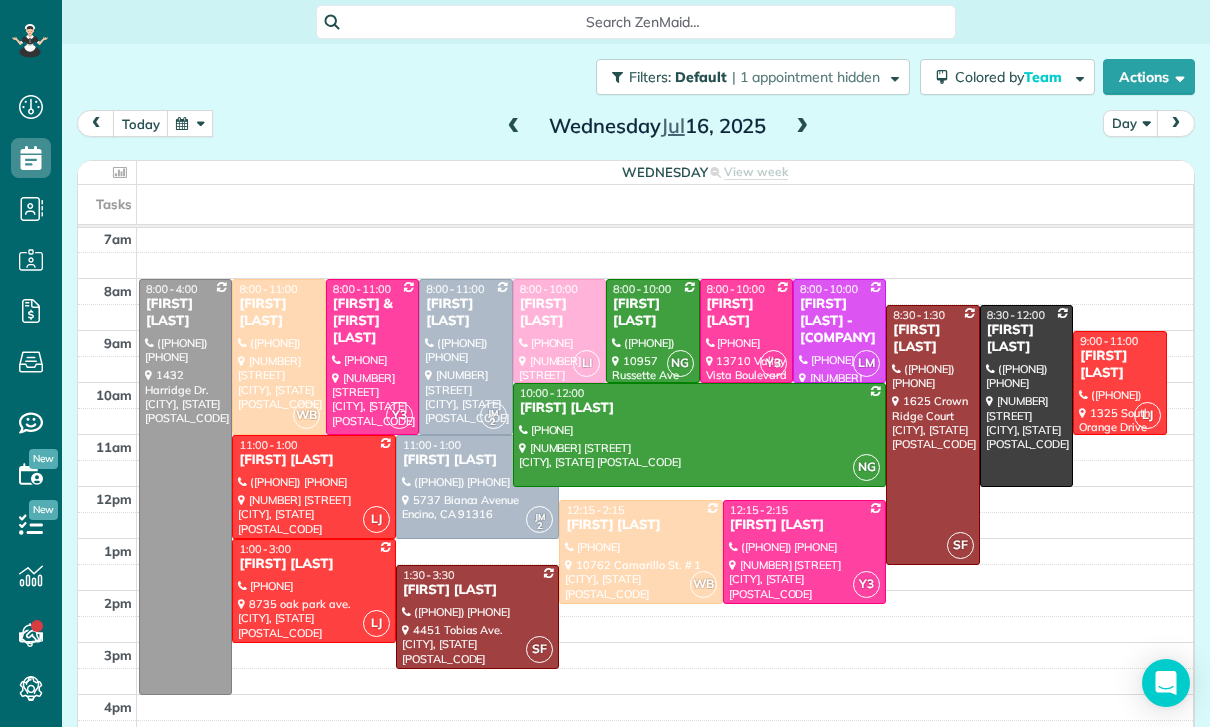 click at bounding box center (802, 127) 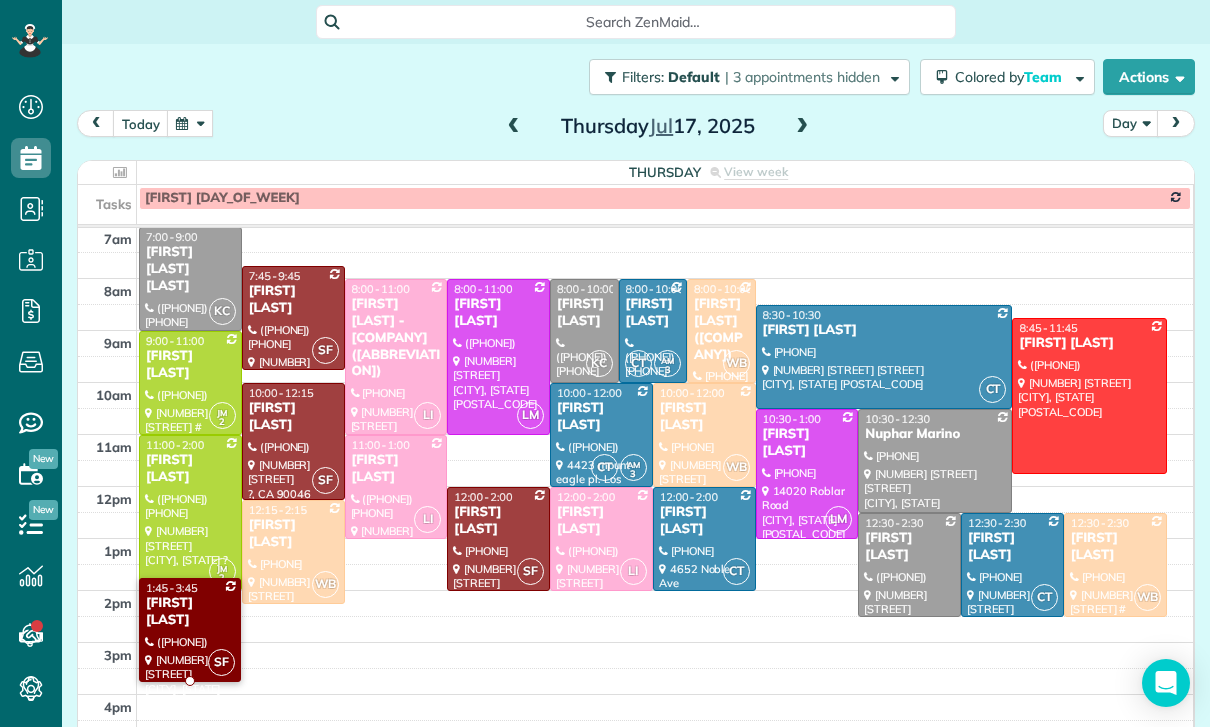 scroll, scrollTop: 157, scrollLeft: 0, axis: vertical 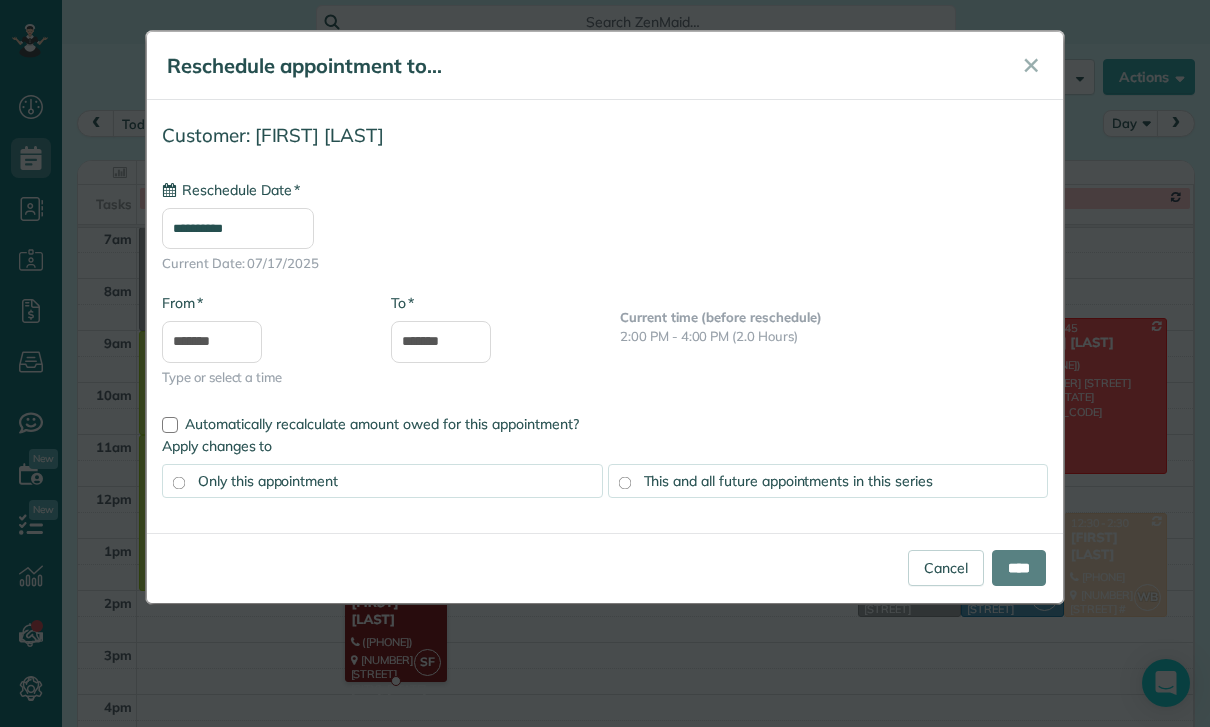 click on "**********" at bounding box center (238, 228) 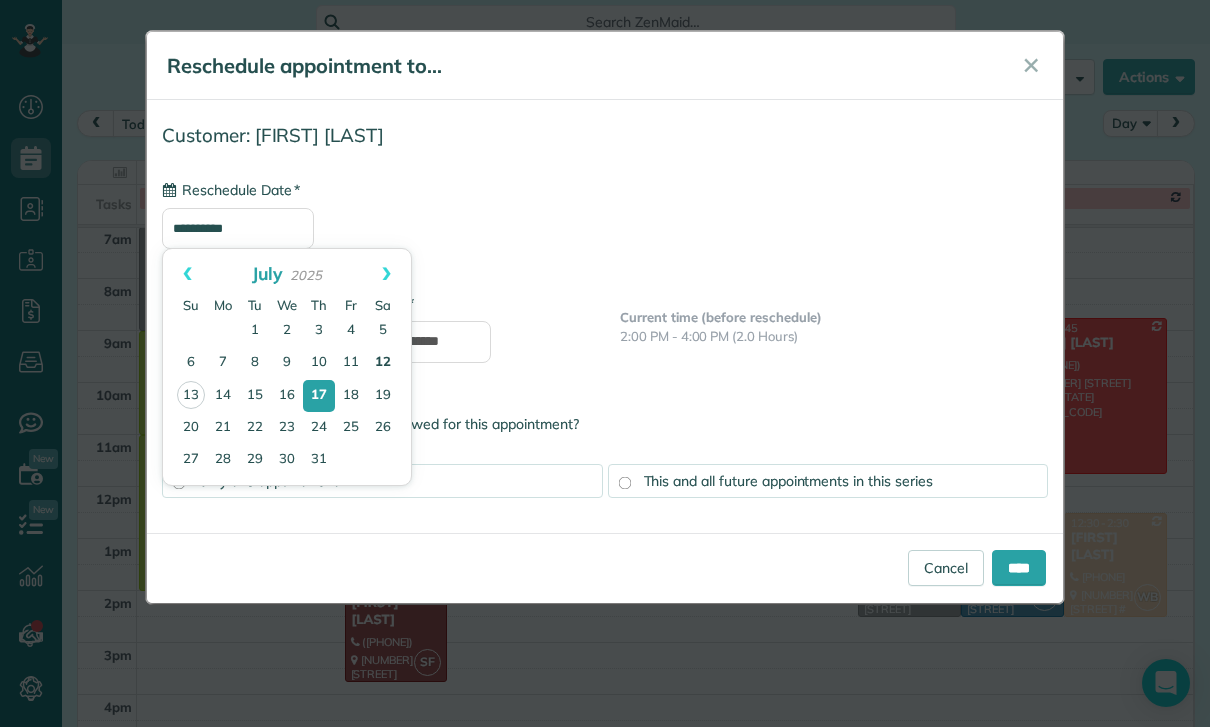 click on "12" at bounding box center [383, 363] 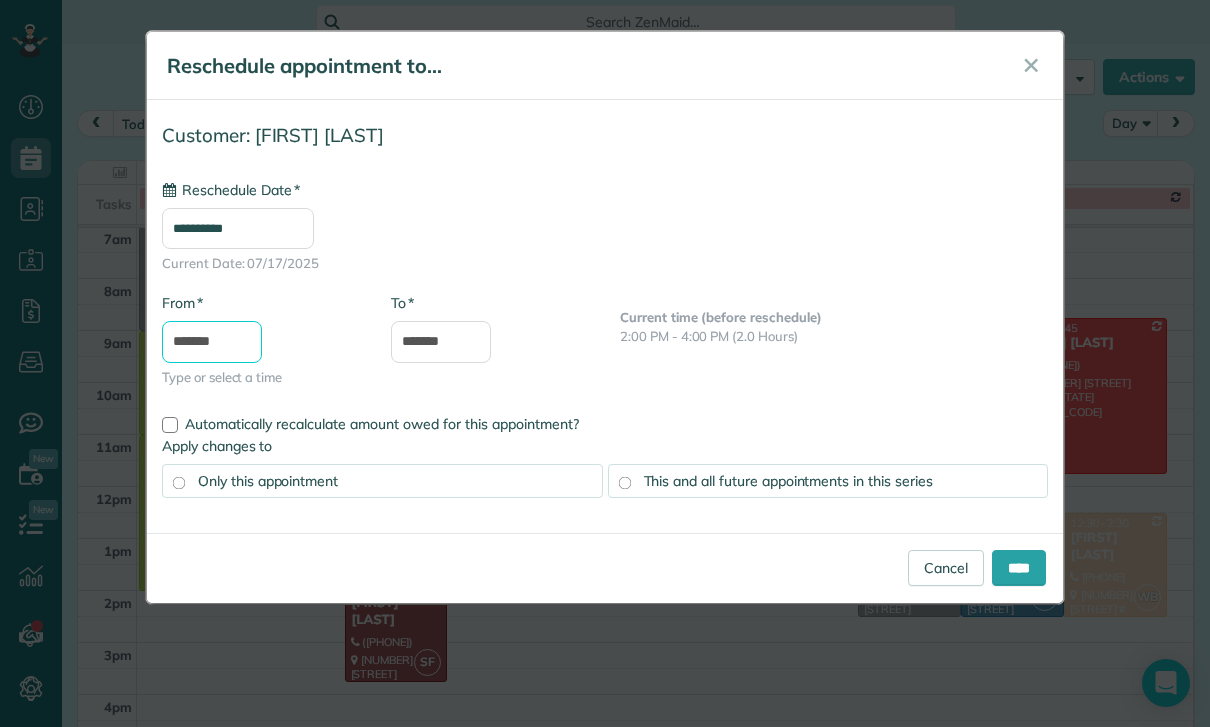 click on "*******" at bounding box center (212, 342) 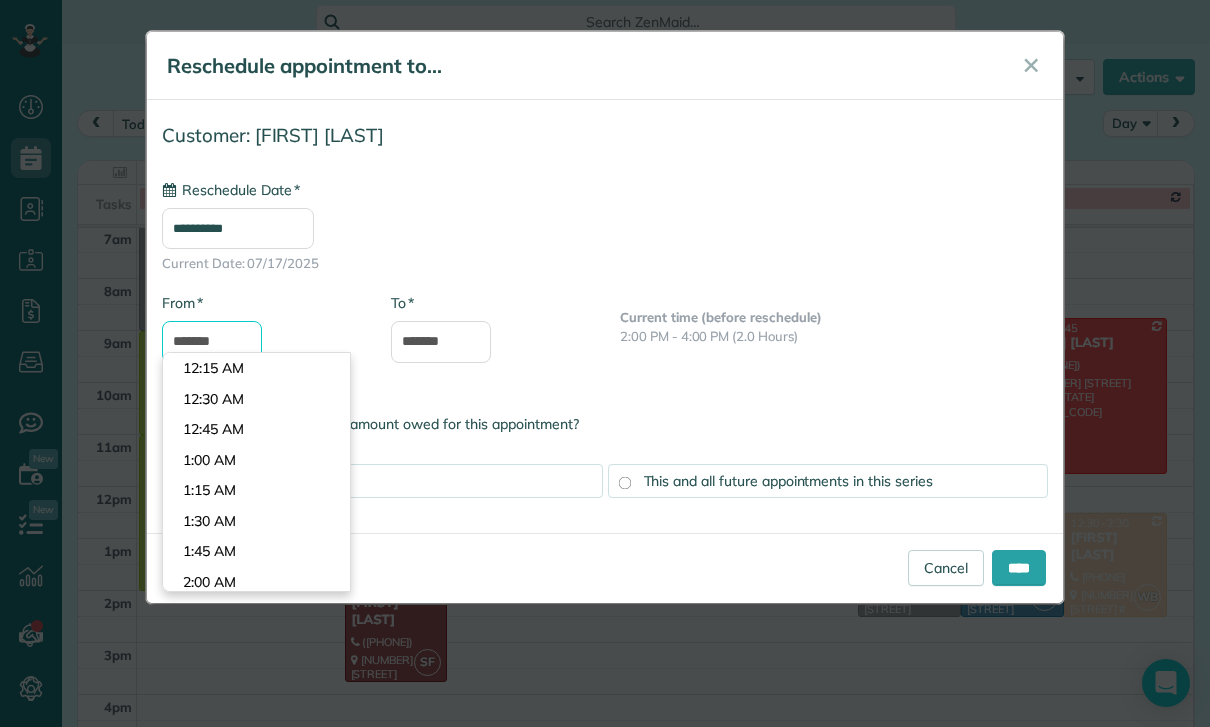 scroll, scrollTop: 1590, scrollLeft: 0, axis: vertical 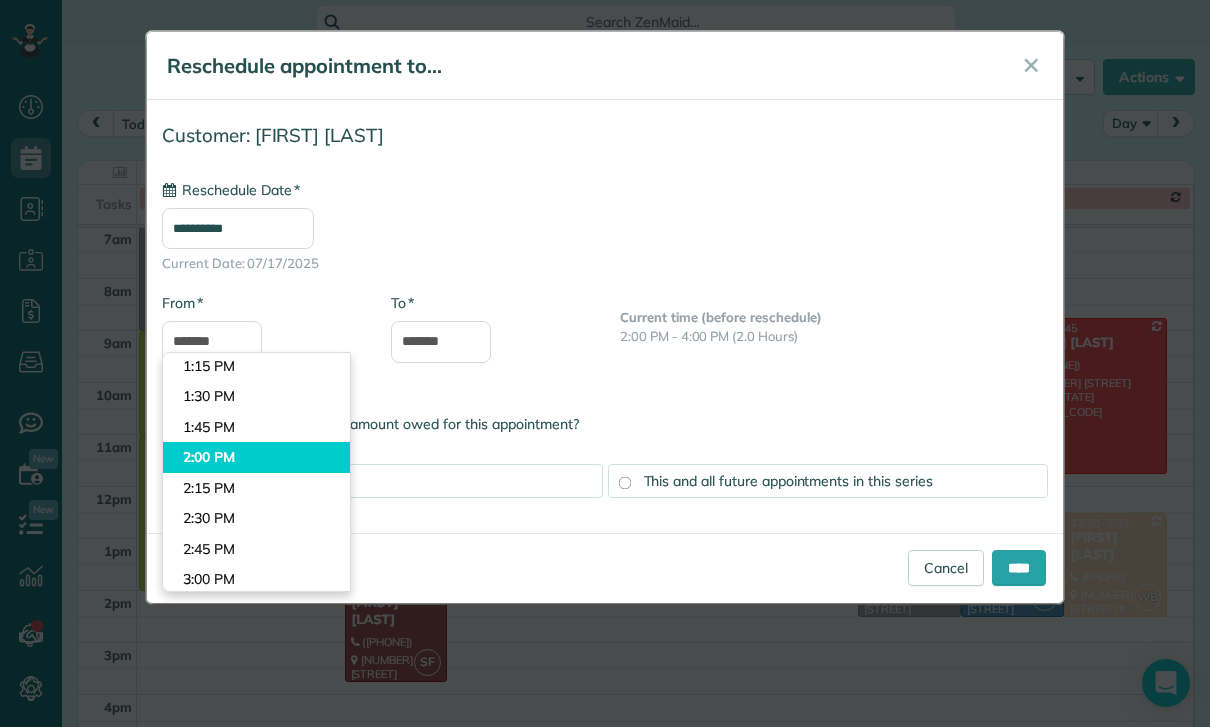 click on "Dashboard
Scheduling
Calendar View
List View
Dispatch View - Weekly scheduling (Beta)" at bounding box center (605, 363) 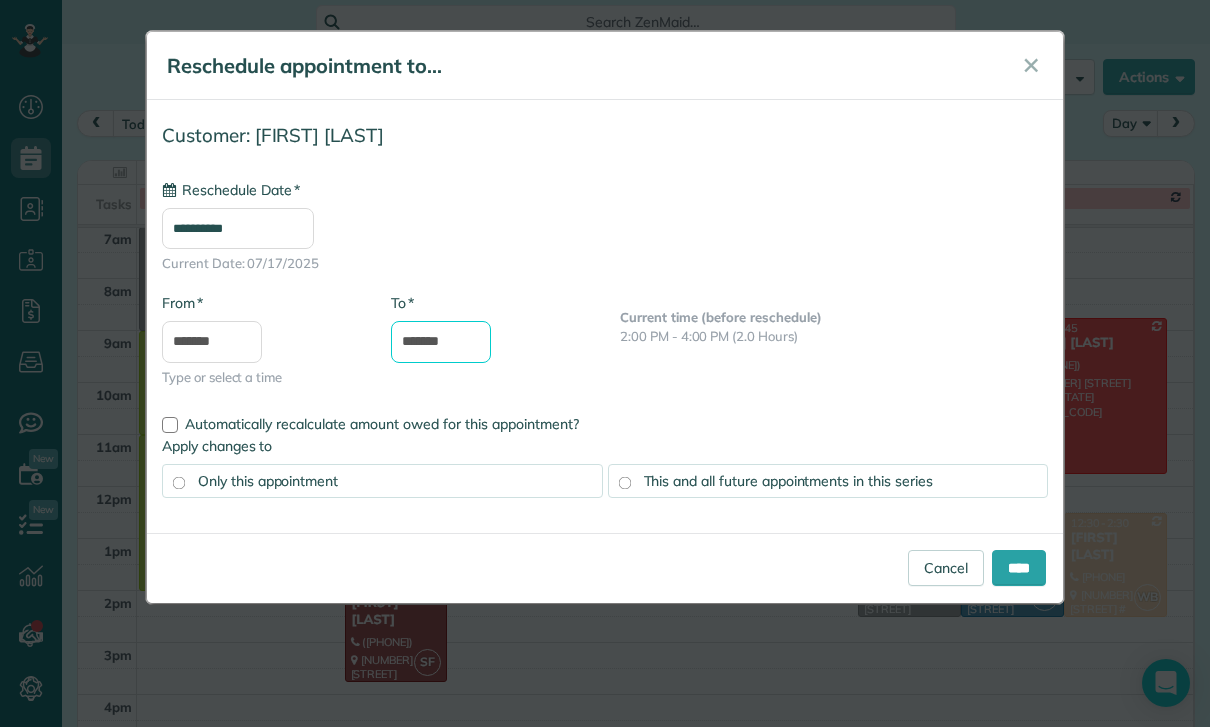 click on "*******" at bounding box center [441, 342] 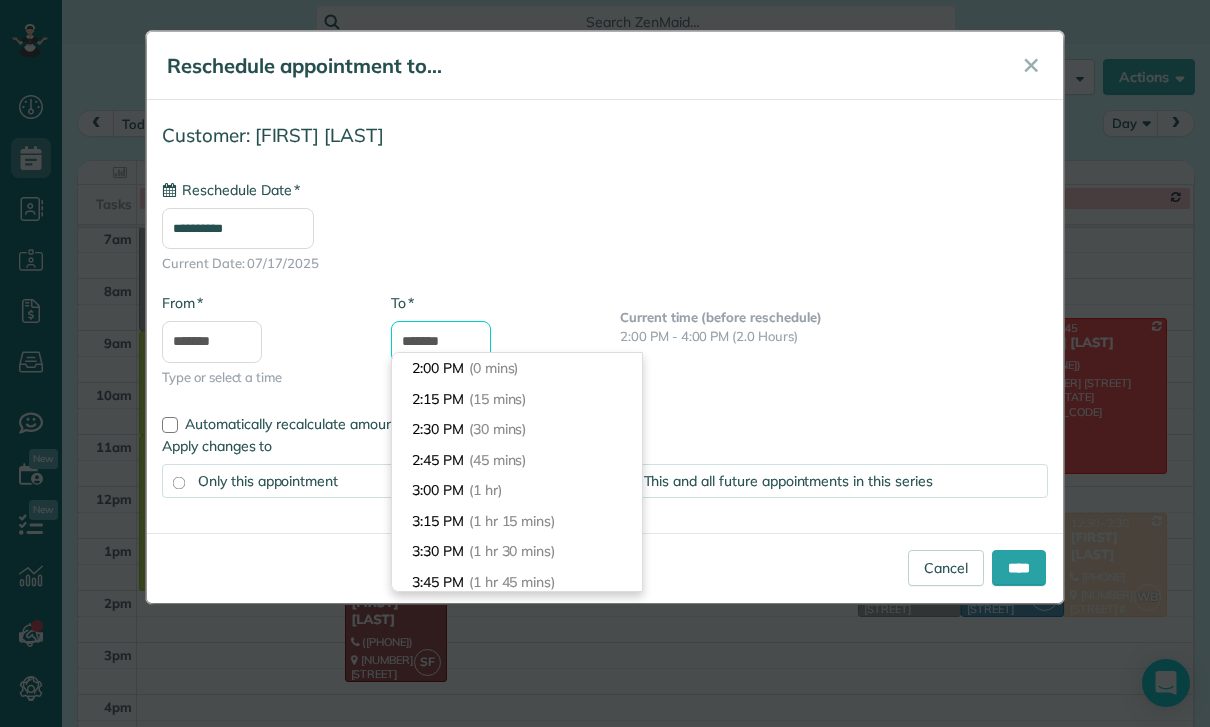 scroll, scrollTop: 180, scrollLeft: 0, axis: vertical 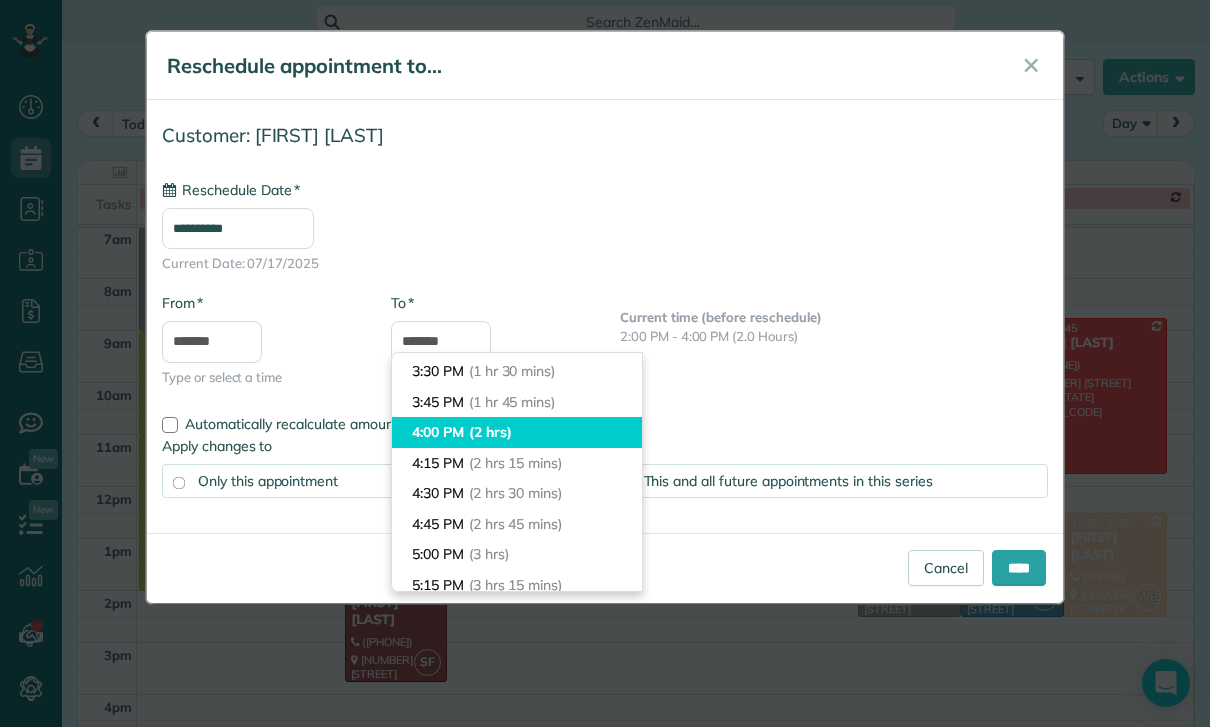 click on "(2 hrs)" at bounding box center (490, 432) 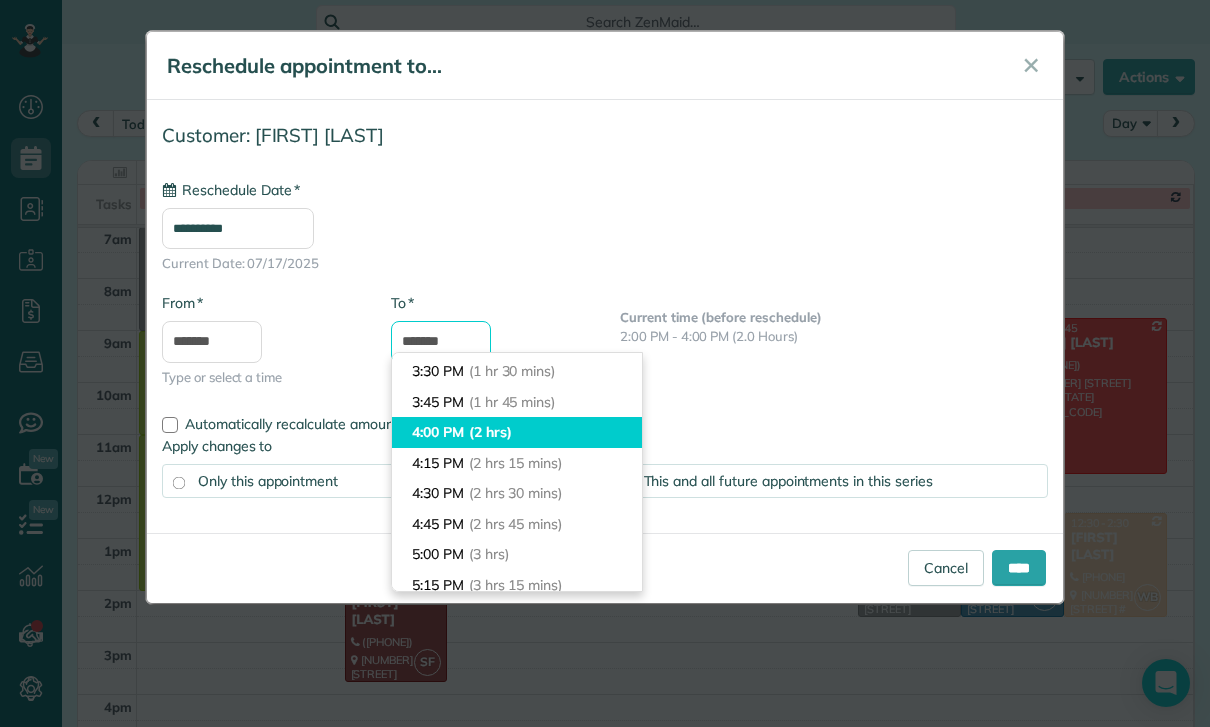 type on "*******" 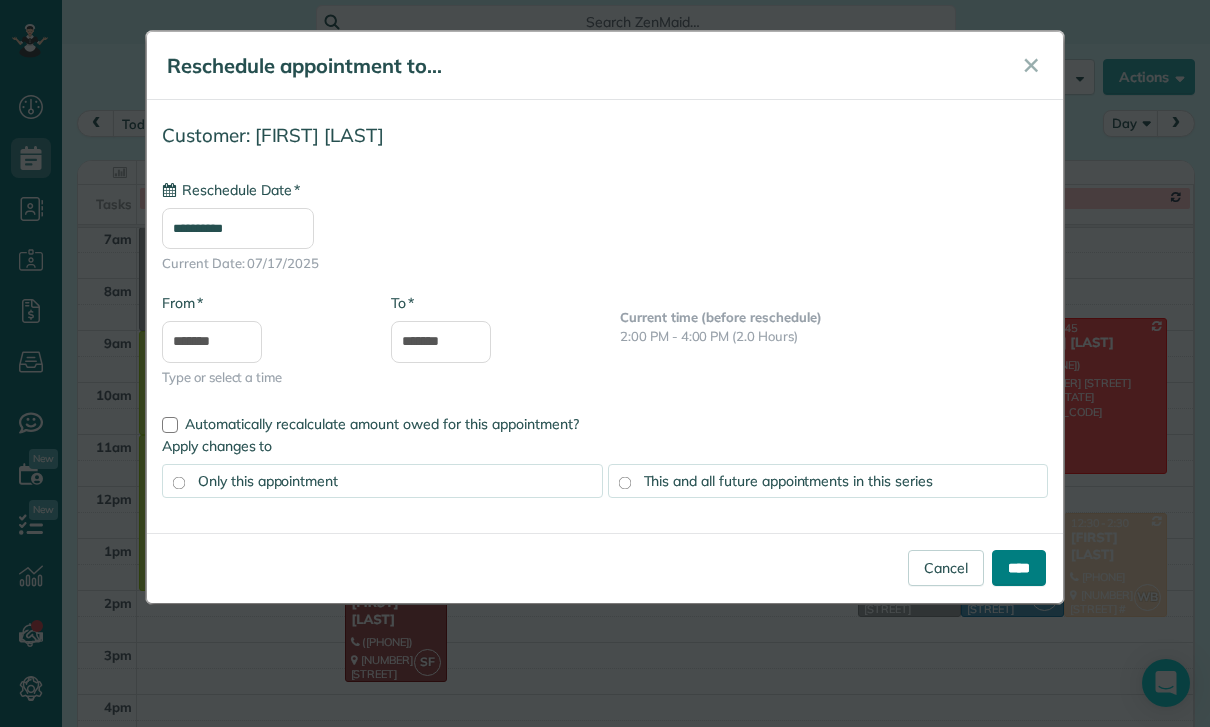 click on "****" at bounding box center (1019, 568) 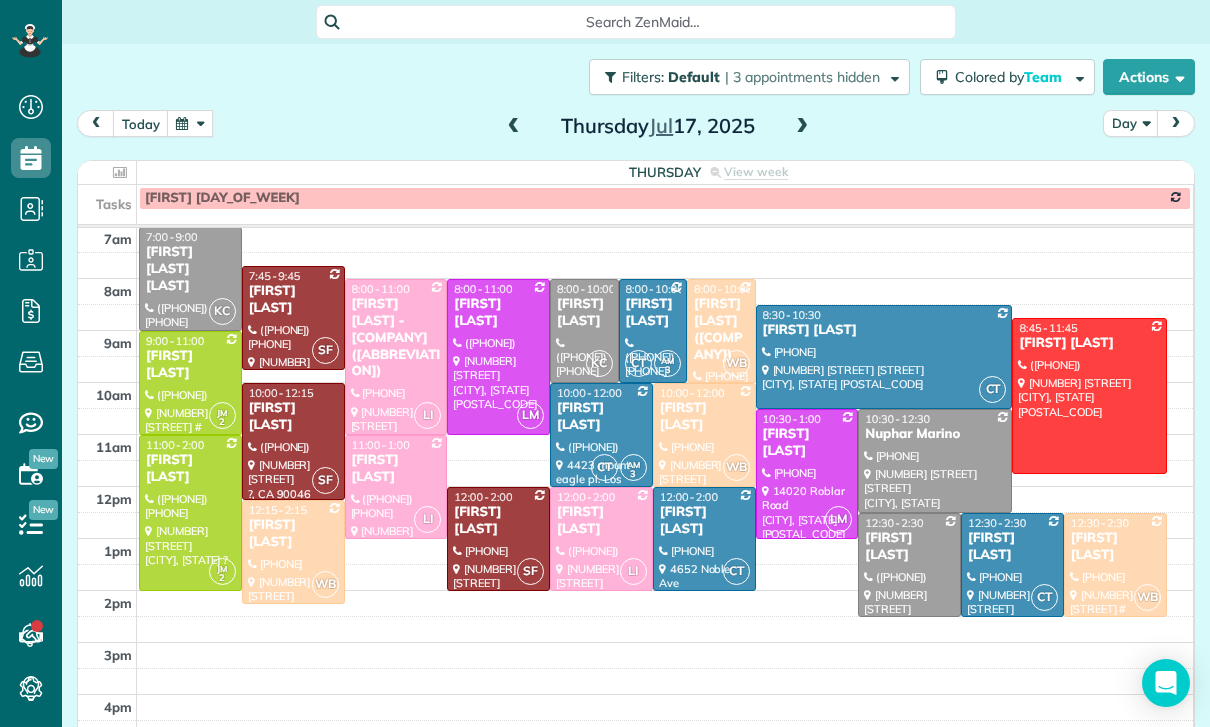 scroll, scrollTop: 126, scrollLeft: 0, axis: vertical 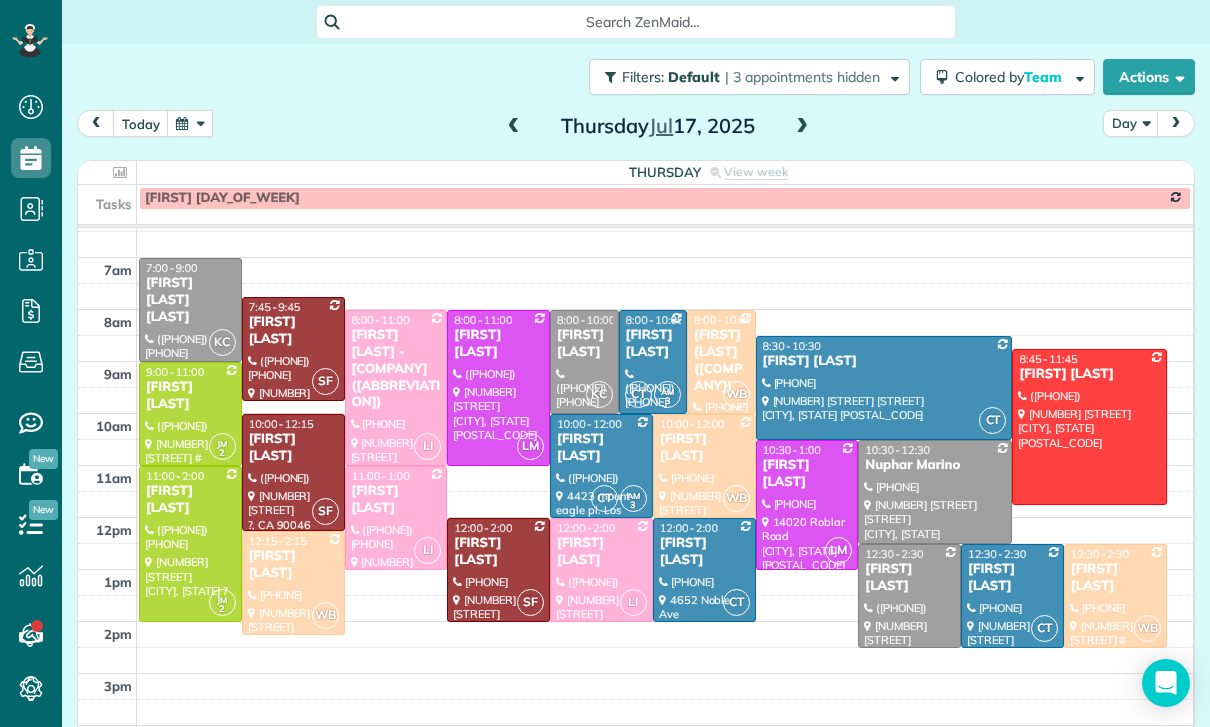 click at bounding box center (190, 123) 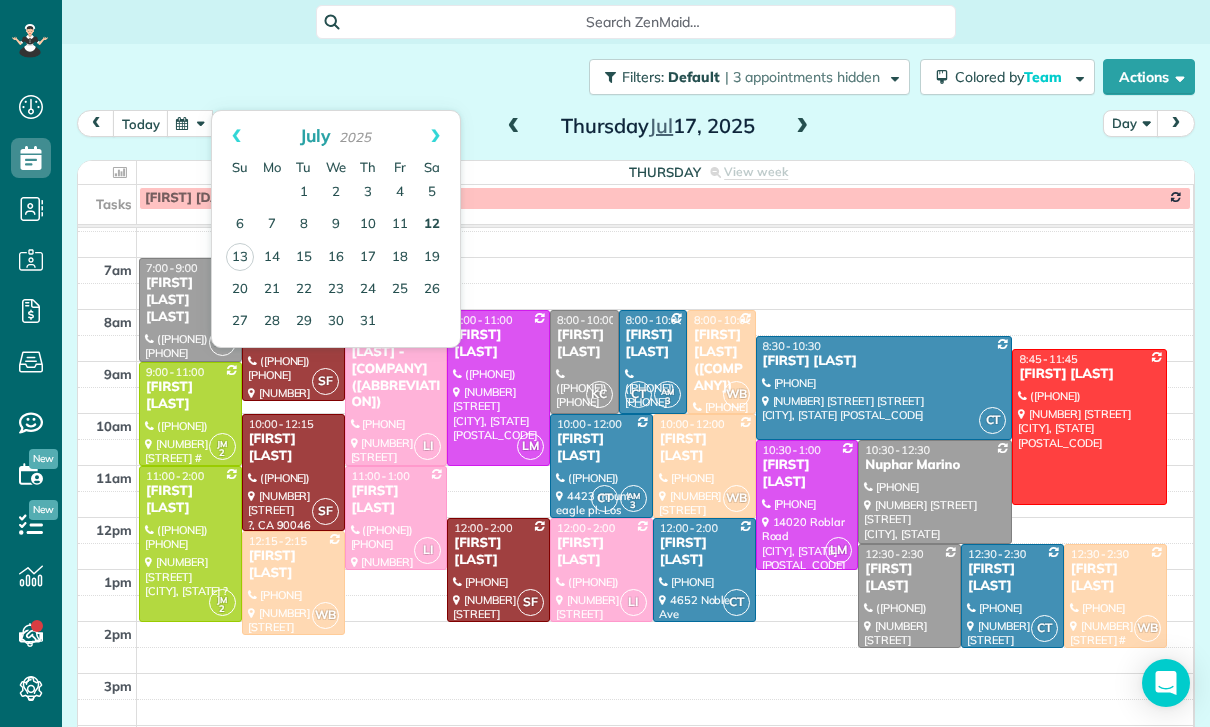 click on "12" at bounding box center [432, 225] 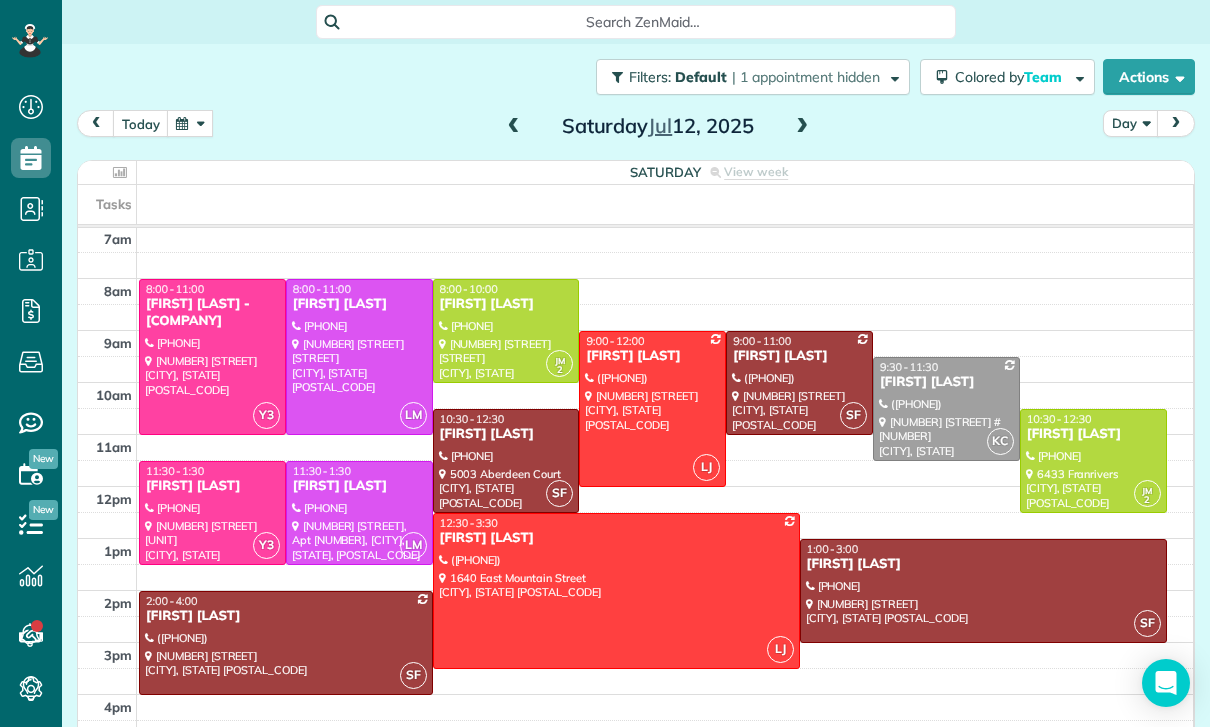 scroll, scrollTop: 157, scrollLeft: 0, axis: vertical 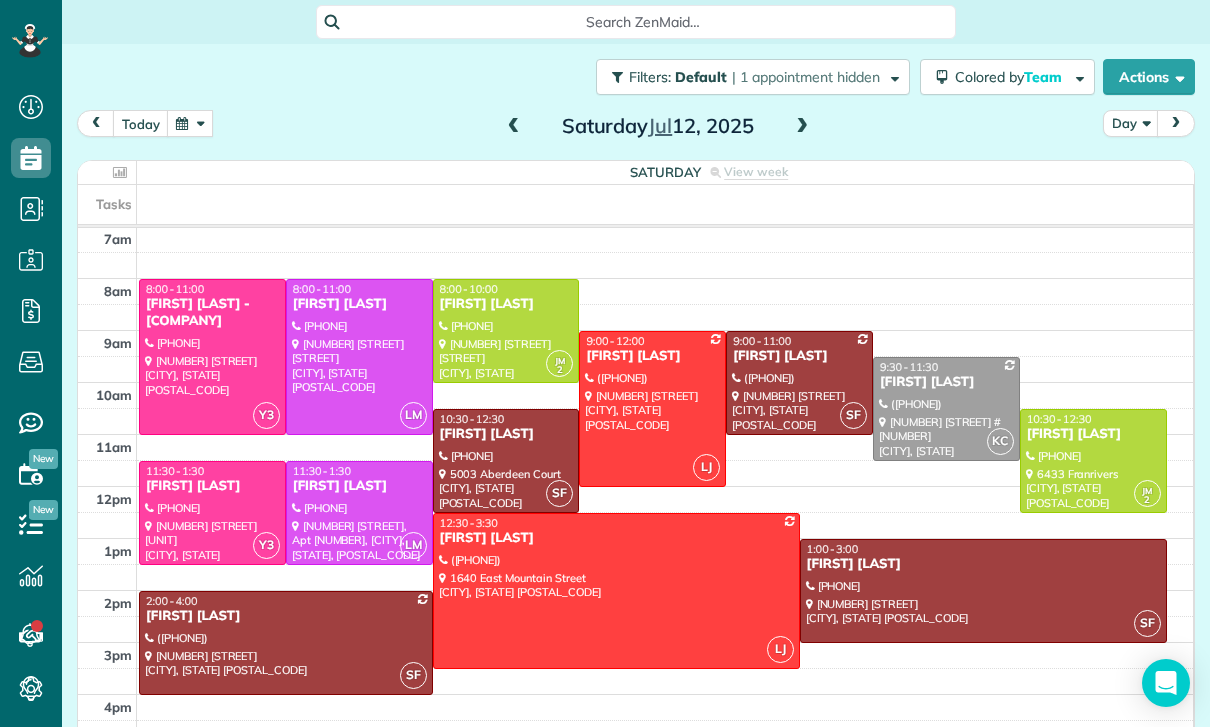 click at bounding box center [190, 123] 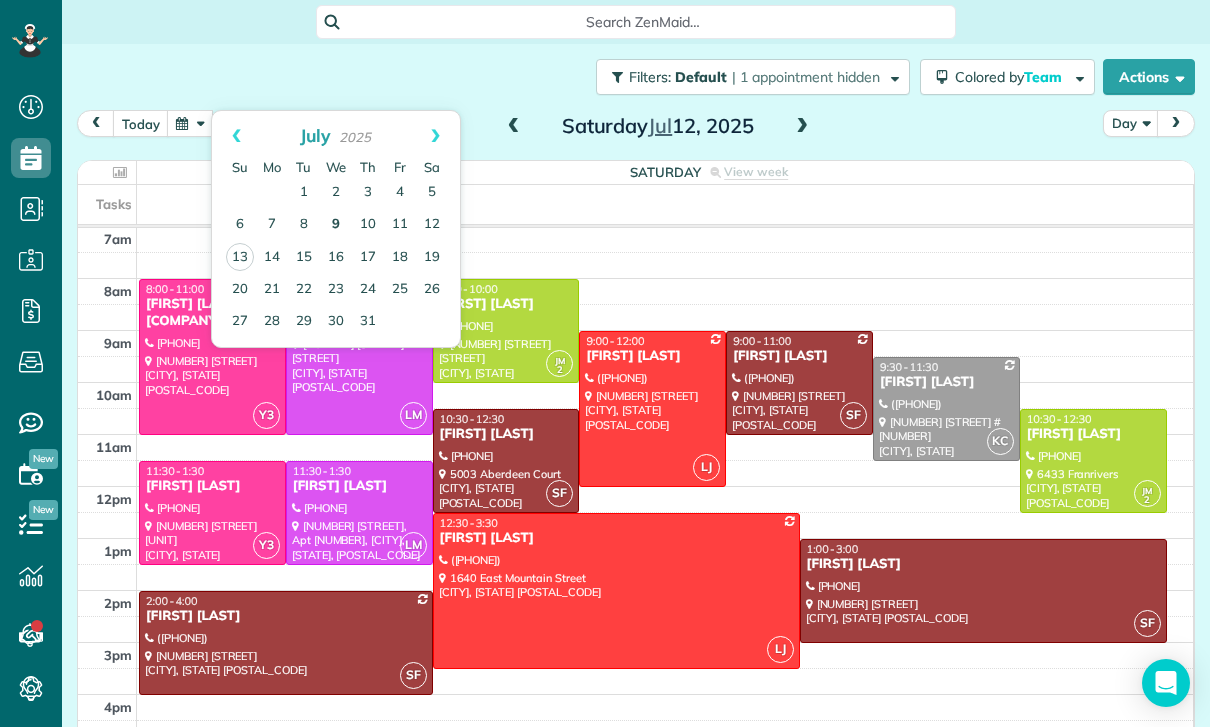click on "9" at bounding box center [336, 225] 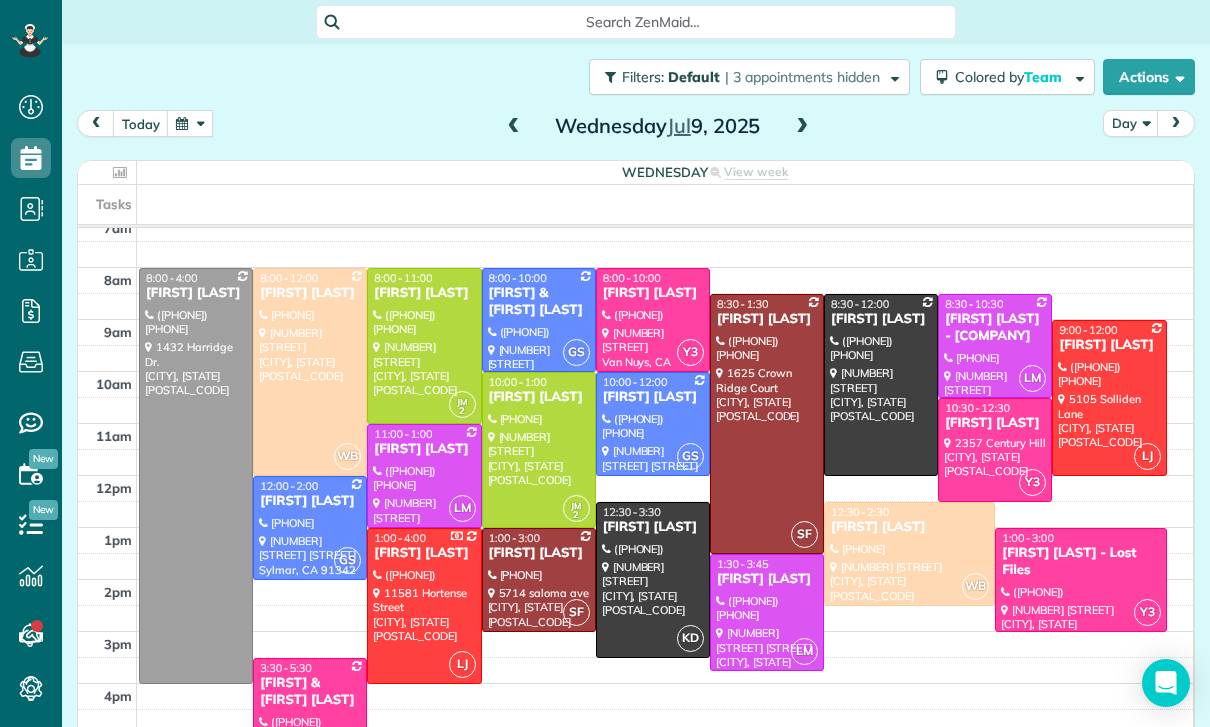 scroll, scrollTop: 163, scrollLeft: 0, axis: vertical 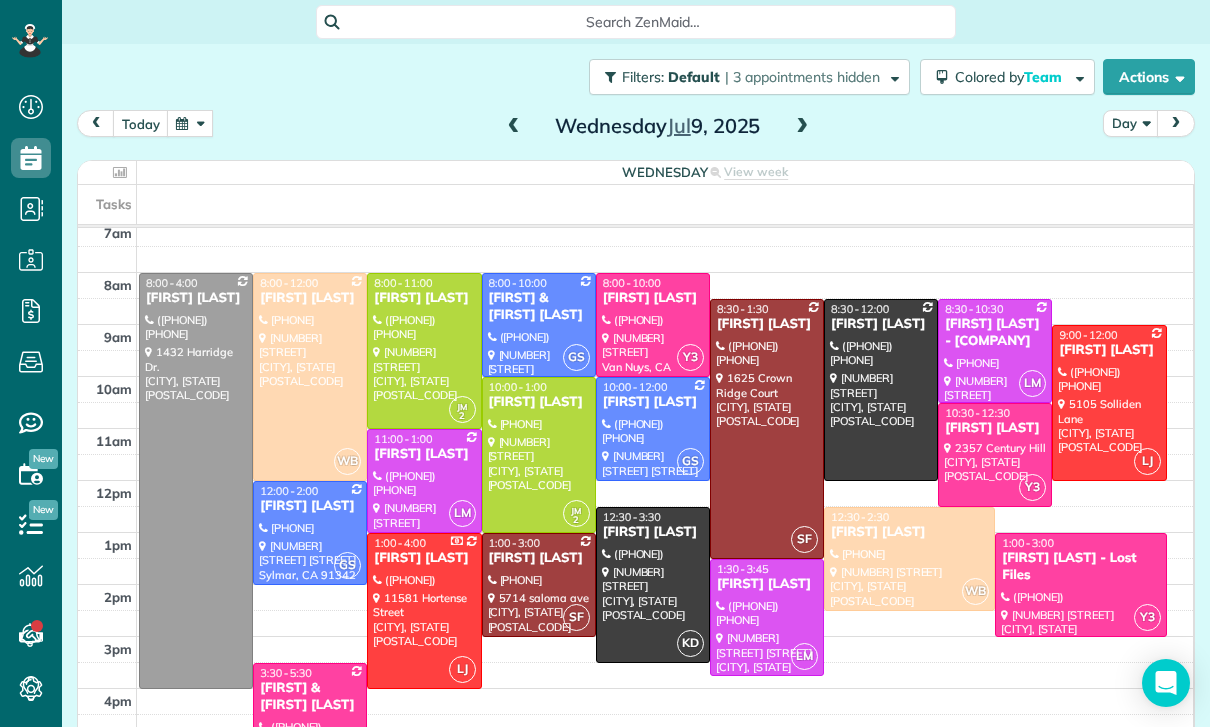 click at bounding box center [190, 123] 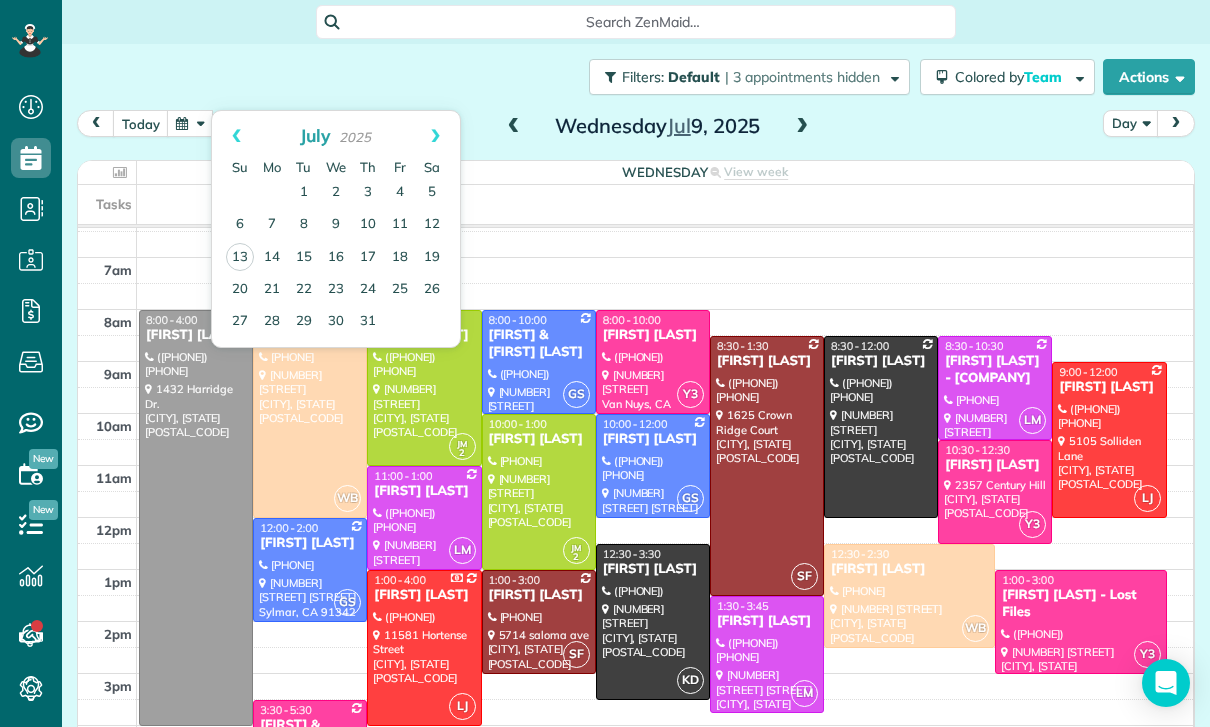 scroll, scrollTop: 144, scrollLeft: 0, axis: vertical 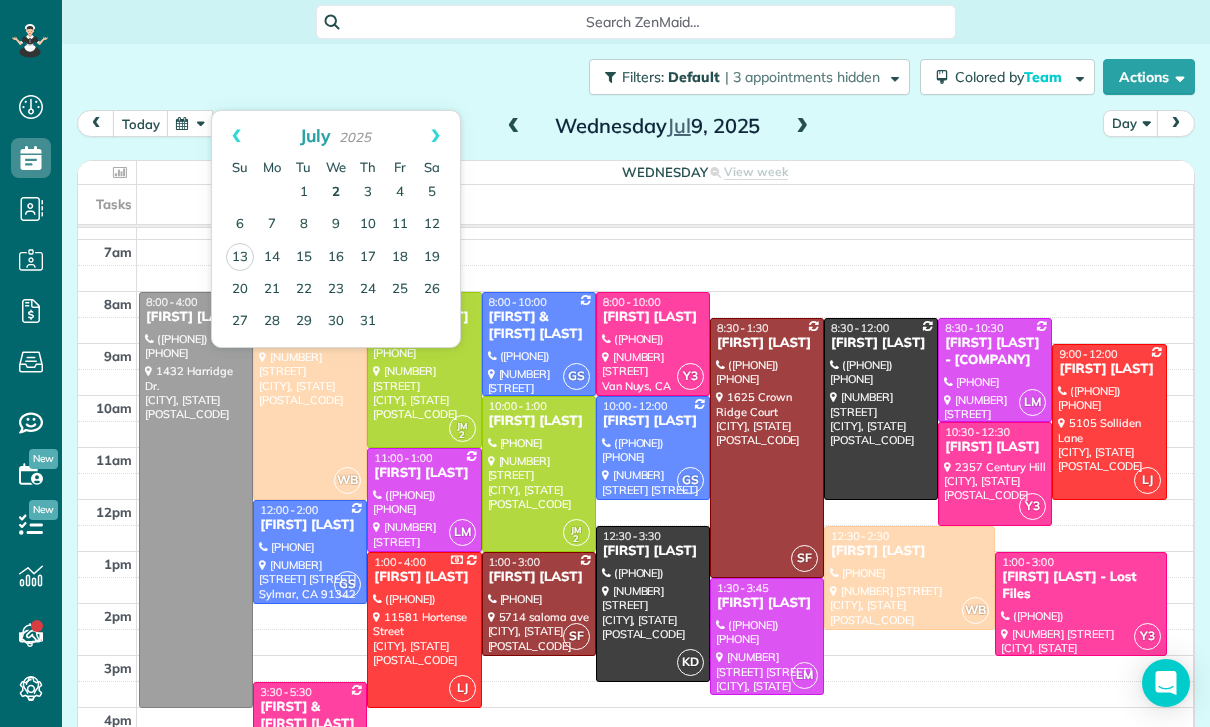 click on "2" at bounding box center (336, 193) 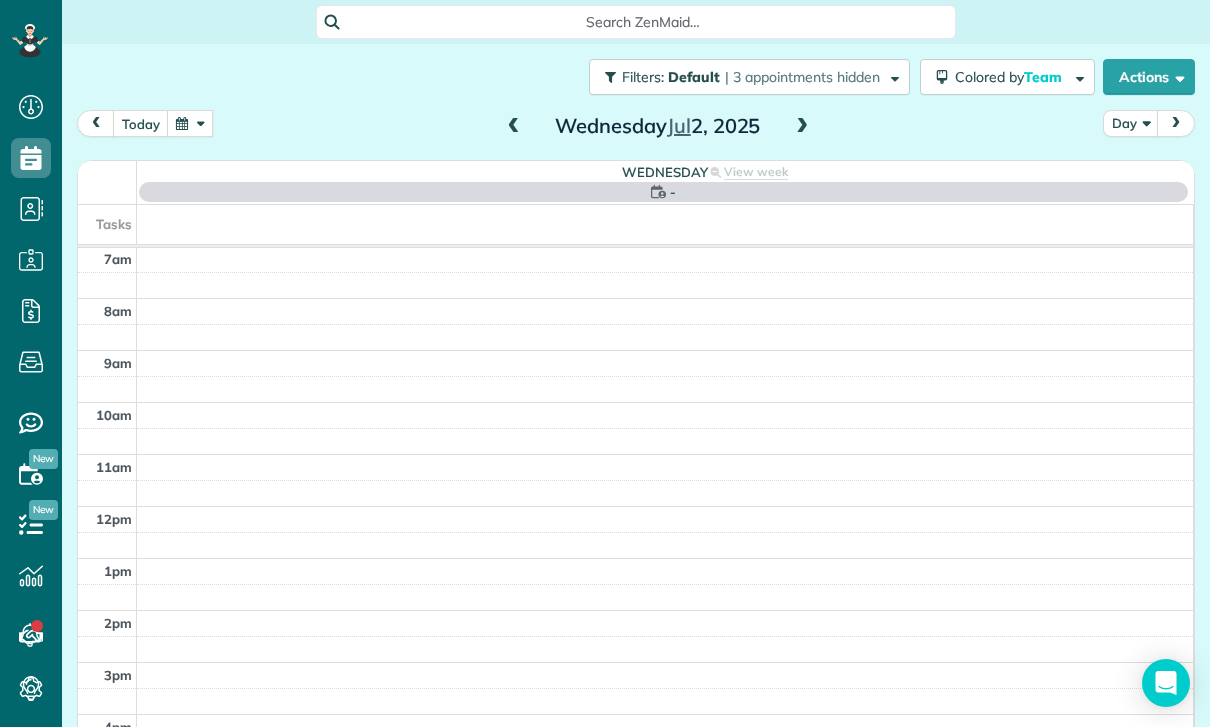 scroll, scrollTop: 157, scrollLeft: 0, axis: vertical 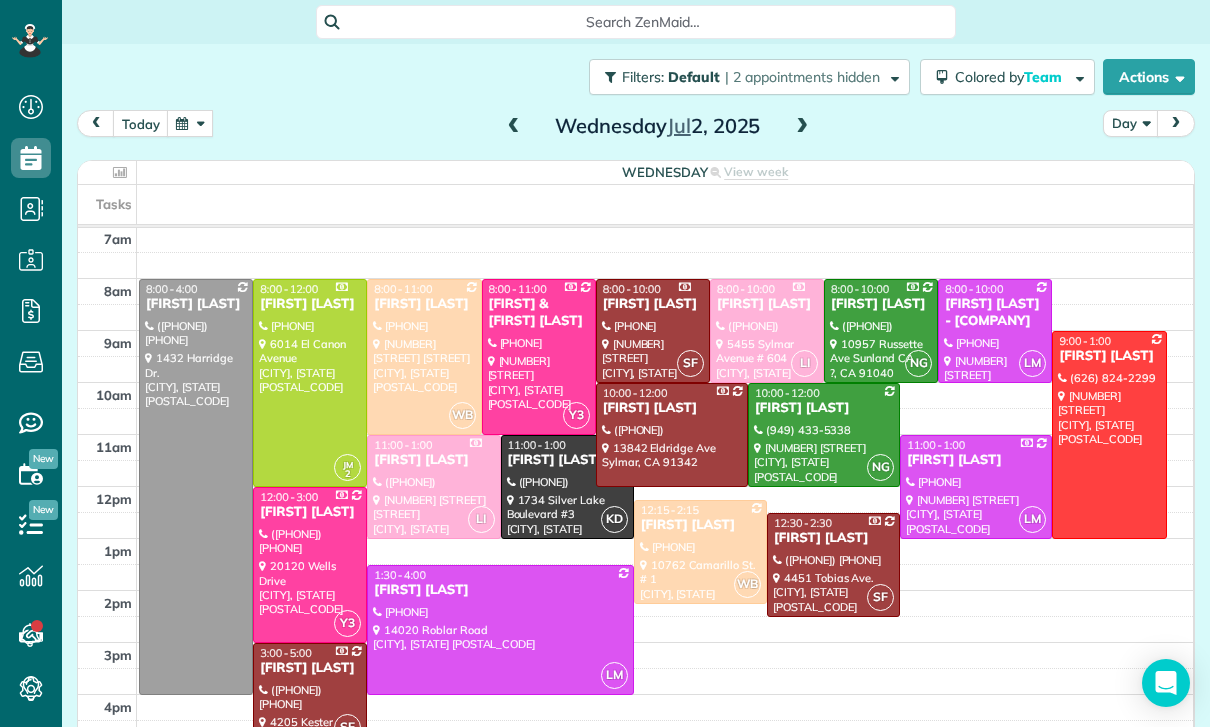 click at bounding box center (190, 123) 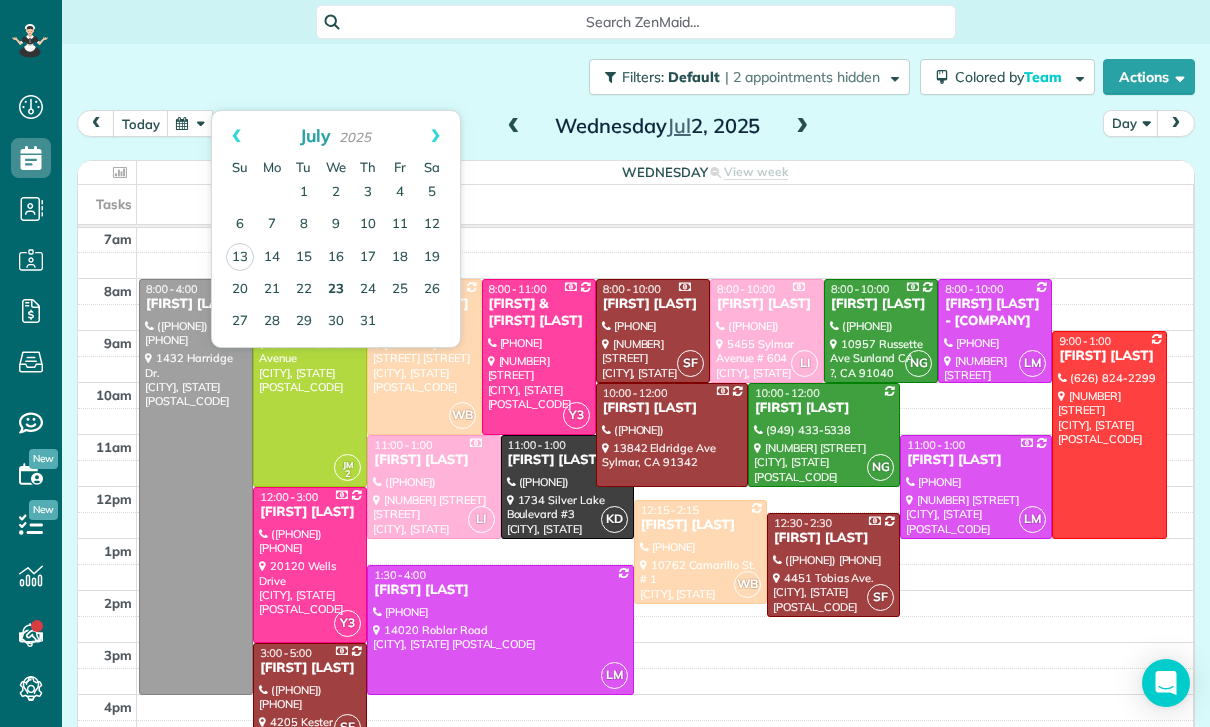 click on "23" at bounding box center (336, 290) 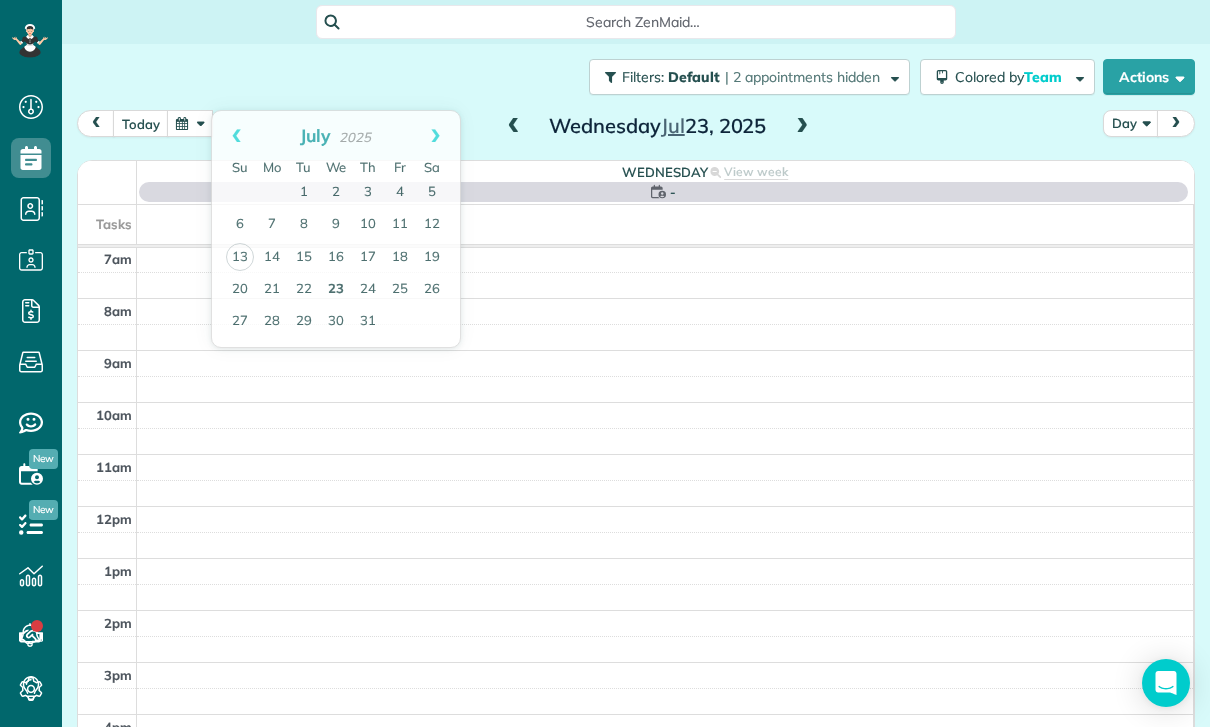 scroll, scrollTop: 157, scrollLeft: 0, axis: vertical 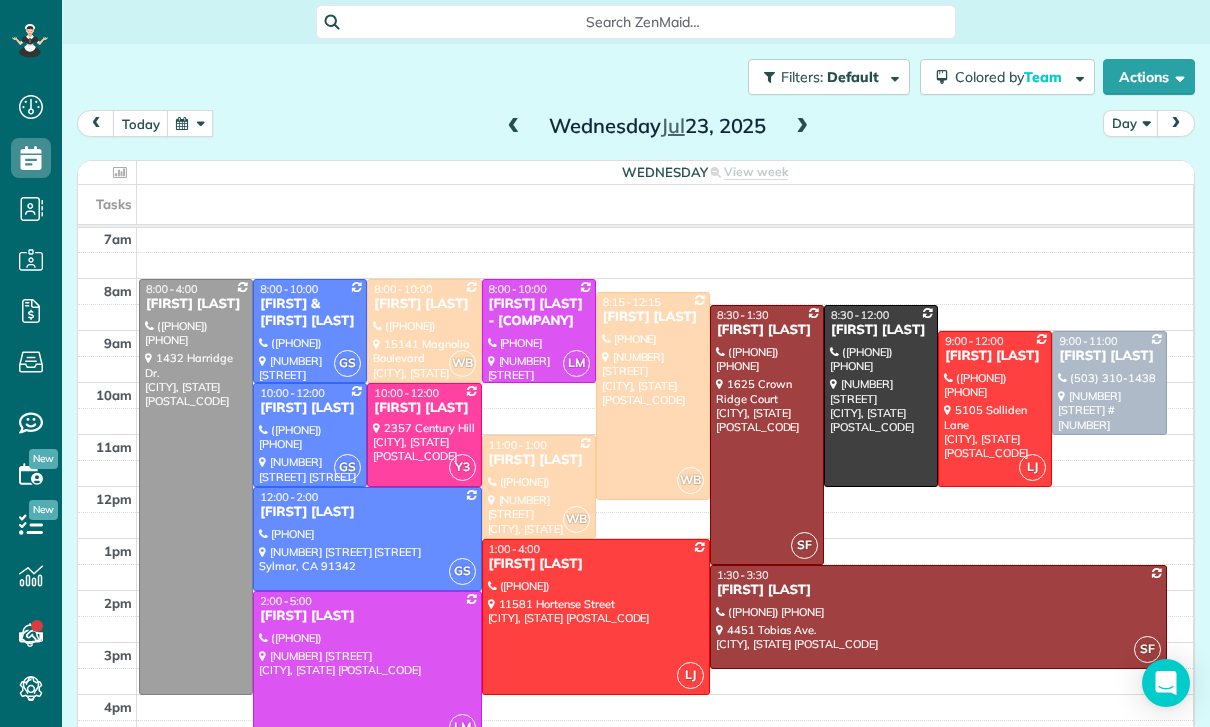 click on "today   Day Wednesday  Jul  23, 2025" at bounding box center [636, 128] 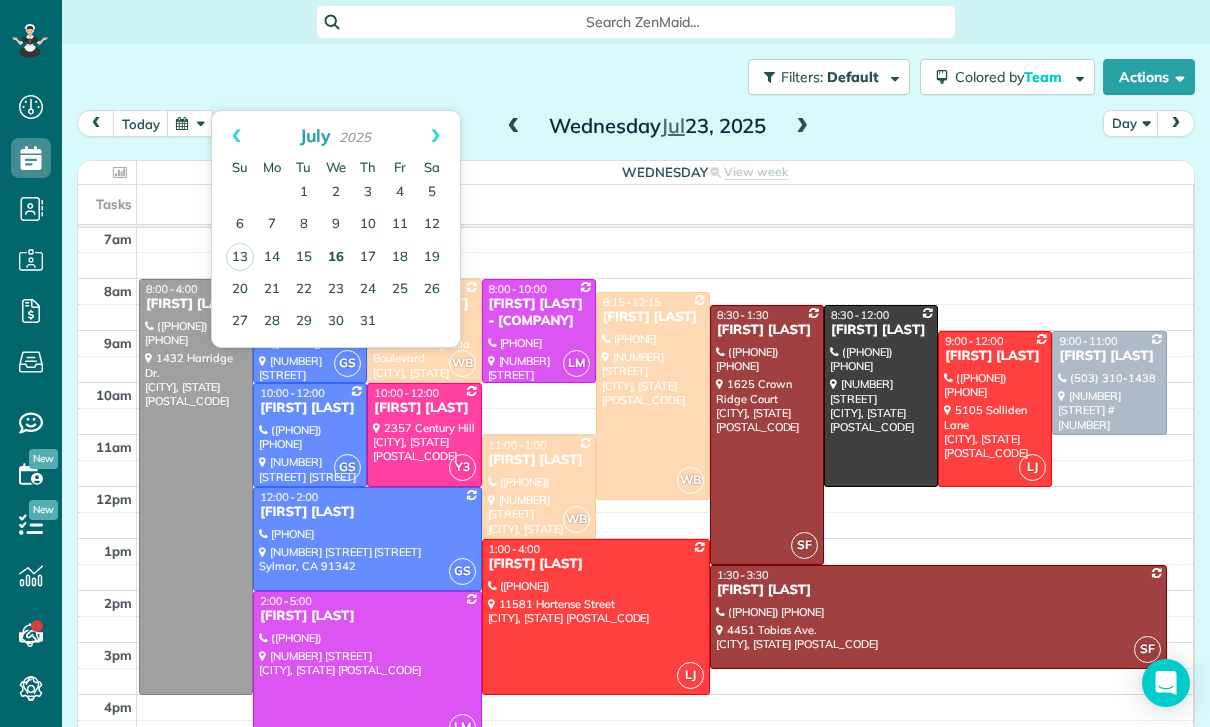 click on "16" at bounding box center (336, 258) 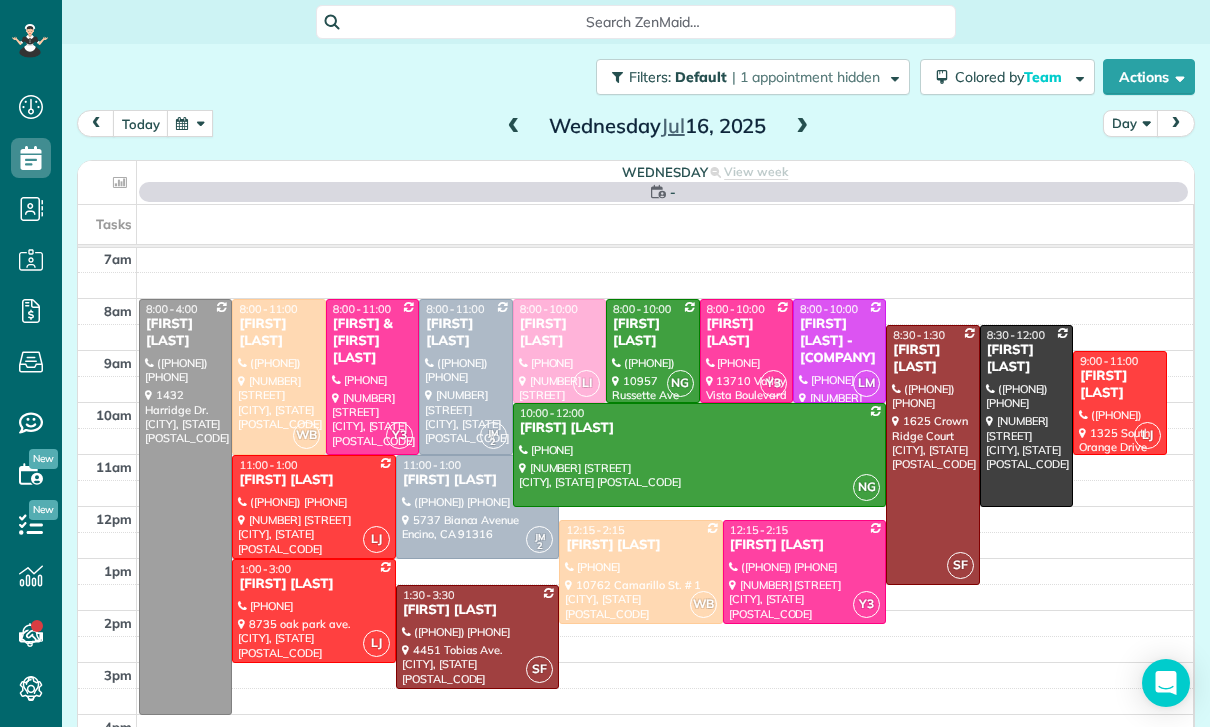 scroll, scrollTop: 157, scrollLeft: 0, axis: vertical 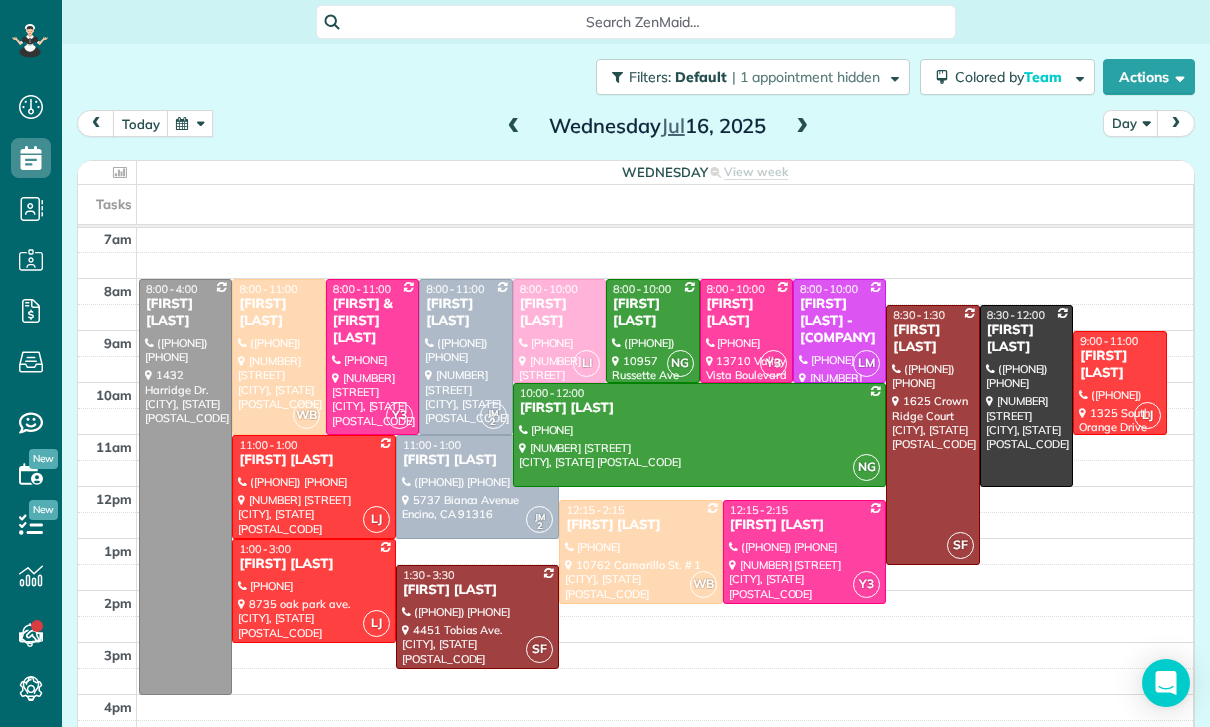 click at bounding box center [190, 123] 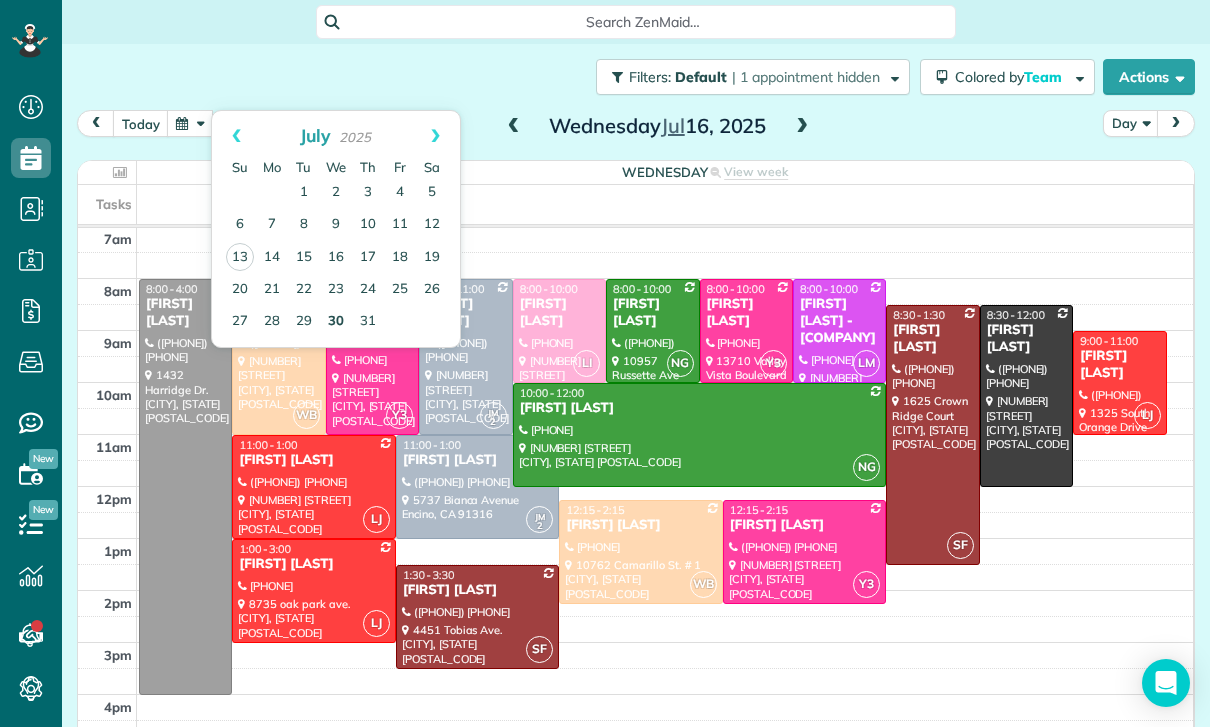 click on "30" at bounding box center (336, 322) 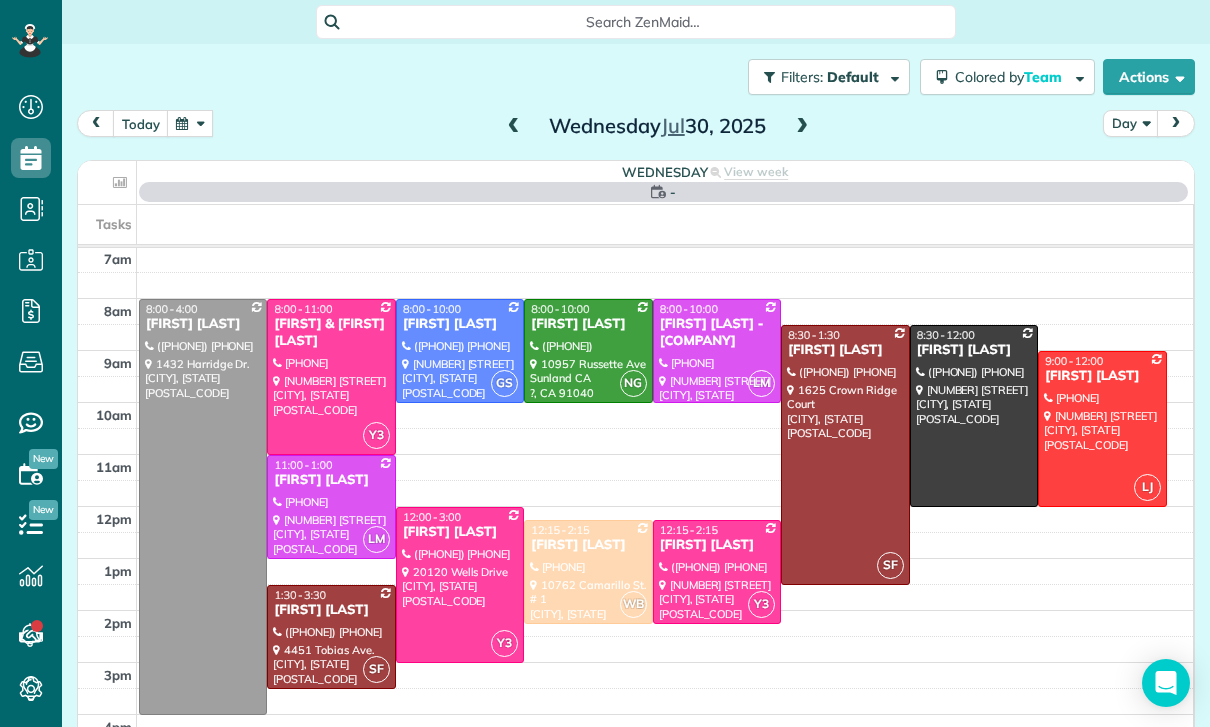 scroll, scrollTop: 157, scrollLeft: 0, axis: vertical 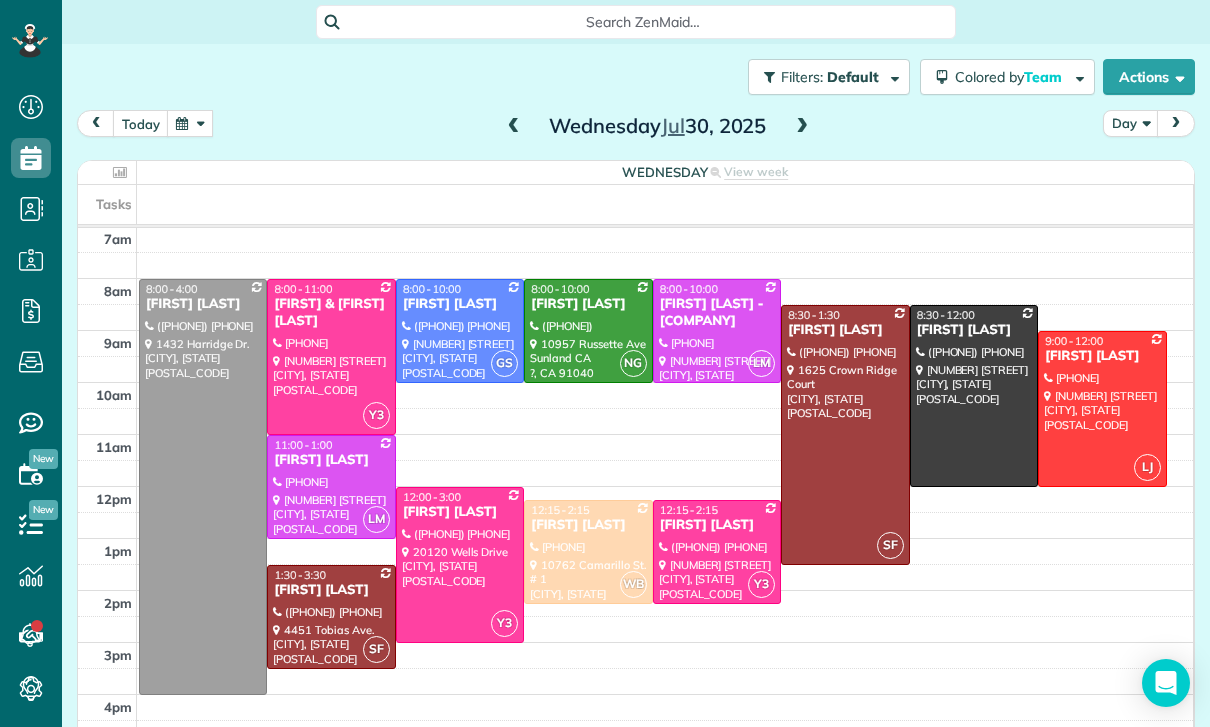 click at bounding box center [190, 123] 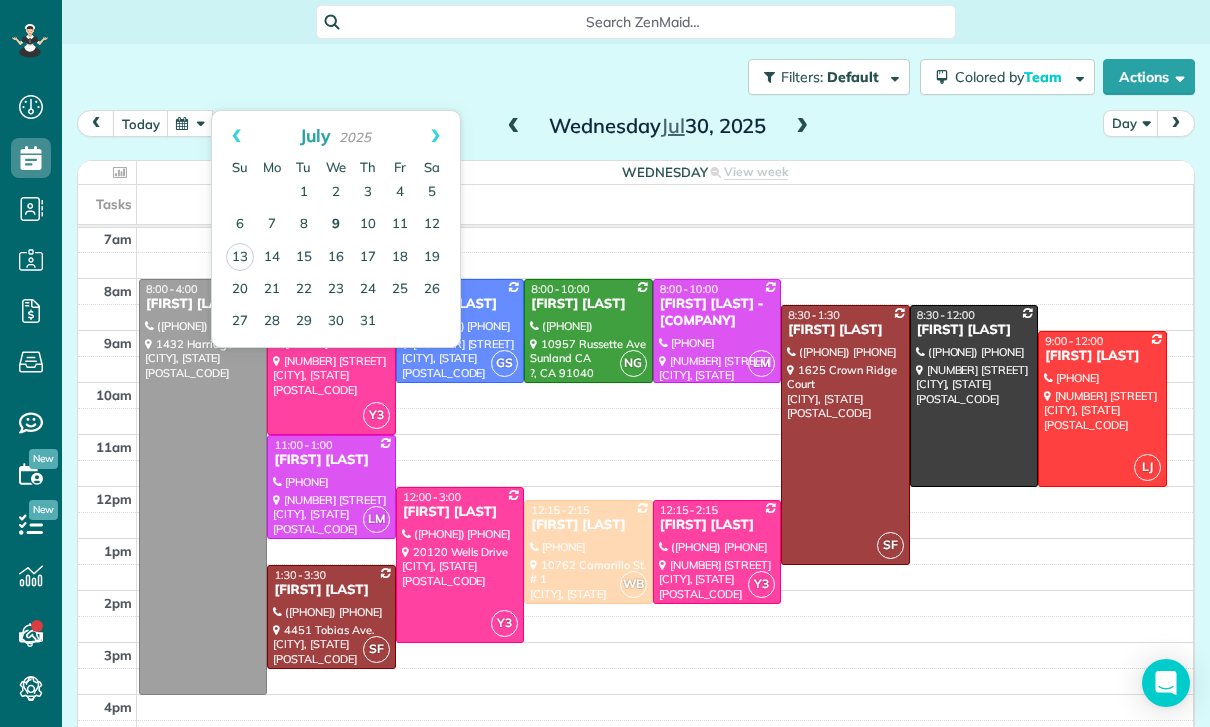 click on "9" at bounding box center [336, 225] 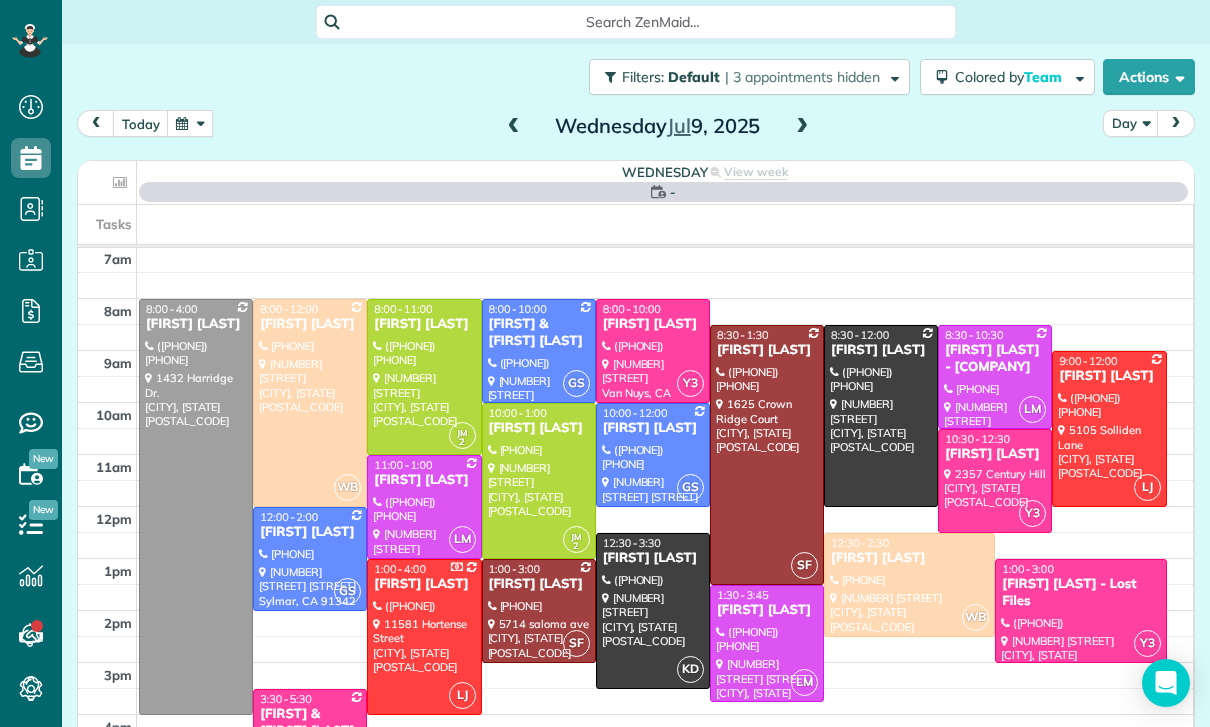 scroll, scrollTop: 157, scrollLeft: 0, axis: vertical 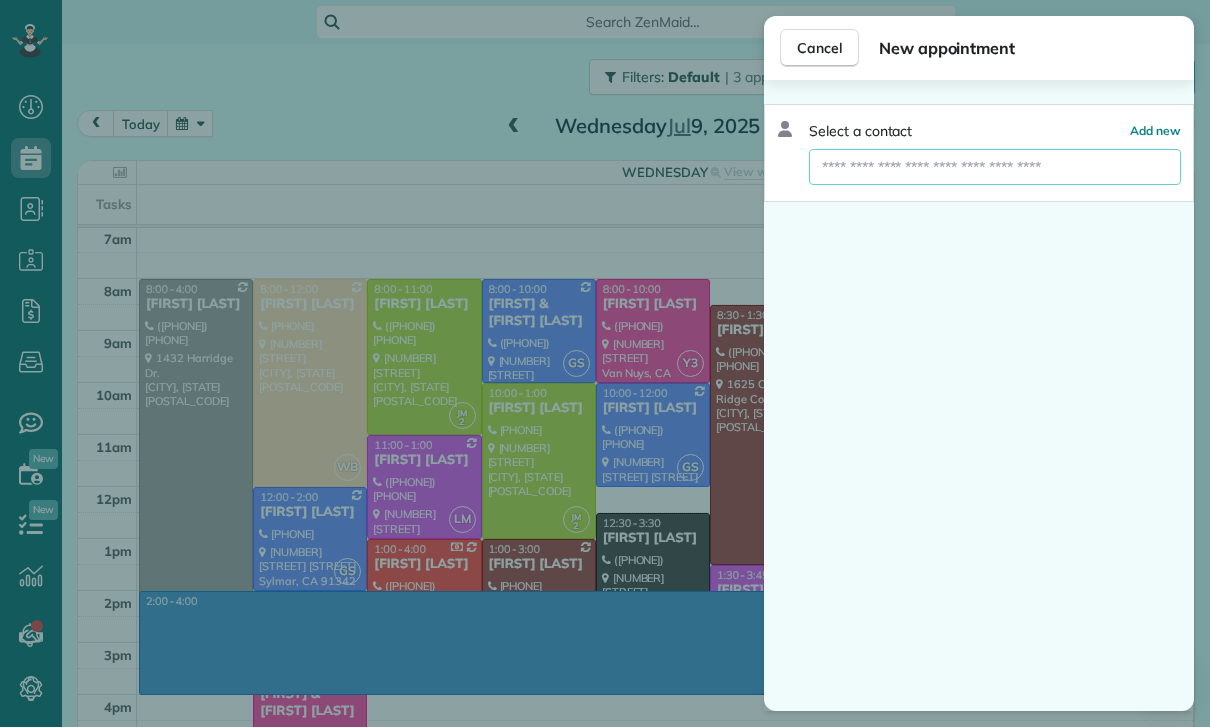 click at bounding box center [995, 167] 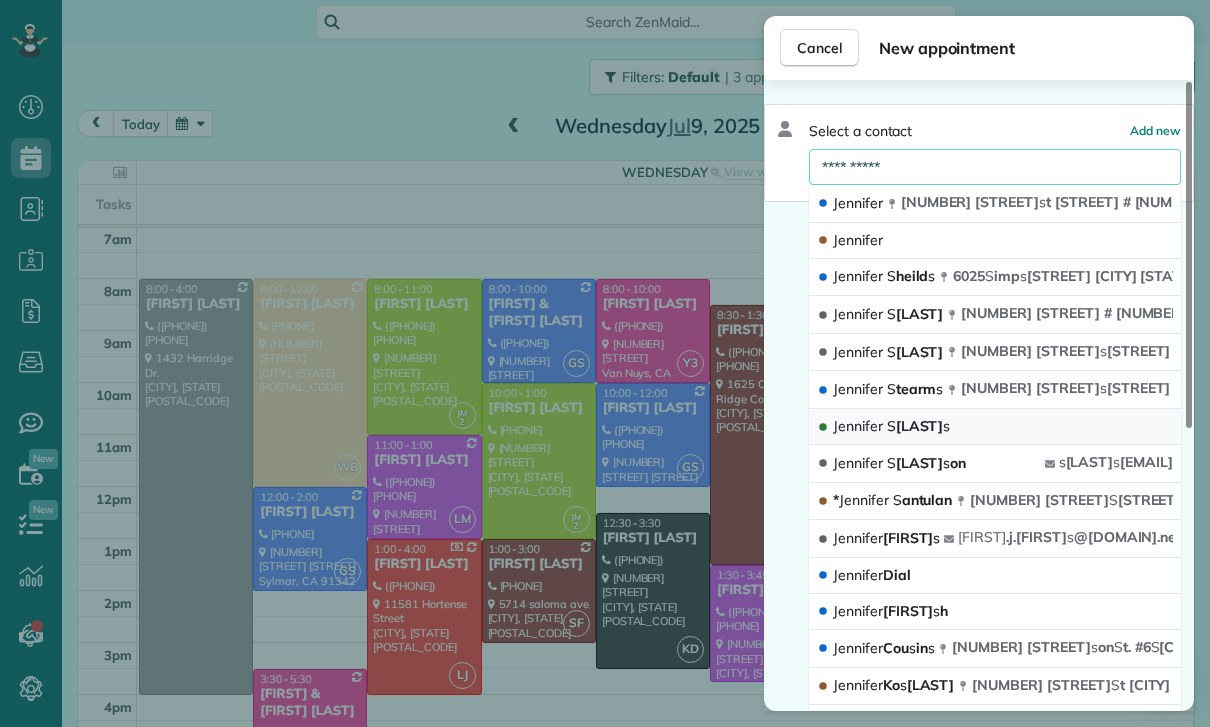 type on "**********" 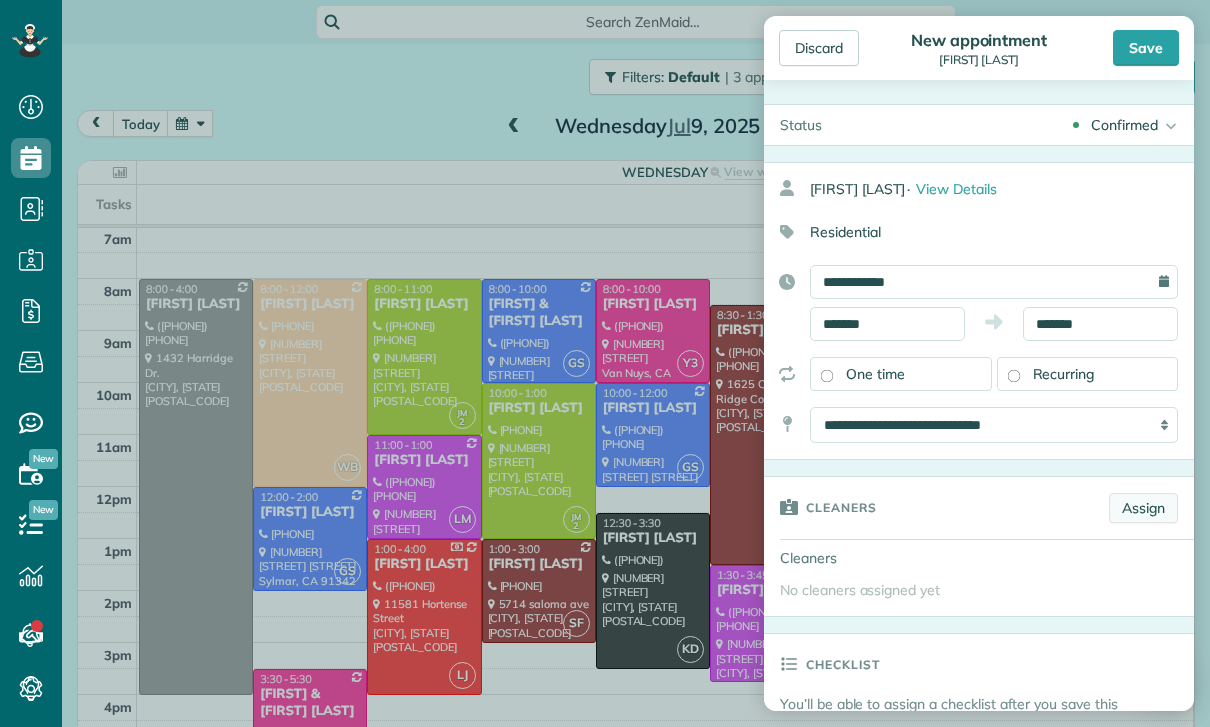 click on "Assign" at bounding box center (1143, 508) 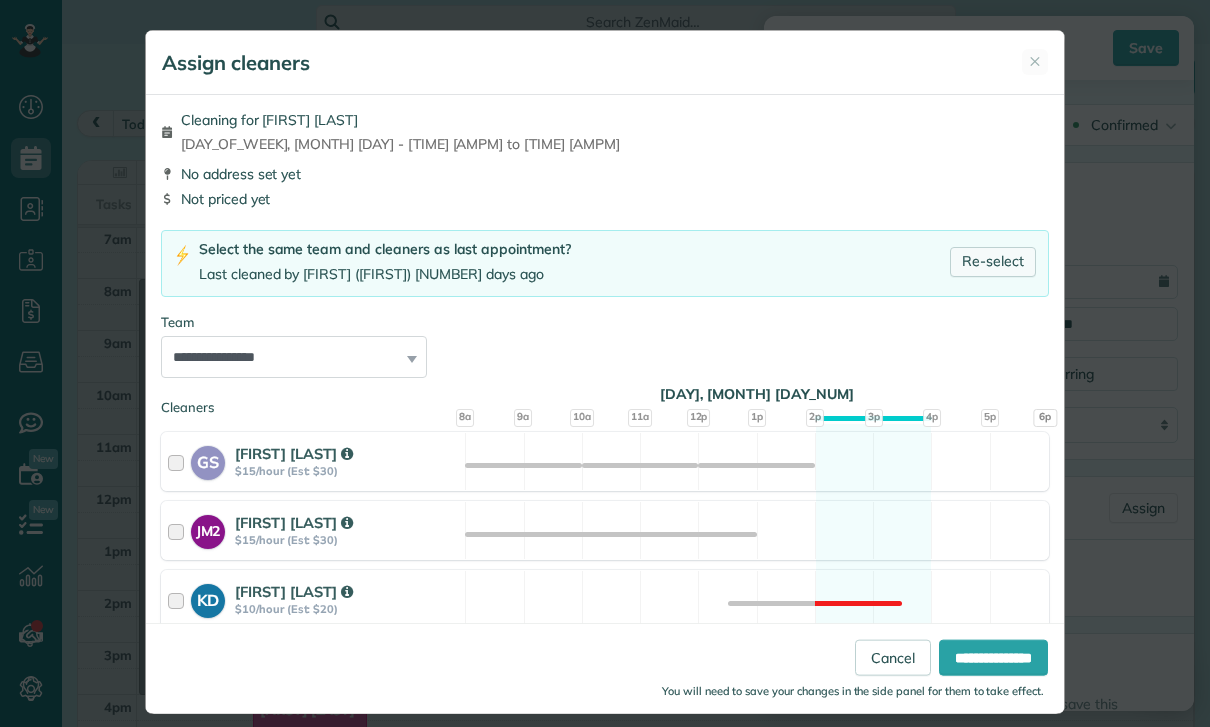 click on "Re-select" at bounding box center [993, 262] 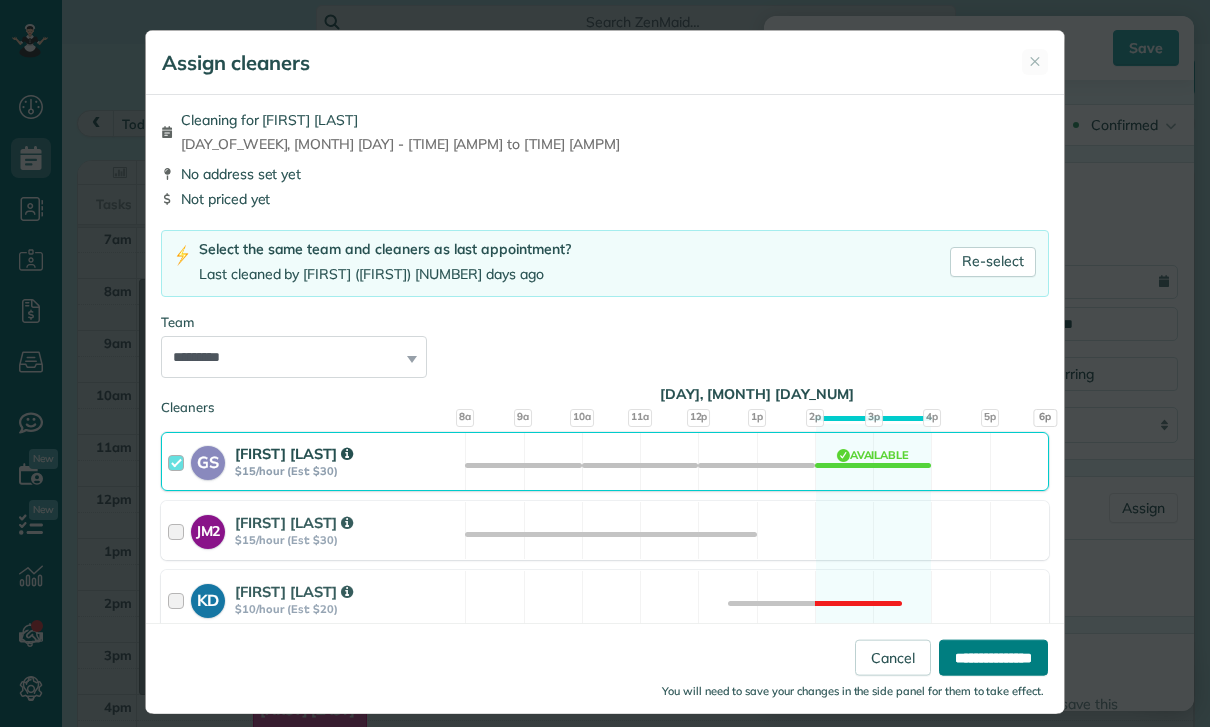 click on "**********" at bounding box center [993, 658] 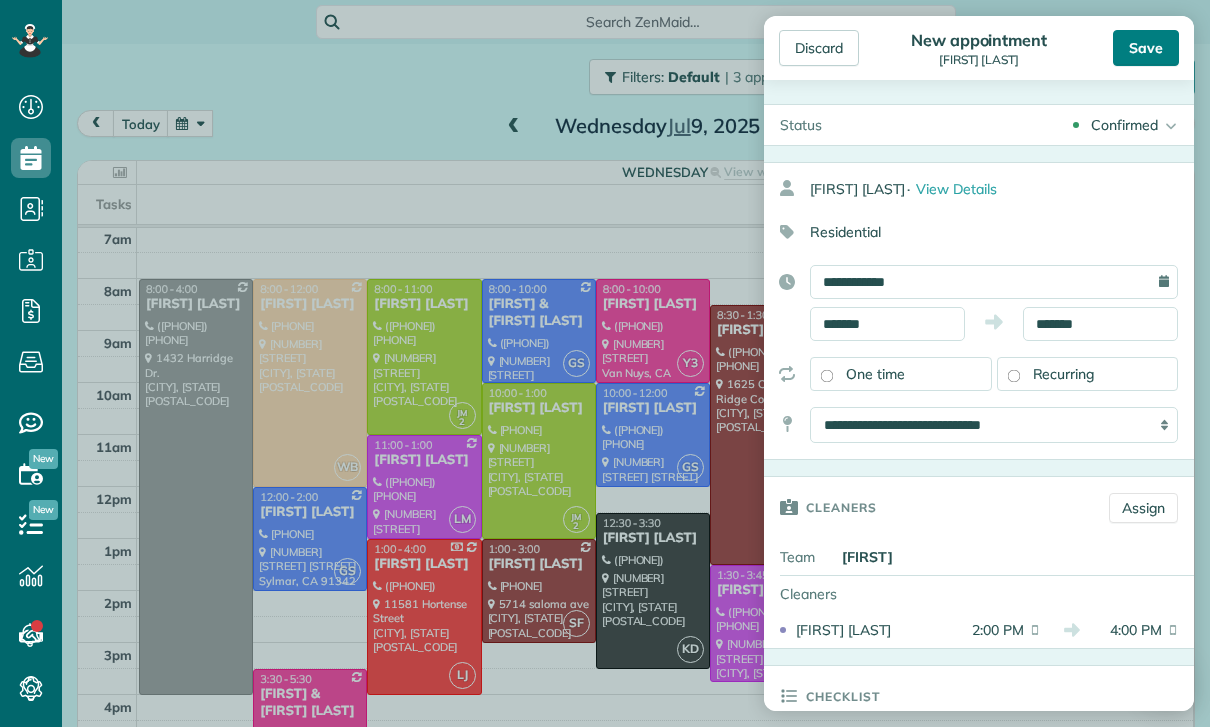 click on "Save" at bounding box center [1146, 48] 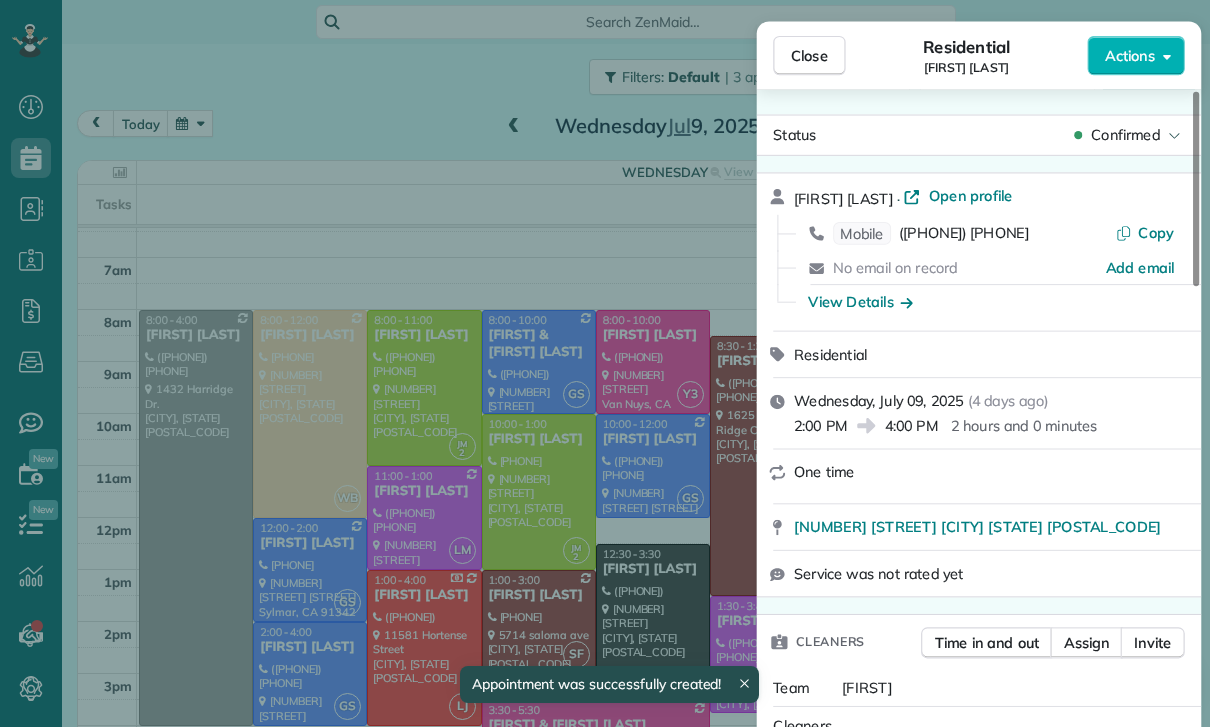 scroll, scrollTop: 157, scrollLeft: 0, axis: vertical 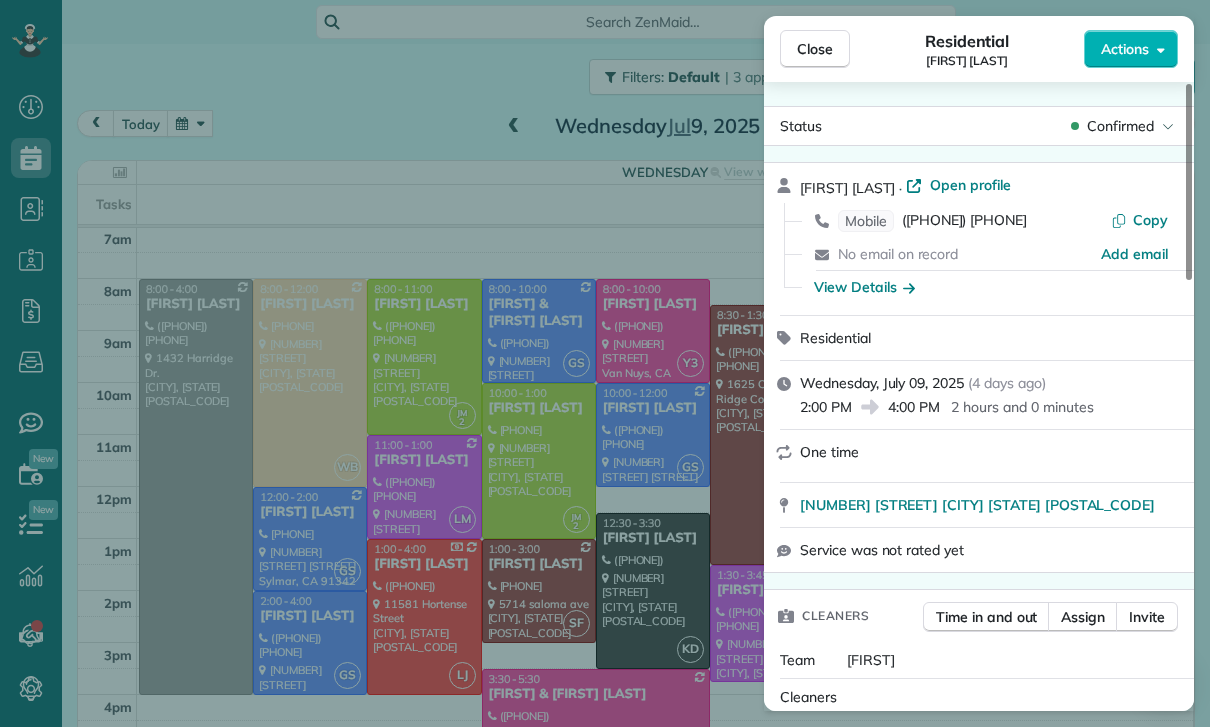 click on "Close Residential [FIRST] [LAST] Actions Status Confirmed [FIRST] [LAST] · Open profile Mobile [PHONE] Copy No email on record Add email View Details Residential [DAY_OF_WEEK], [MONTH] [DAY], [YEAR] ( [DAYS] days ago ) [TIME] [TIME] [DURATION] One time [NUMBER] [STREET] [CITY] [STATE] [POSTAL_CODE] Service was not rated yet Cleaners Time in and out Assign Invite Team [CLEANER_NAME] Cleaners [CLEANER_NAME] [CLEANER_NAME] [TIME] [TIME] Checklist Try Now Keep this appointment up to your standards. Stay on top of every detail, keep your cleaners organised, and your client happy. Assign a checklist Watch a 5 min demo Billing Billing actions Price [PRICE] Overcharge [PRICE] Discount [PRICE] Coupon discount - Primary tax - Secondary tax - Total appointment price [PRICE] Tips collected New feature! [PRICE] Mark as paid Total including tip [PRICE] Get paid online in no-time! Send an invoice and reward your cleaners with tips Charge customer credit card Appointment custom fields Key # - Work items No work items to display Notes Appointment [NUMBER] Customer [NUMBER] Private" at bounding box center (605, 363) 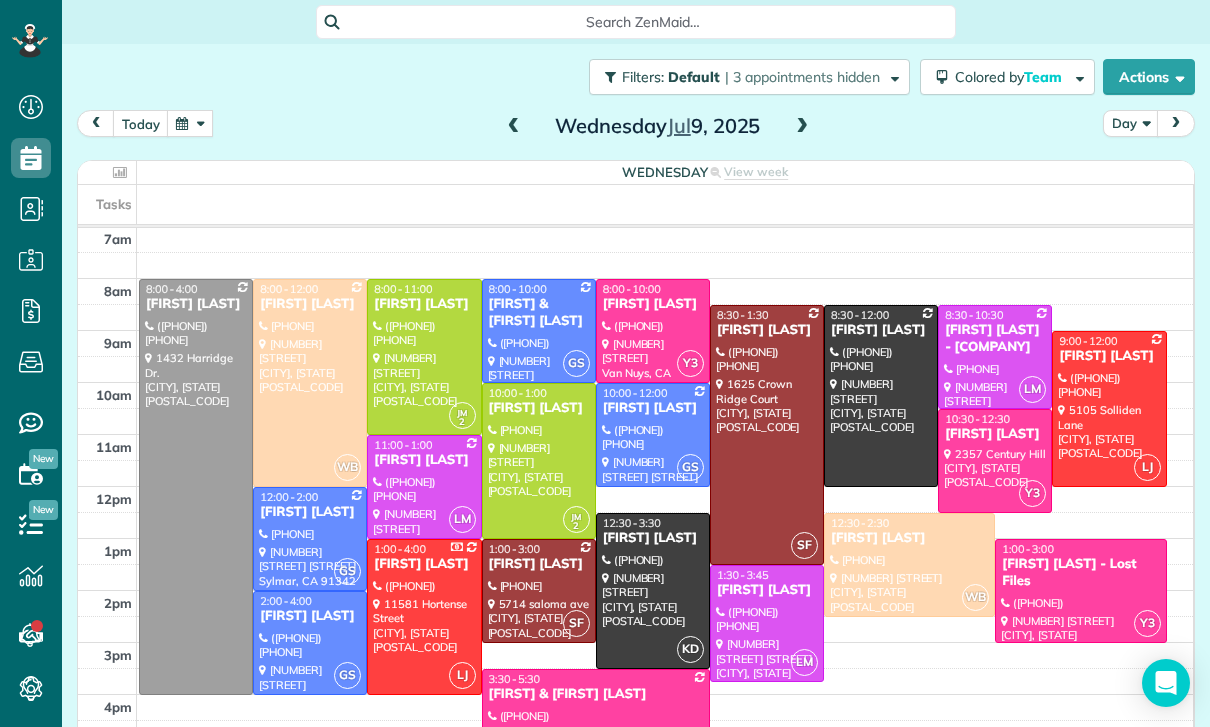 click at bounding box center [190, 123] 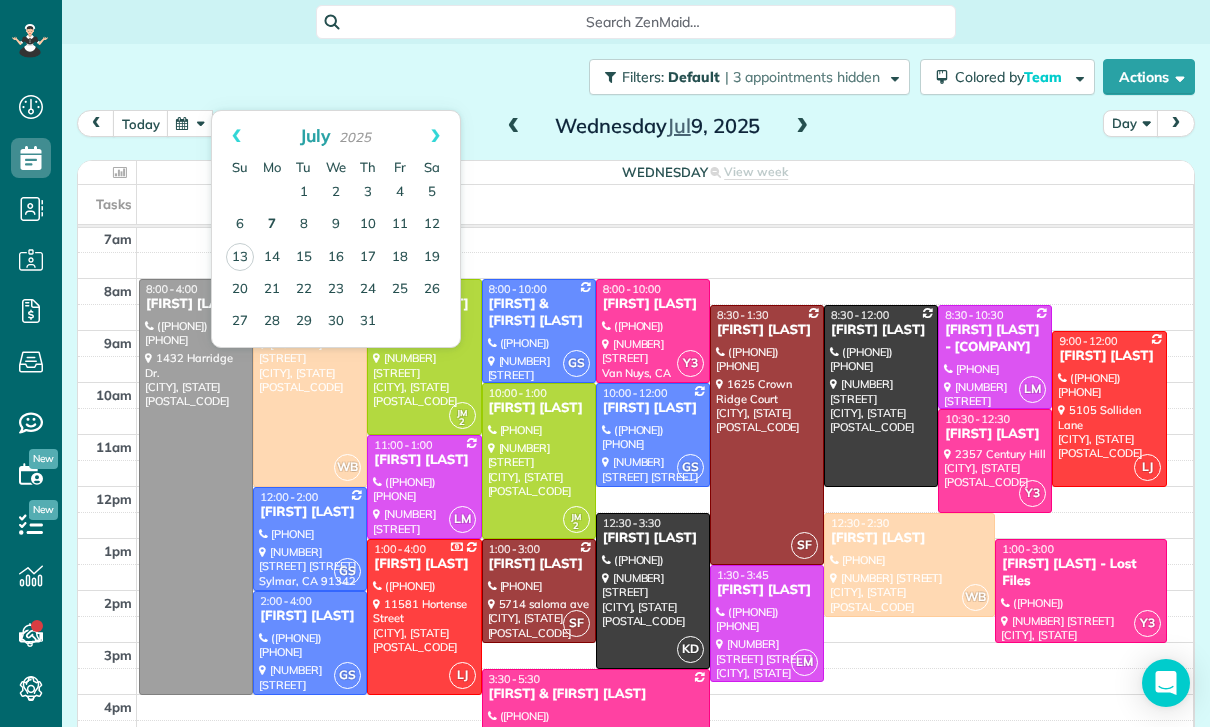 click on "7" at bounding box center (272, 225) 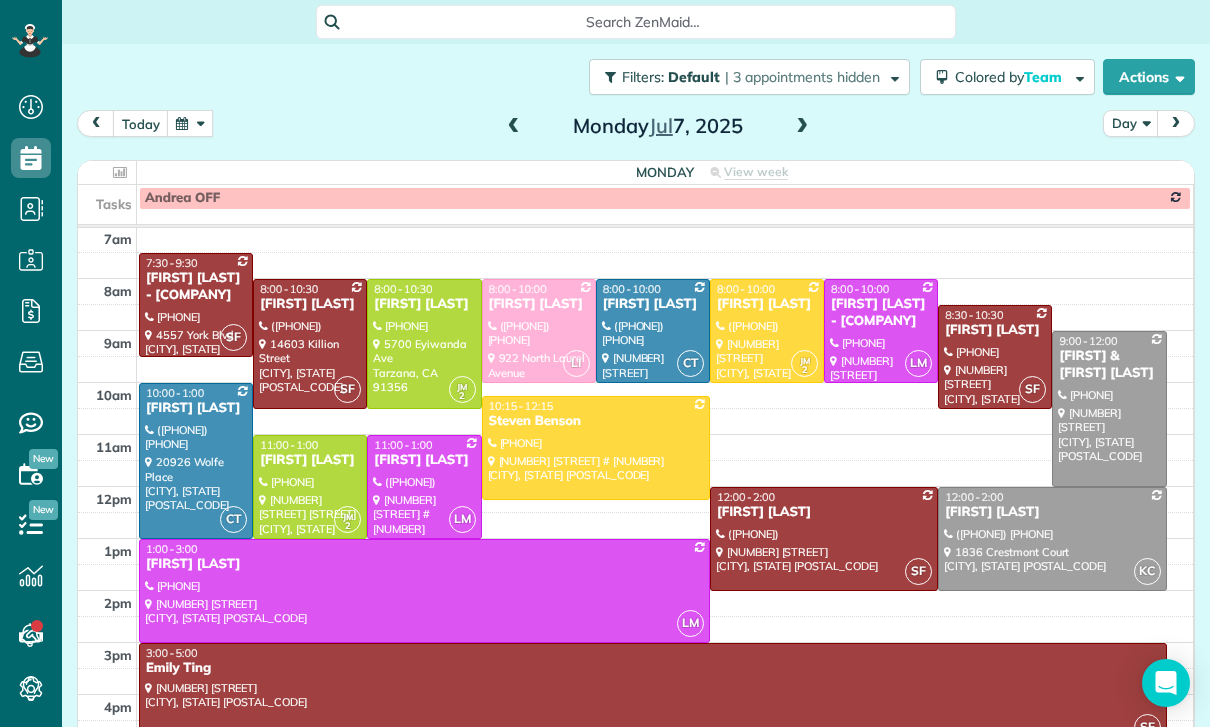 scroll, scrollTop: 157, scrollLeft: 0, axis: vertical 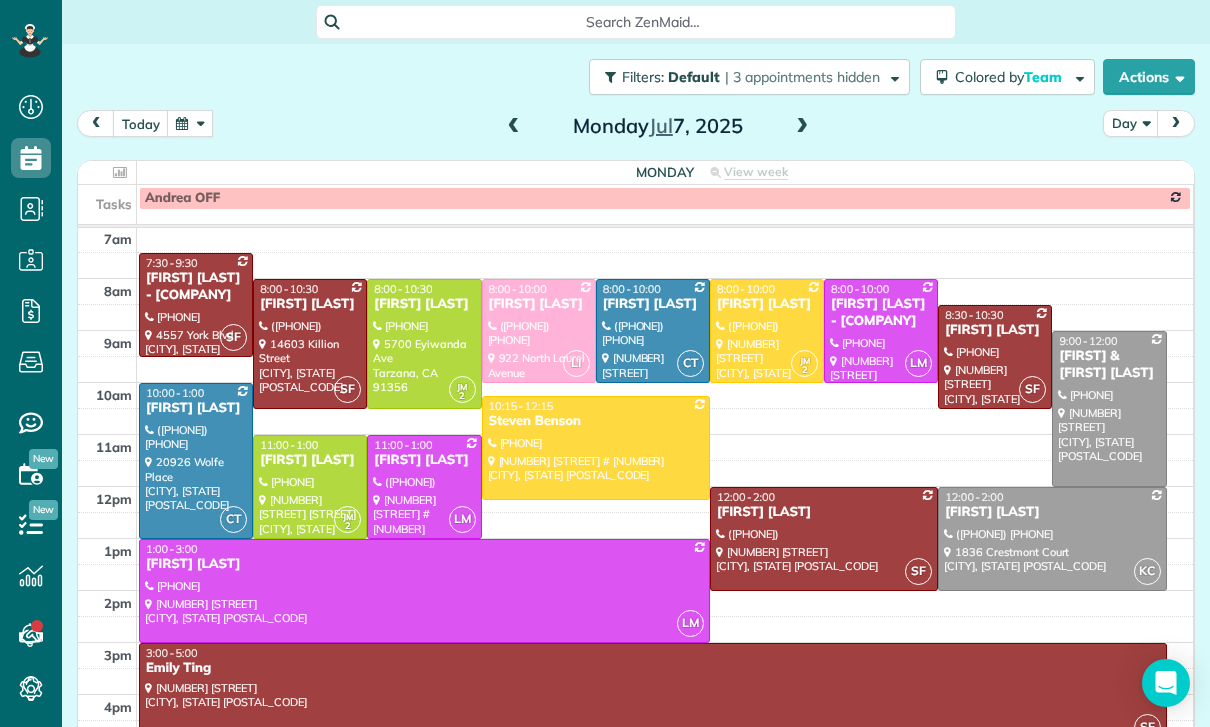 click at bounding box center (190, 123) 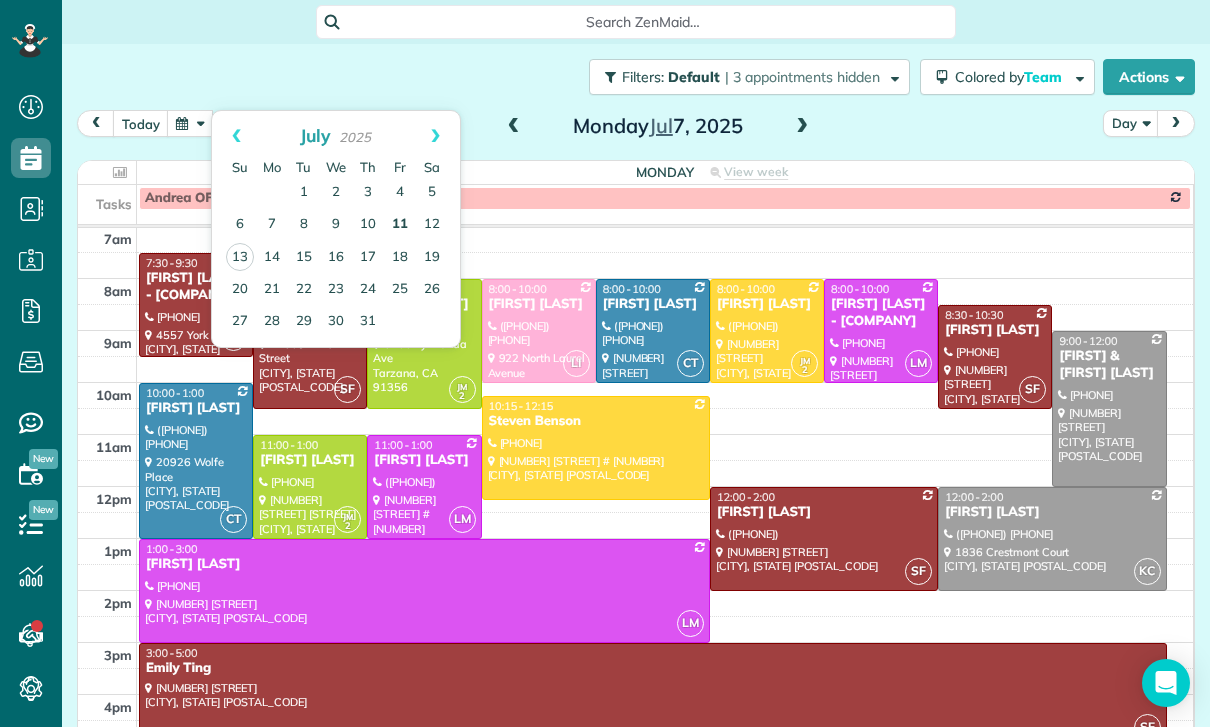click on "11" at bounding box center (400, 225) 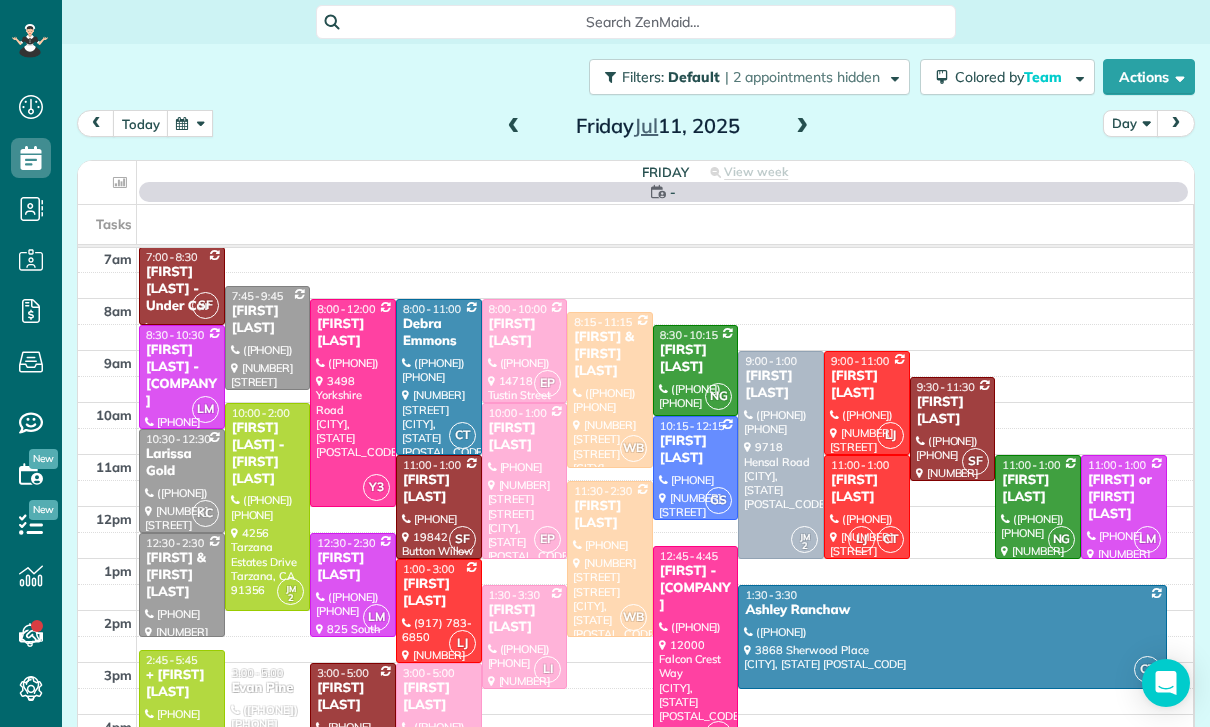 scroll, scrollTop: 157, scrollLeft: 0, axis: vertical 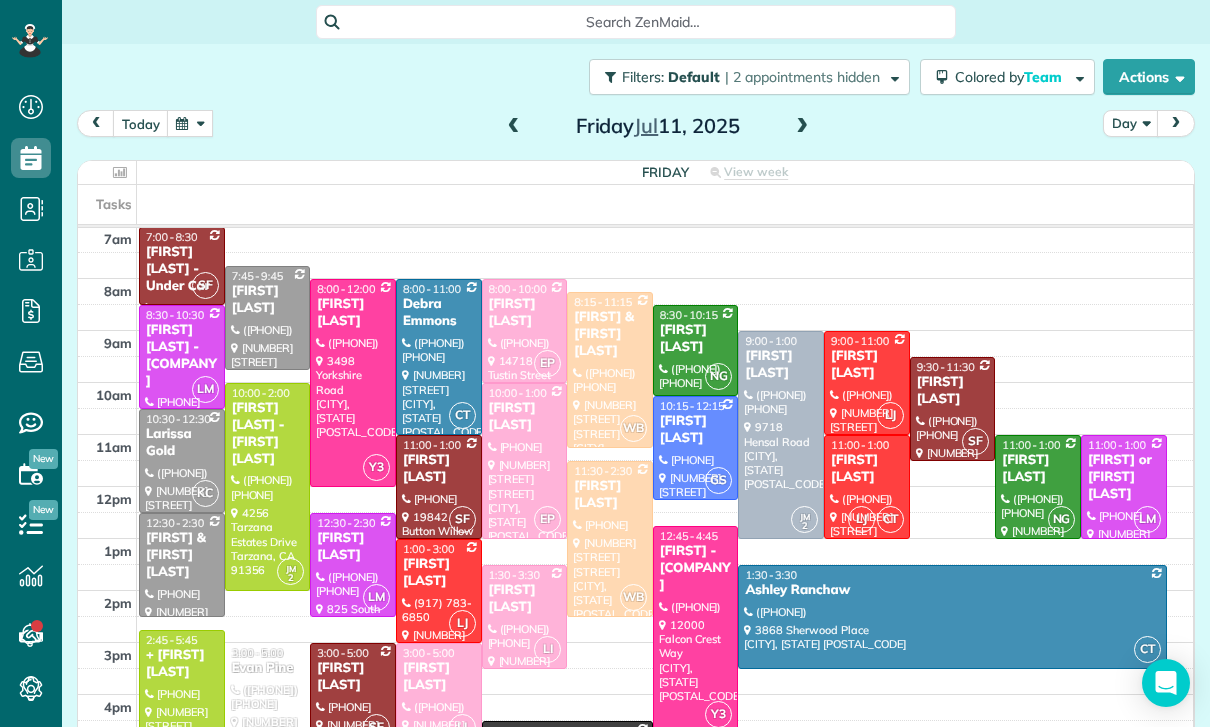 click at bounding box center (781, 435) 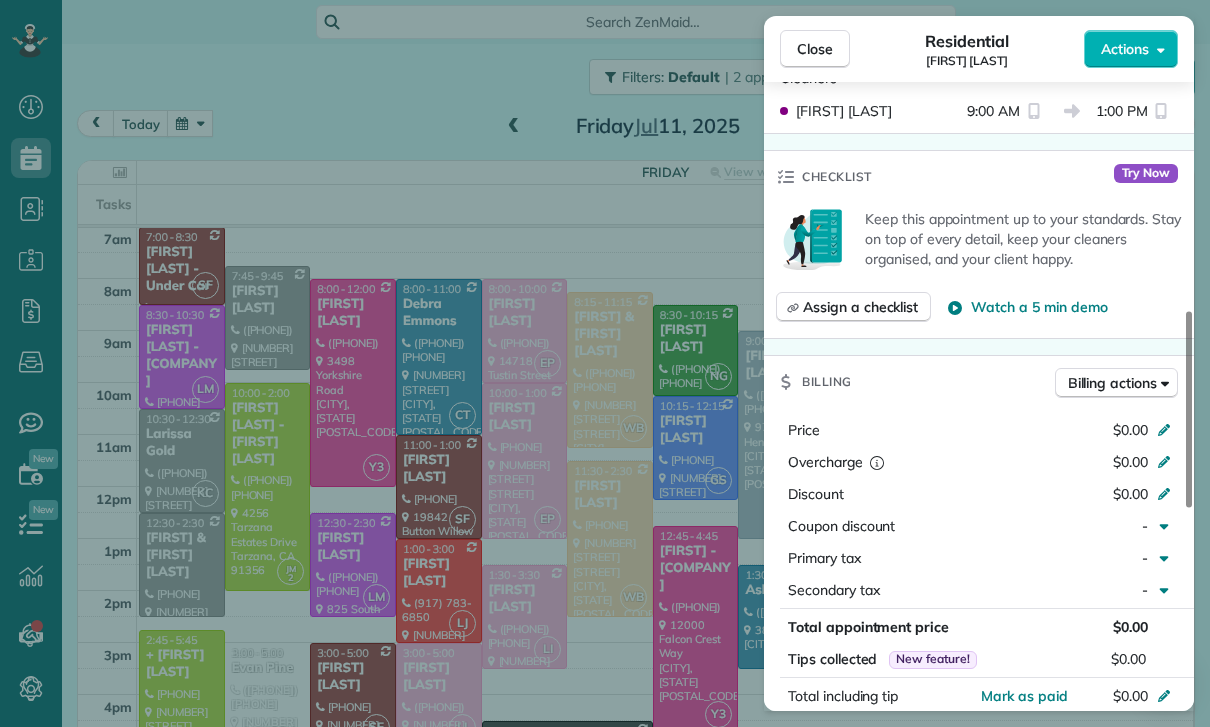 scroll, scrollTop: 388, scrollLeft: 0, axis: vertical 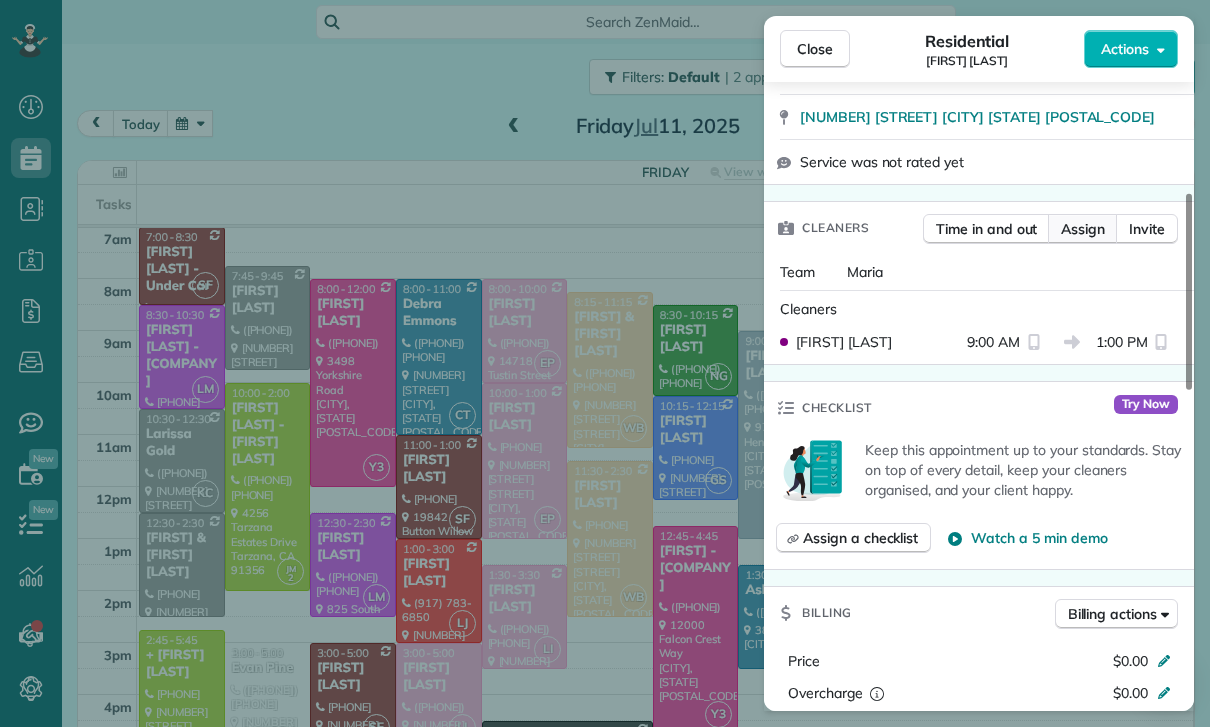 click on "Assign" at bounding box center [1083, 229] 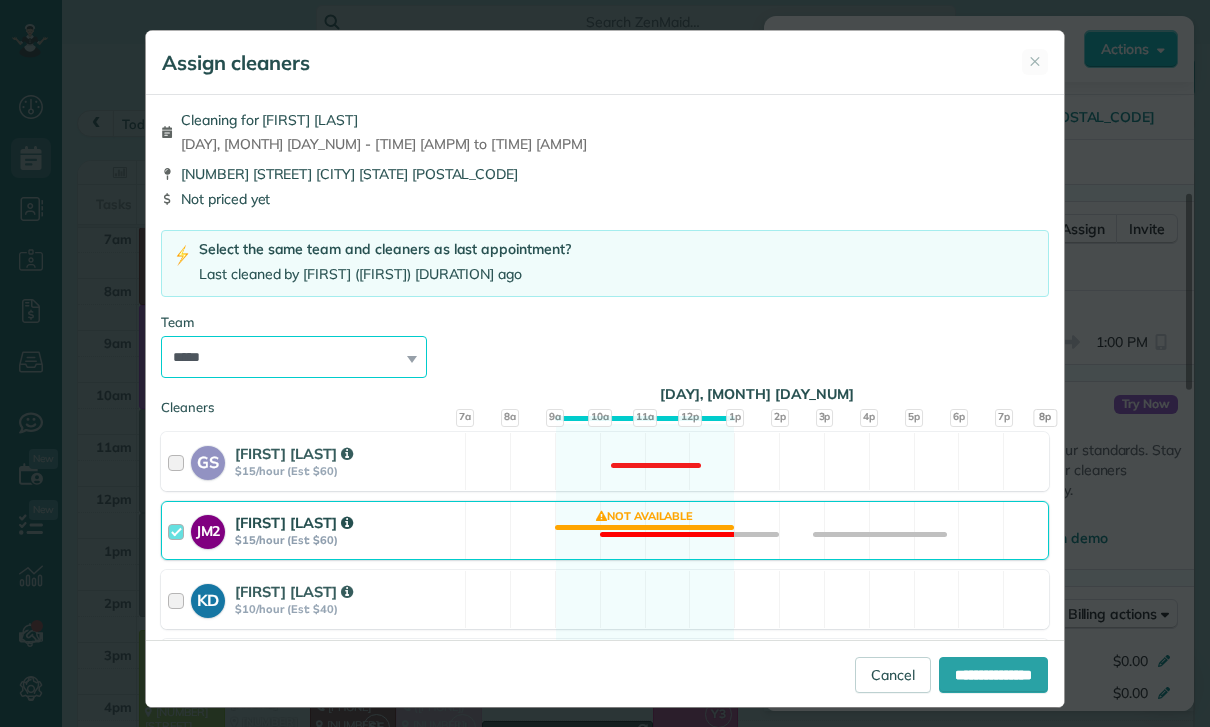 click on "**********" at bounding box center [294, 357] 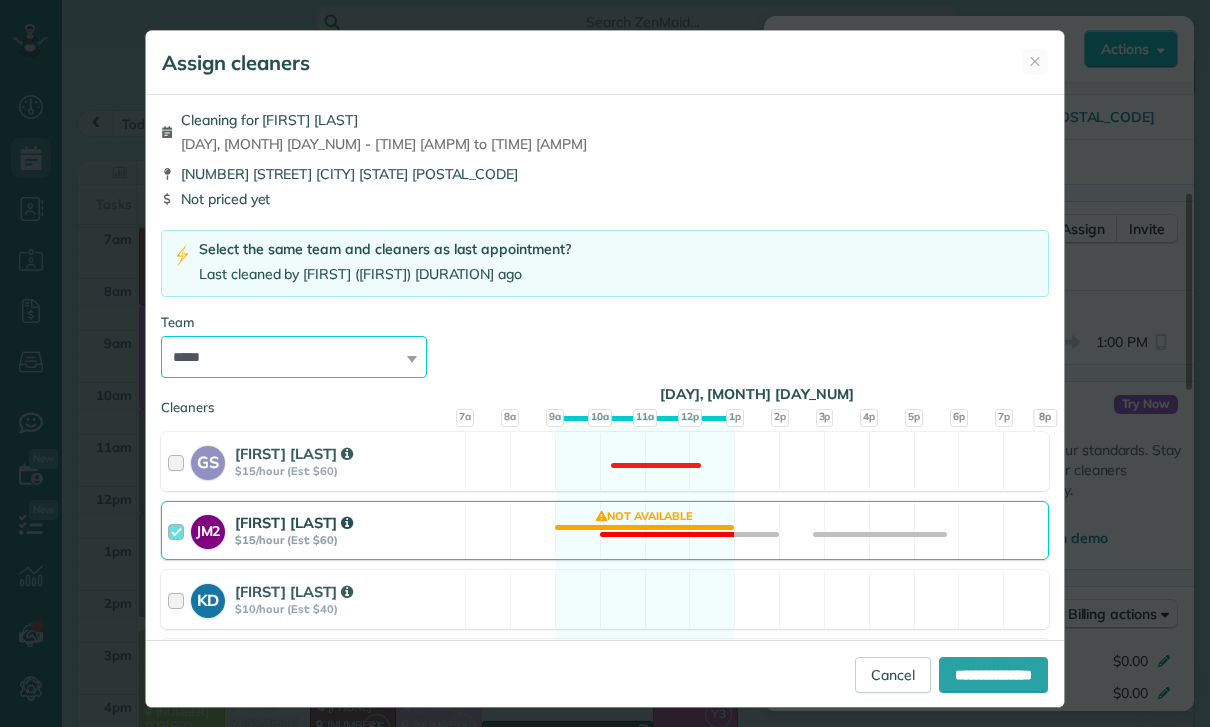 select on "***" 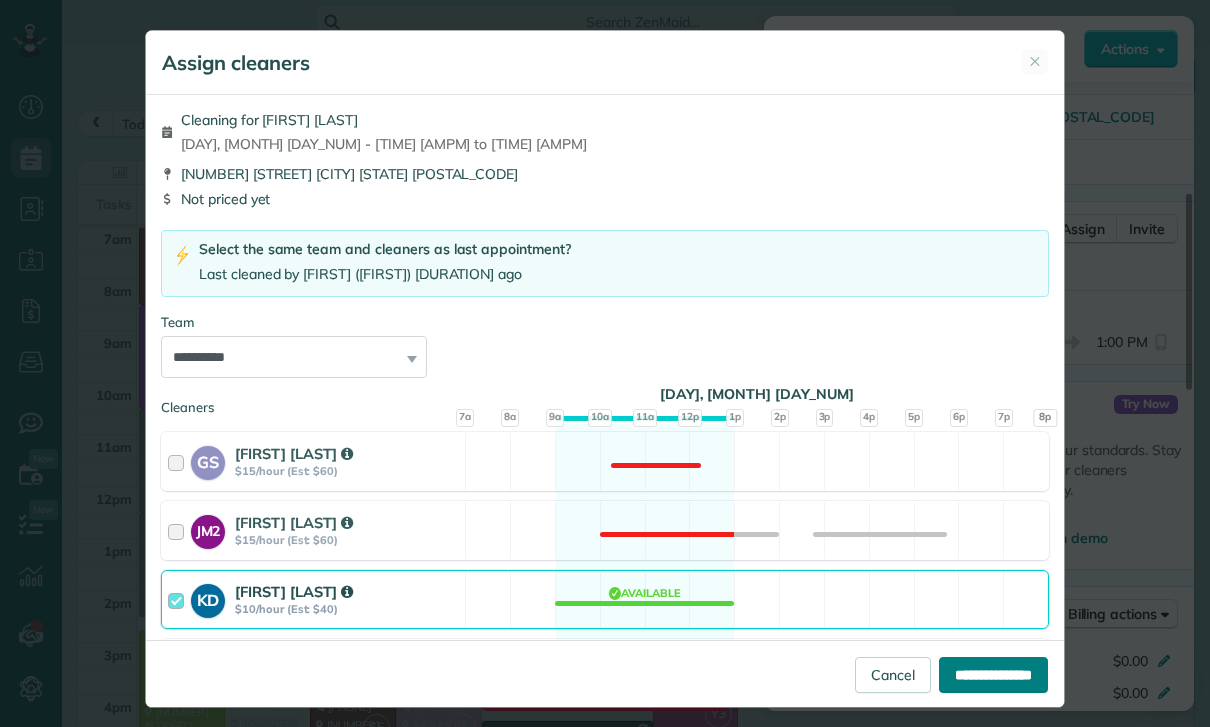 click on "**********" at bounding box center [993, 675] 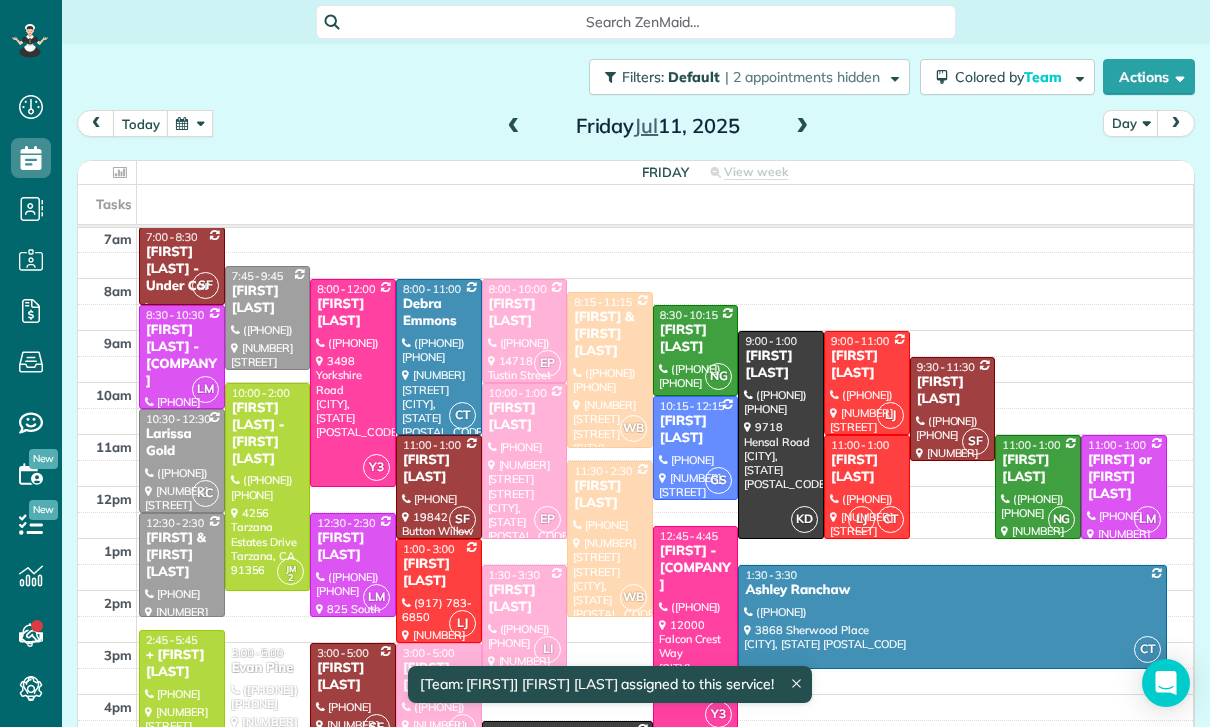 scroll, scrollTop: 157, scrollLeft: 0, axis: vertical 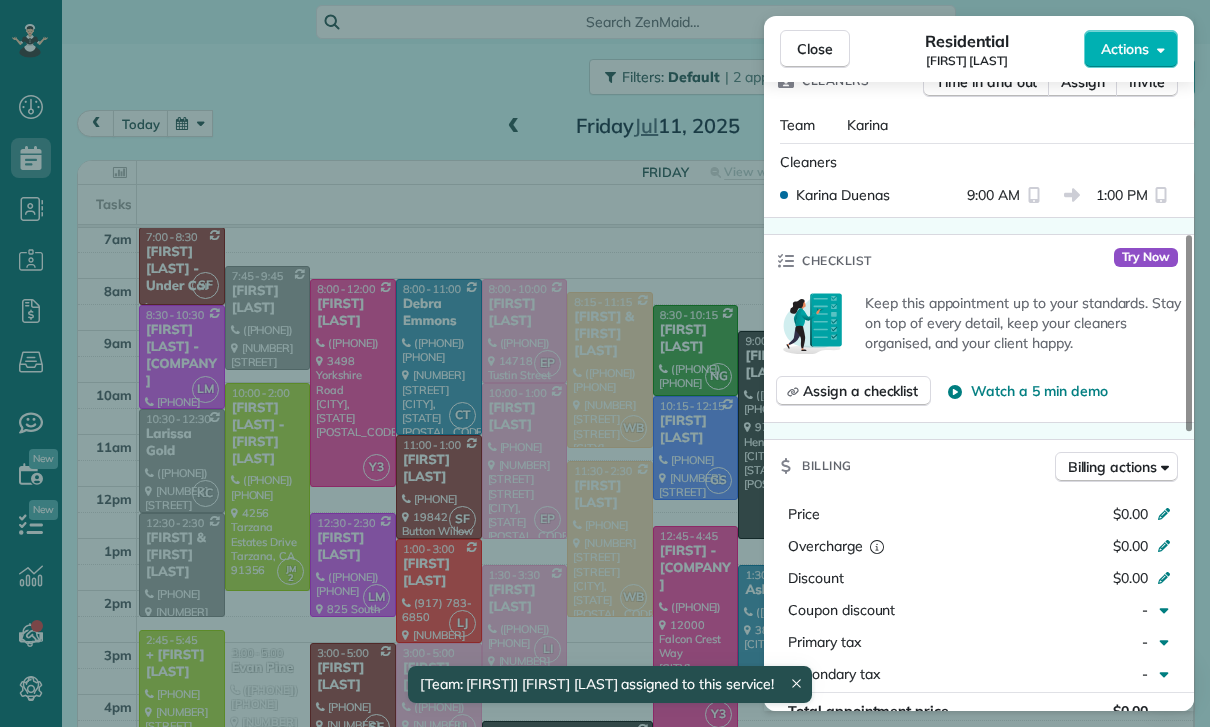 click on "Close Residential [FIRST] [LAST] Actions Status Confirmed [FIRST] [LAST] · Open profile Mobile ([PHONE]) Copy No email on record Add email View Details Residential [DAY], [MONTH] [DAY_NUM], [YEAR] ( [DAYS_AGO] ago ) [TIME] [AMPM] [TIME] [AMPM] [DURATION] One time [NUMBER] [STREET] [CITY] [STATE] [POSTAL_CODE] Service was not rated yet Cleaners Time in and out Assign Invite Team [FIRST] Cleaners [FIRST] [LAST] [TIME] [AMPM] [TIME] [AMPM] Checklist Try Now Keep this appointment up to your standards. Stay on top of every detail, keep your cleaners organised, and your client happy. Assign a checklist Watch a 5 min demo Billing Billing actions Price [PRICE] Overcharge [PRICE] Discount [PRICE] Coupon discount - Primary tax - Secondary tax - Total appointment price [PRICE] Tips collected New feature! [PRICE] Mark as paid Total including tip [PRICE] Get paid online in no-time! Send an invoice and reward your cleaners with tips Charge customer credit card Appointment custom fields Key # - Work items No work items to display Notes Appointment [NUMBER] Customer [NUMBER] New note No notes to display" at bounding box center [605, 363] 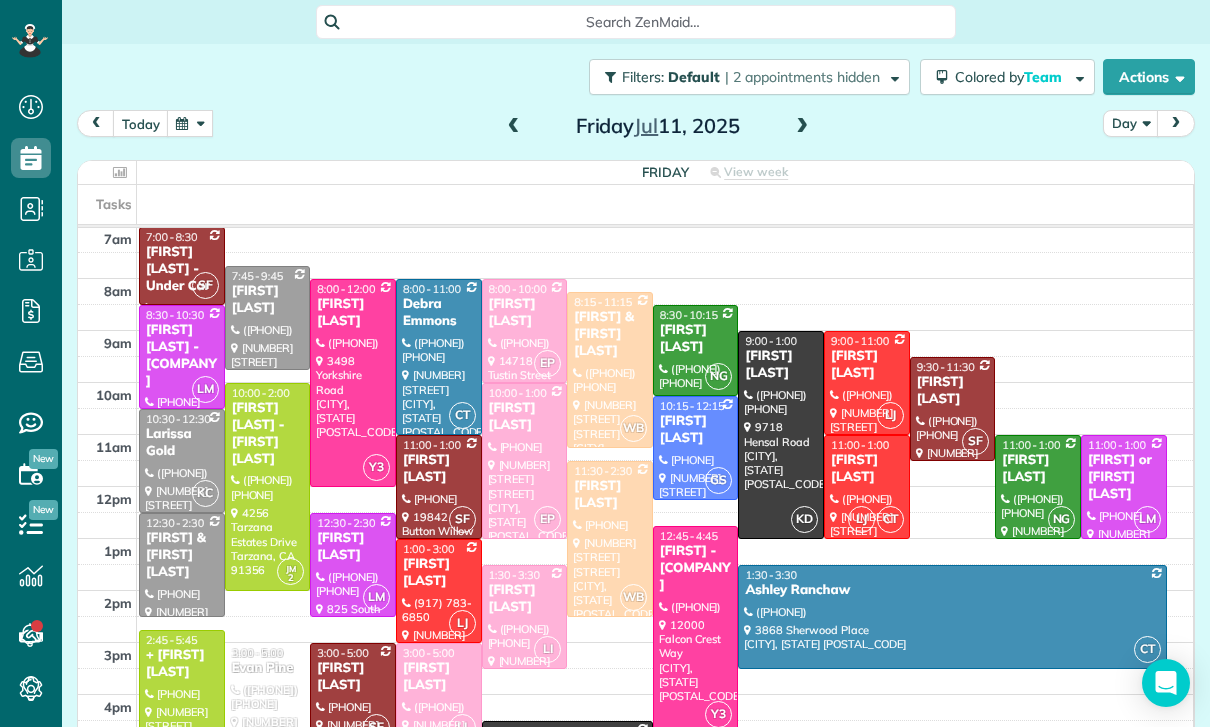 scroll, scrollTop: 157, scrollLeft: 0, axis: vertical 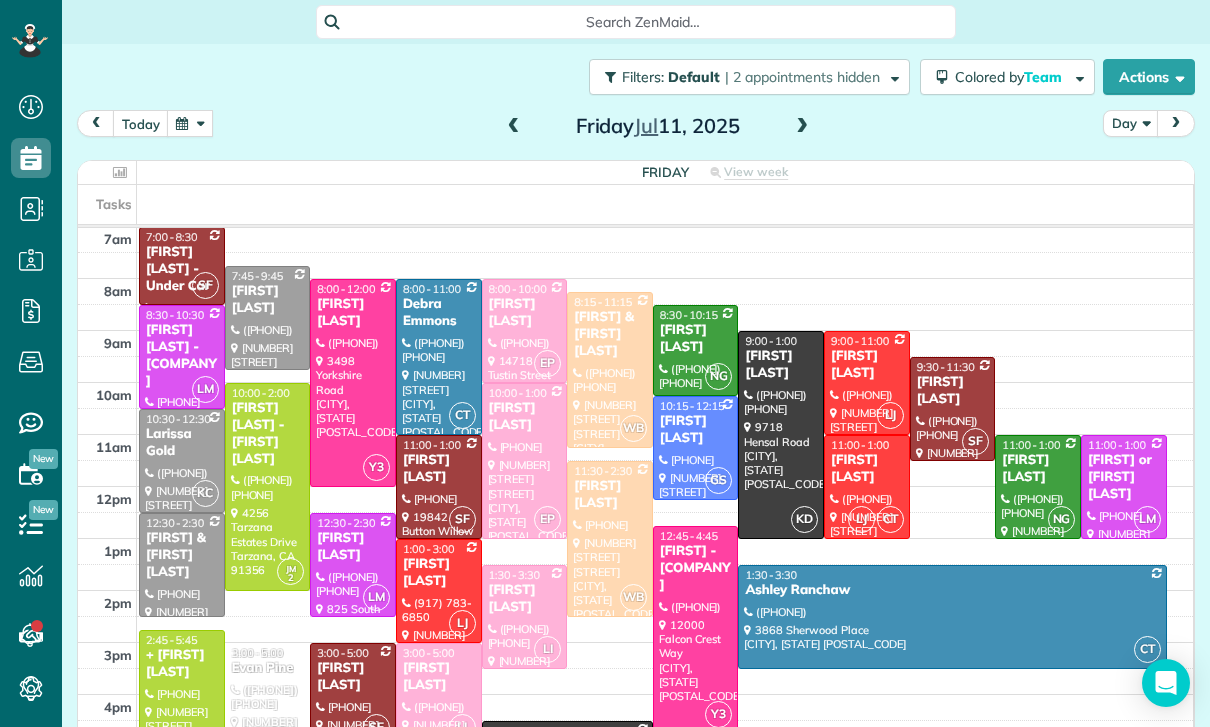 click at bounding box center [190, 123] 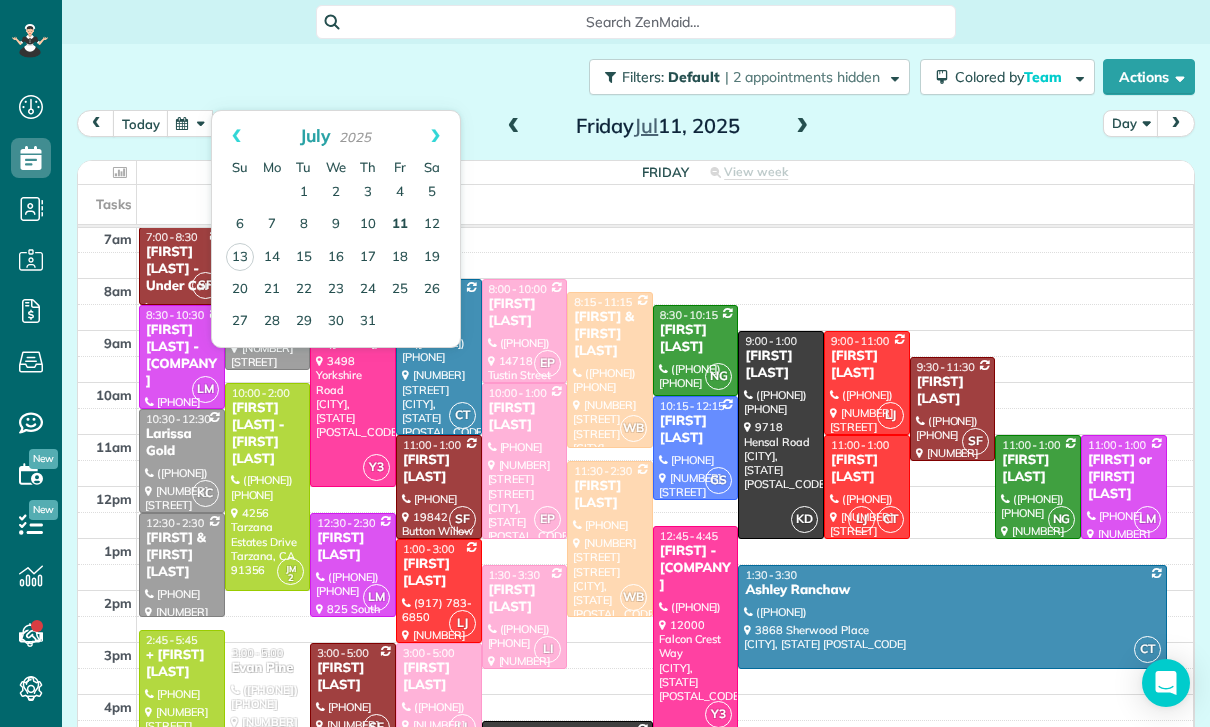 click on "11" at bounding box center (400, 225) 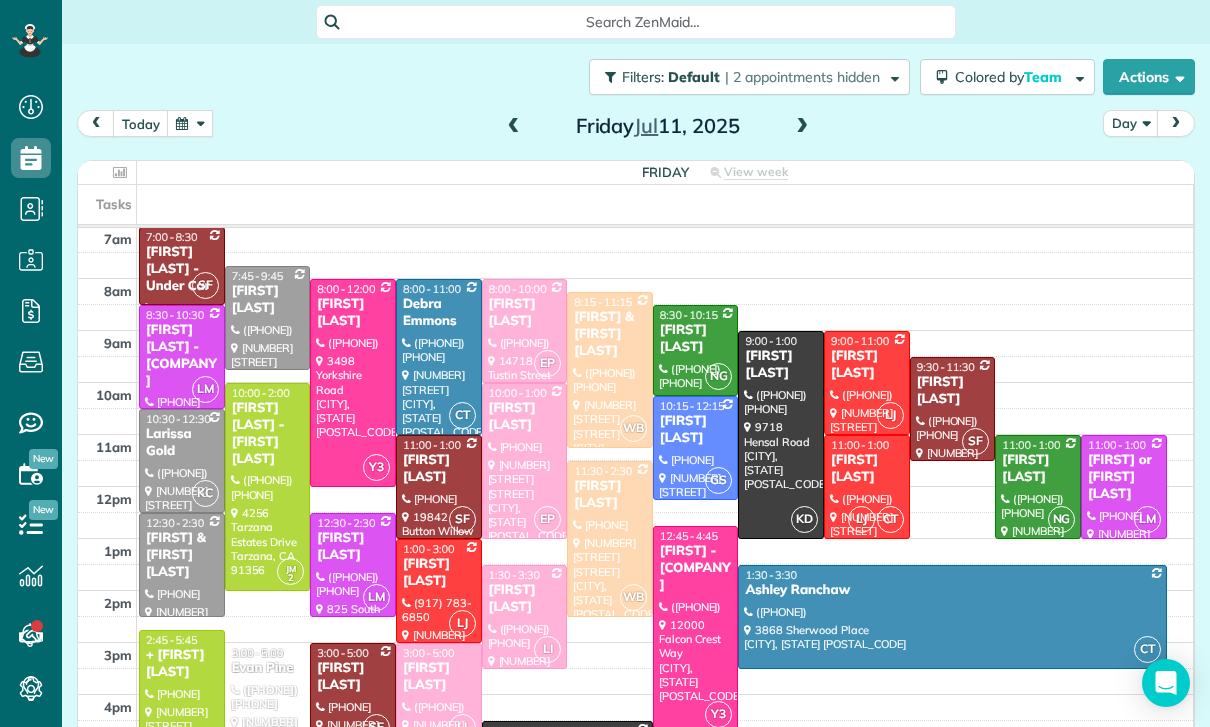 click on "Evan Pine" at bounding box center (268, 668) 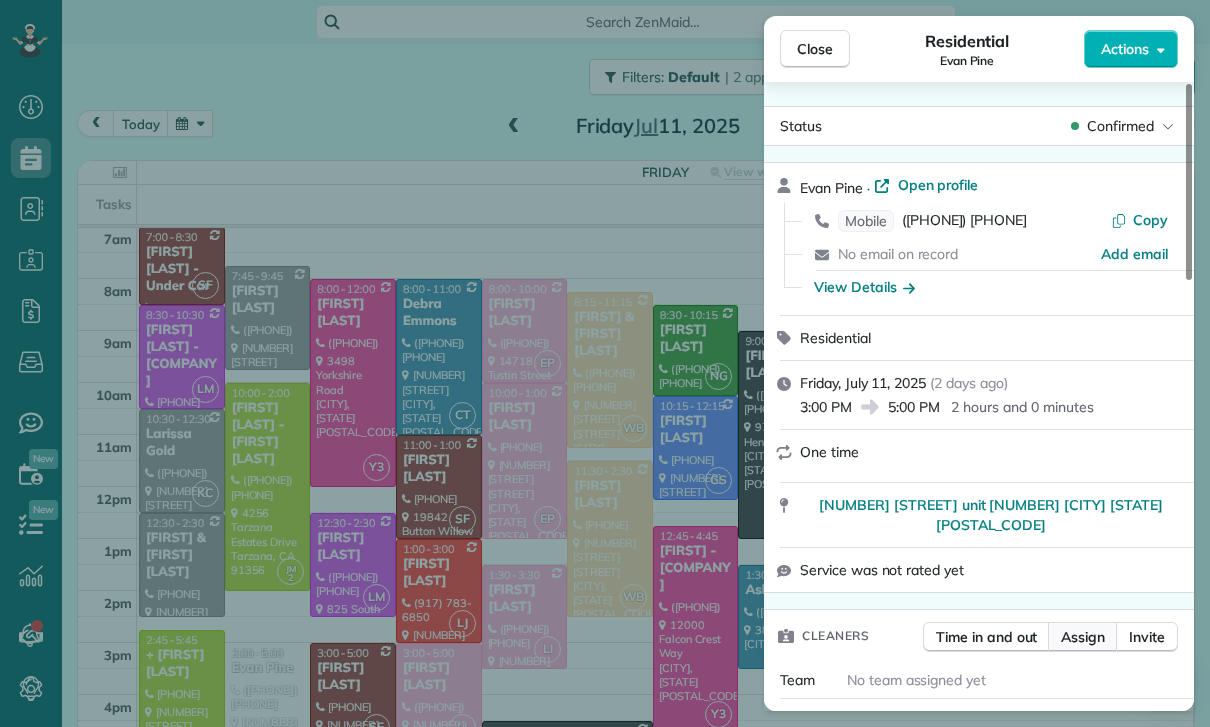 click on "Assign" at bounding box center [1083, 637] 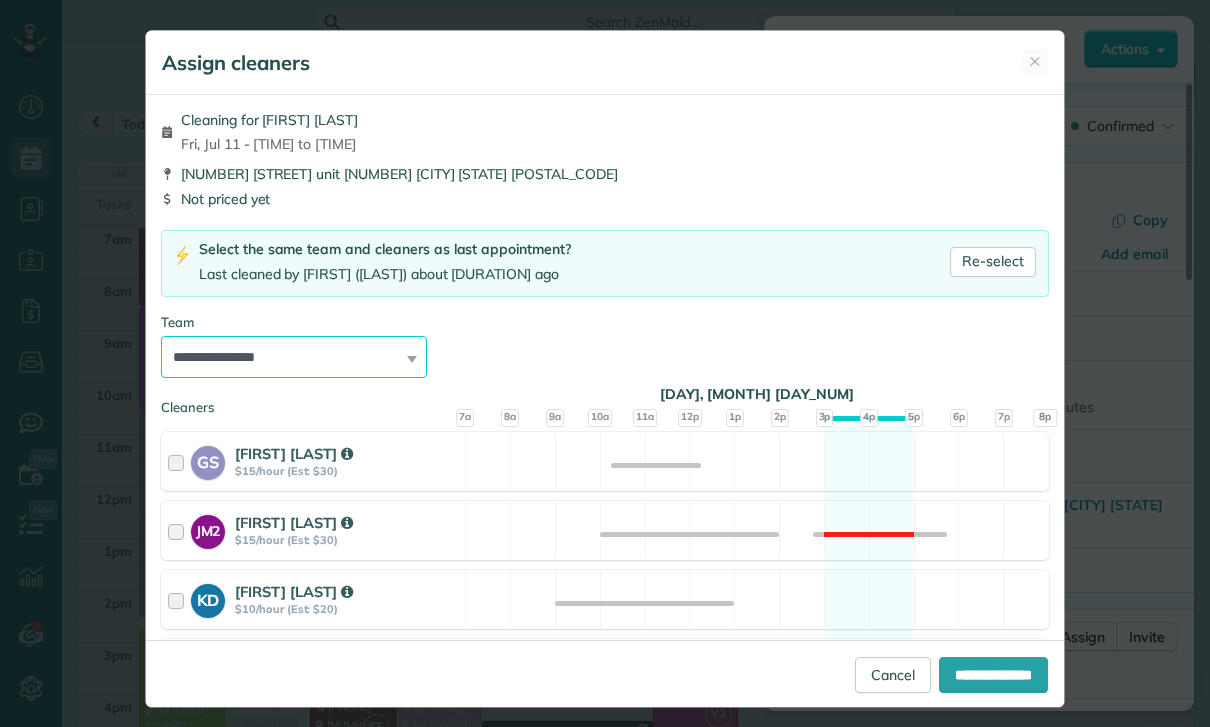 click on "**********" at bounding box center (294, 357) 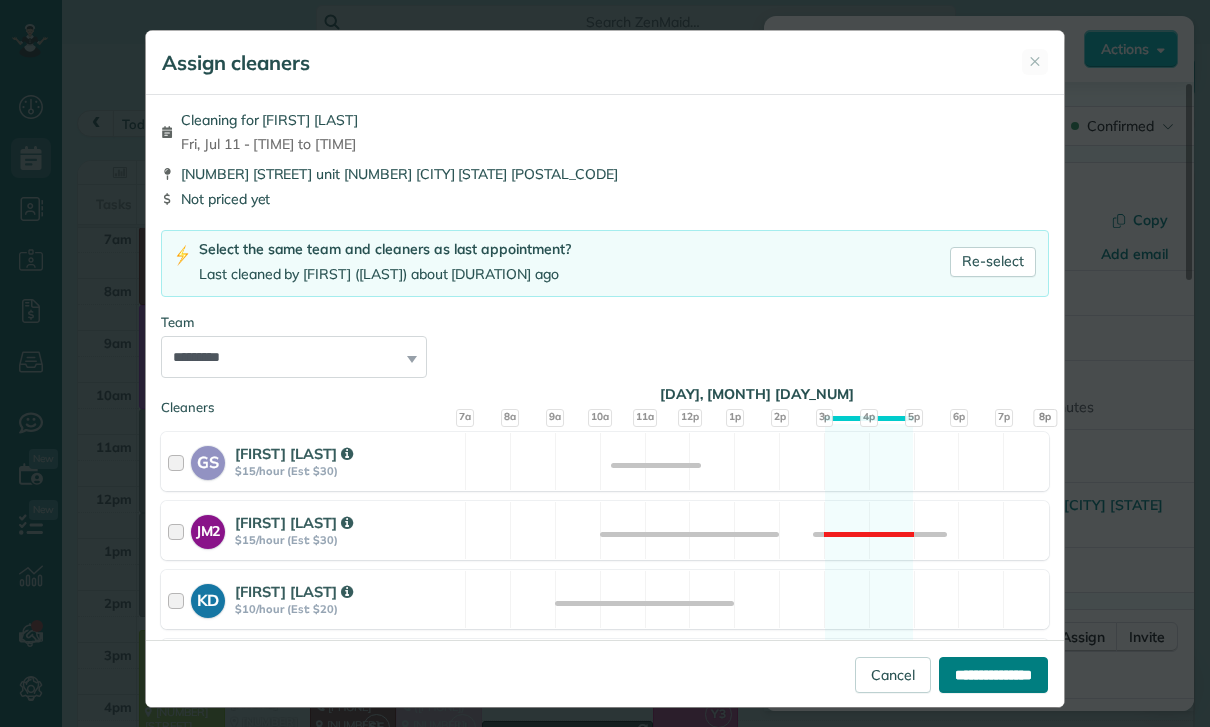 click on "**********" at bounding box center [993, 675] 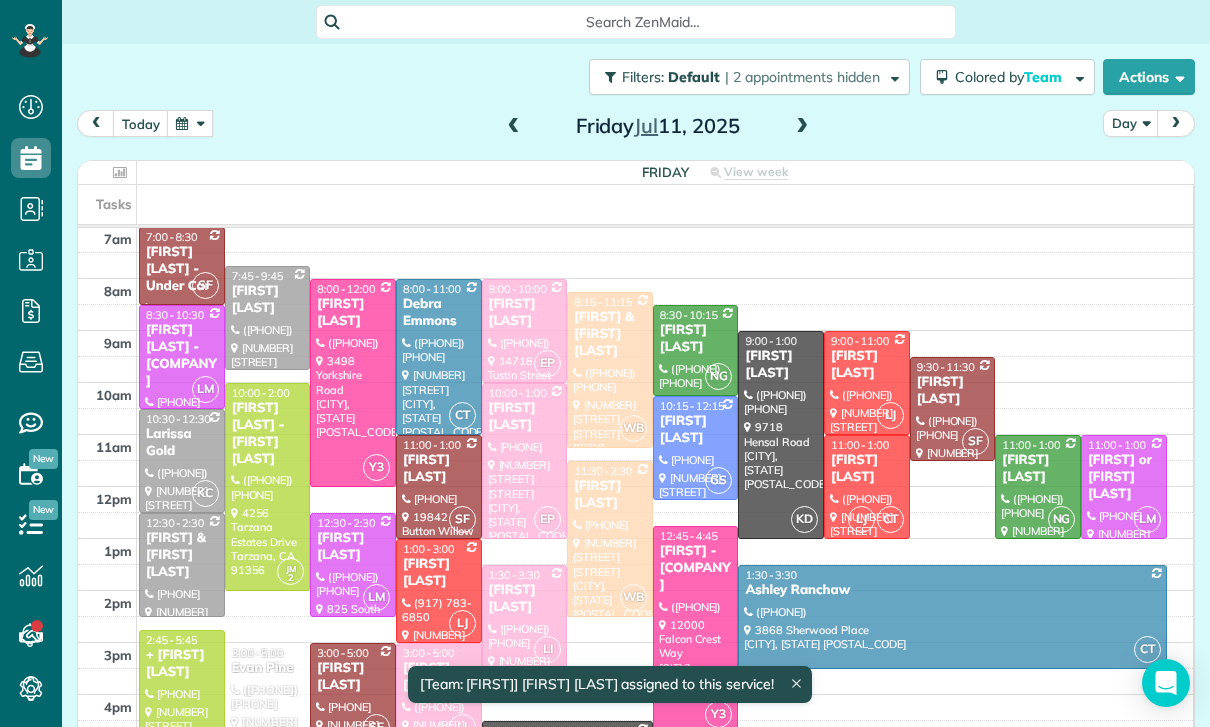 scroll, scrollTop: 157, scrollLeft: 0, axis: vertical 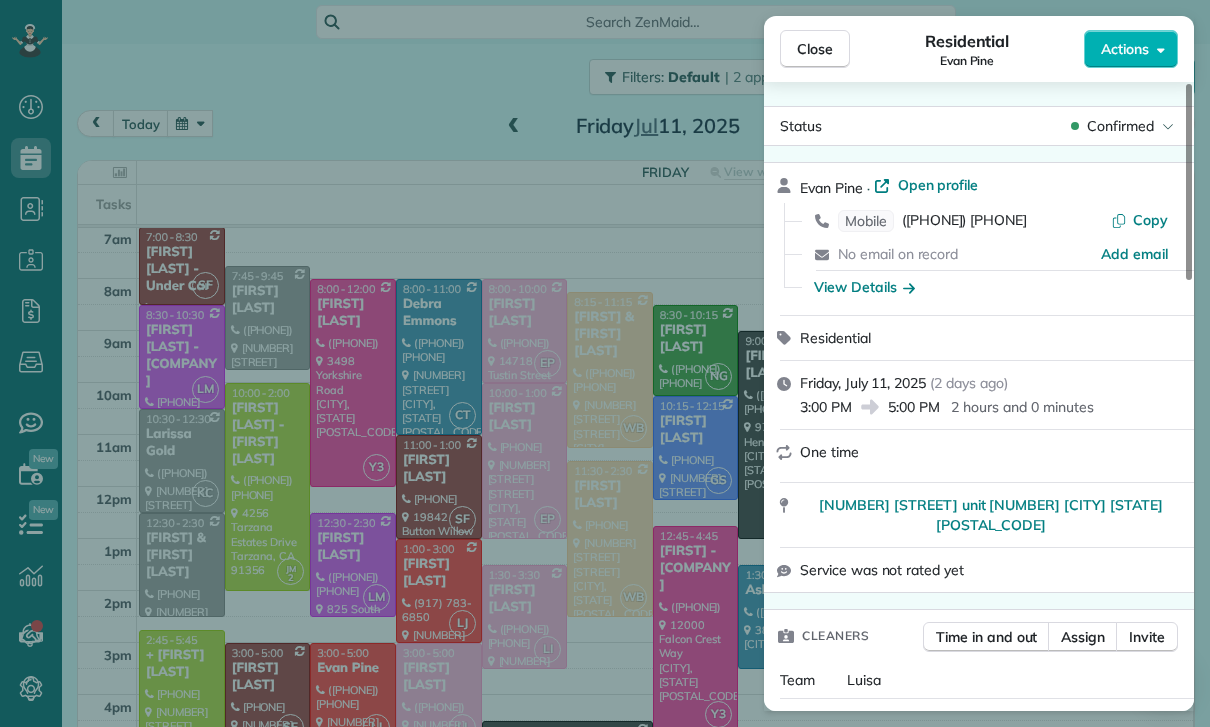 click on "Close Residential [FIRST] [LAST] Actions Status Confirmed [FIRST] [LAST] · Open profile Mobile ([PHONE]) Copy No email on record Add email View Details Residential Friday, July 11, 2025 ( [NUMBER] days ago ) [TIME] [TIME] [NUMBER] hours and [NUMBER] minutes One time [NUMBER] [STREET] unit [NUMBER] [CITY] [STATE] [POSTAL_CODE] Service was not rated yet Cleaners Time in and out Assign Invite Team [FIRST] Cleaners [FIRST] [LAST] [TIME] [TIME] Checklist Try Now Keep this appointment up to your standards. Stay on top of every detail, keep your cleaners organised, and your client happy. Assign a checklist Watch a 5 min demo Billing Billing actions Price $[NUMBER].[NUMBER] Overcharge $[NUMBER].[NUMBER] Discount $[NUMBER].[NUMBER] Coupon discount - Primary tax - Secondary tax - Total appointment price $[NUMBER].[NUMBER] Tips collected New feature! $[NUMBER].[NUMBER] Mark as paid Total including tip $[NUMBER].[NUMBER] Get paid online in no-time! Send an invoice and reward your cleaners with tips Charge customer credit card Appointment custom fields Key # - Work items No work items to display Notes Appointment [NUMBER] Customer [NUMBER]" at bounding box center [605, 363] 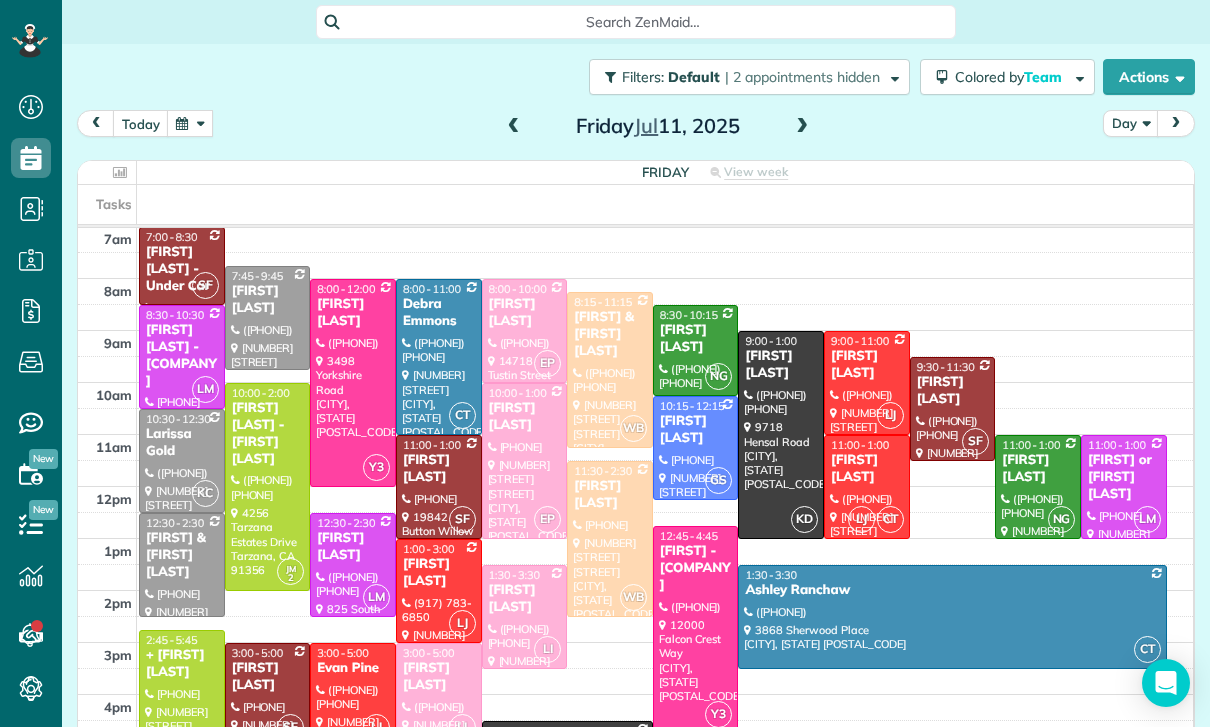 click at bounding box center [190, 123] 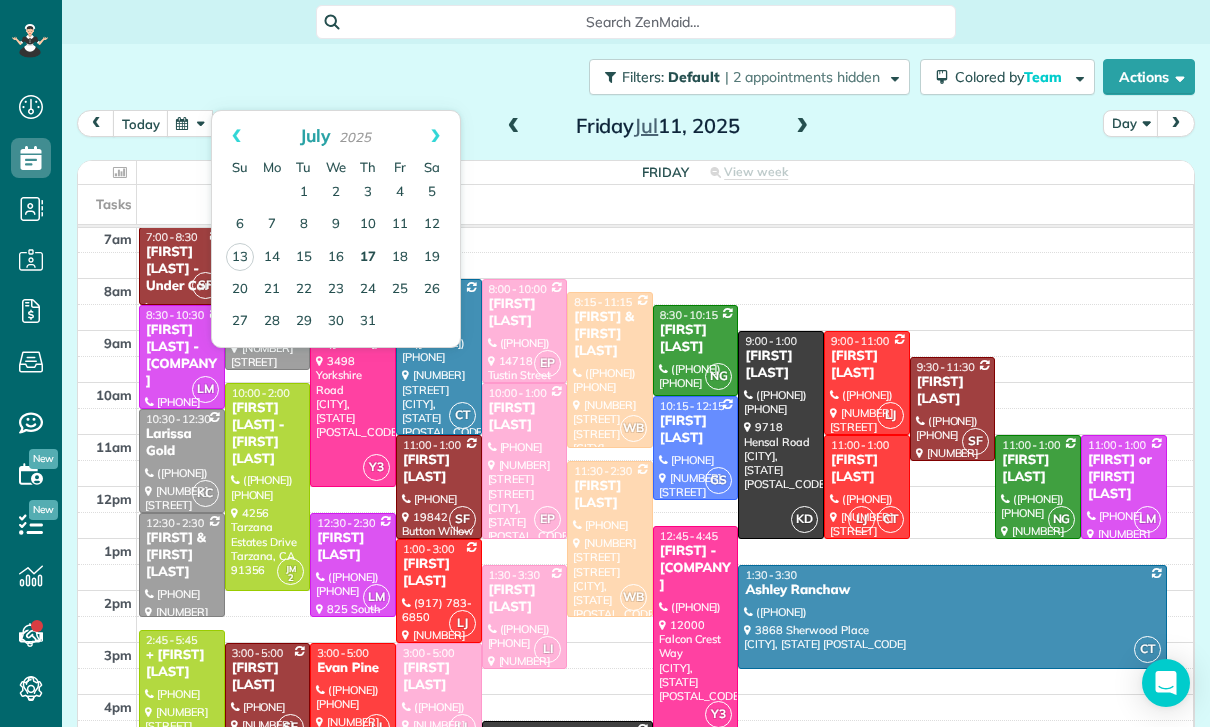 click on "17" at bounding box center (368, 258) 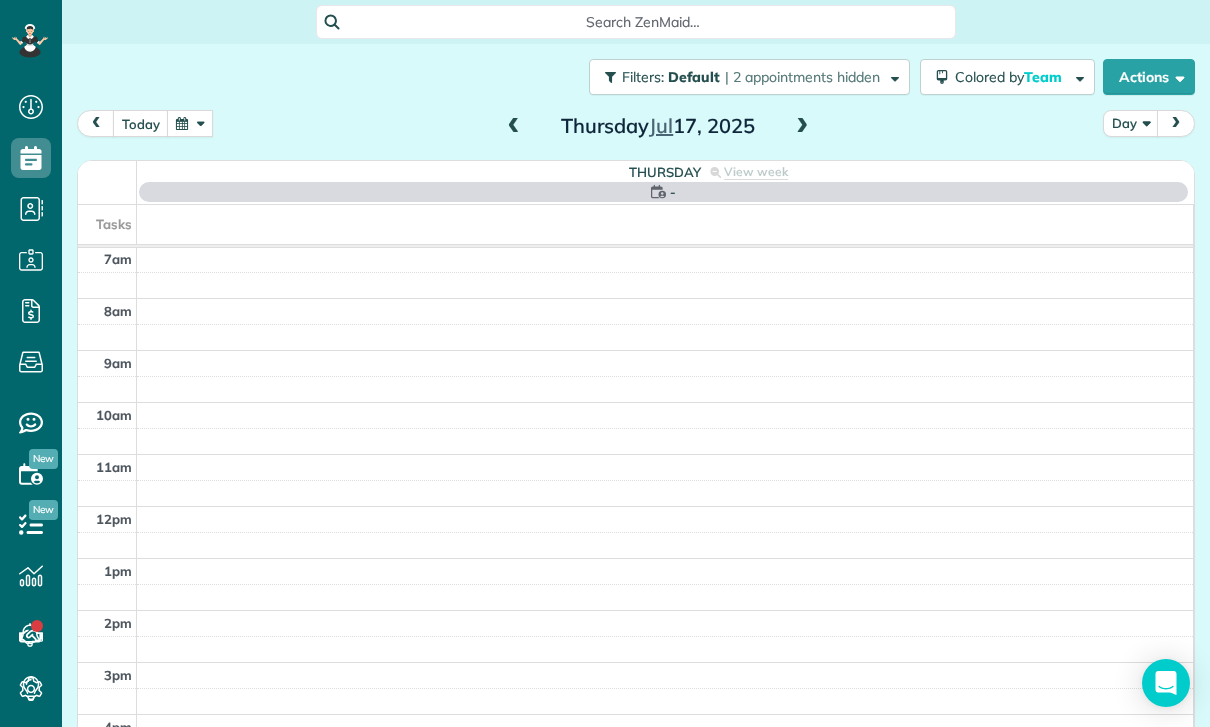scroll, scrollTop: 157, scrollLeft: 0, axis: vertical 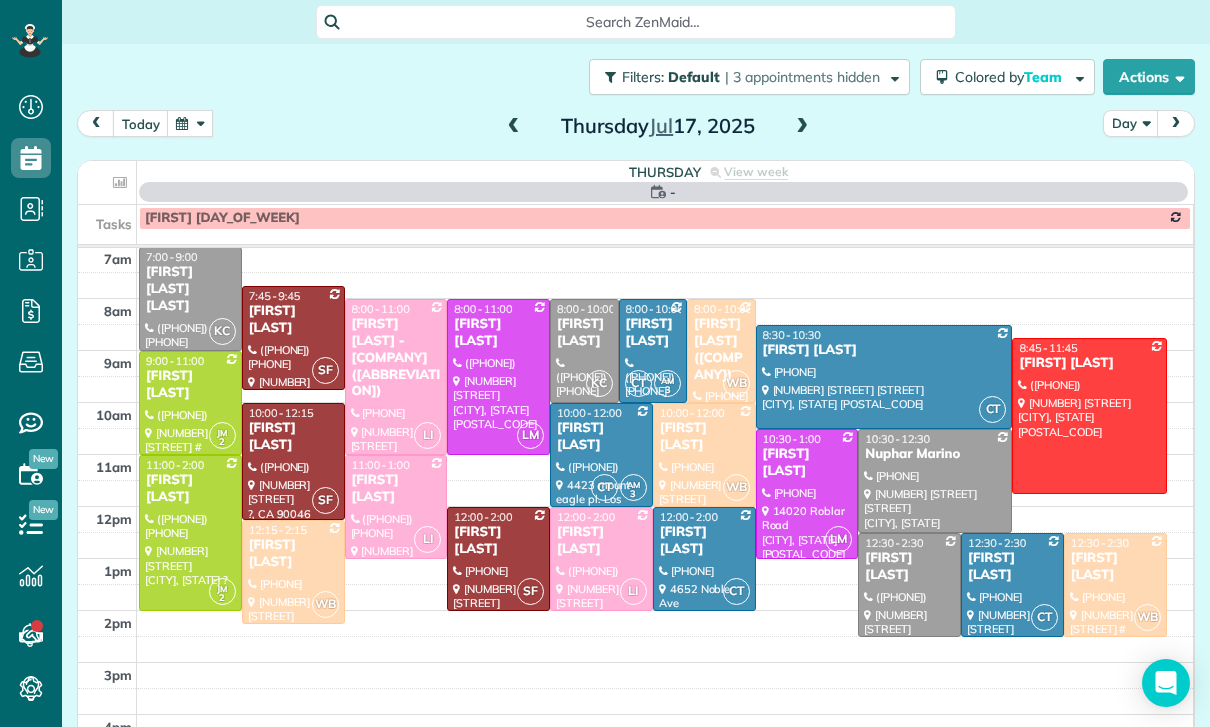 click at bounding box center [190, 123] 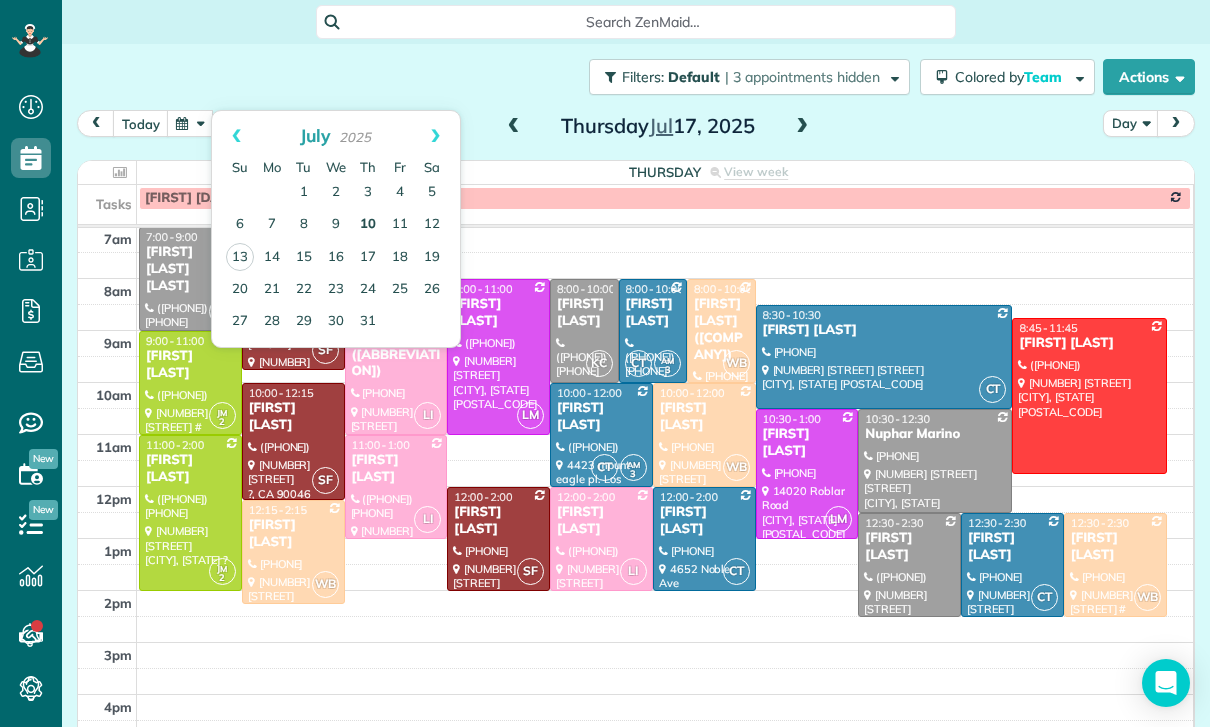 click on "10" at bounding box center (368, 225) 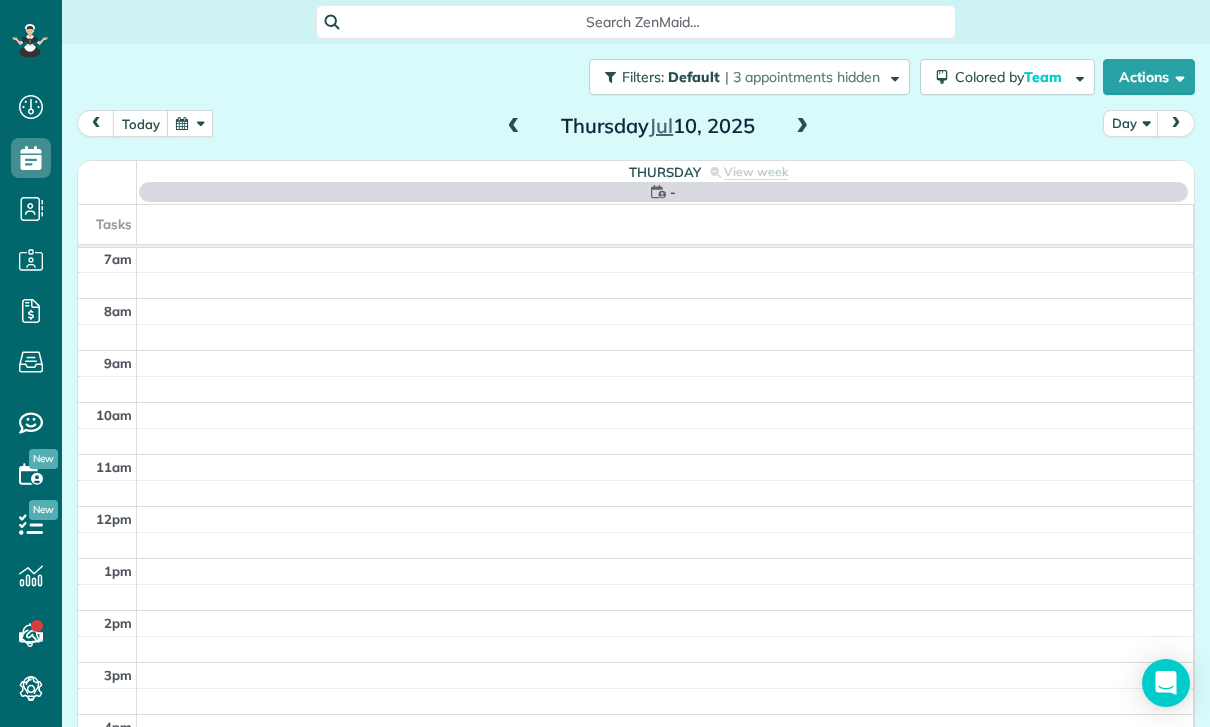 scroll, scrollTop: 157, scrollLeft: 0, axis: vertical 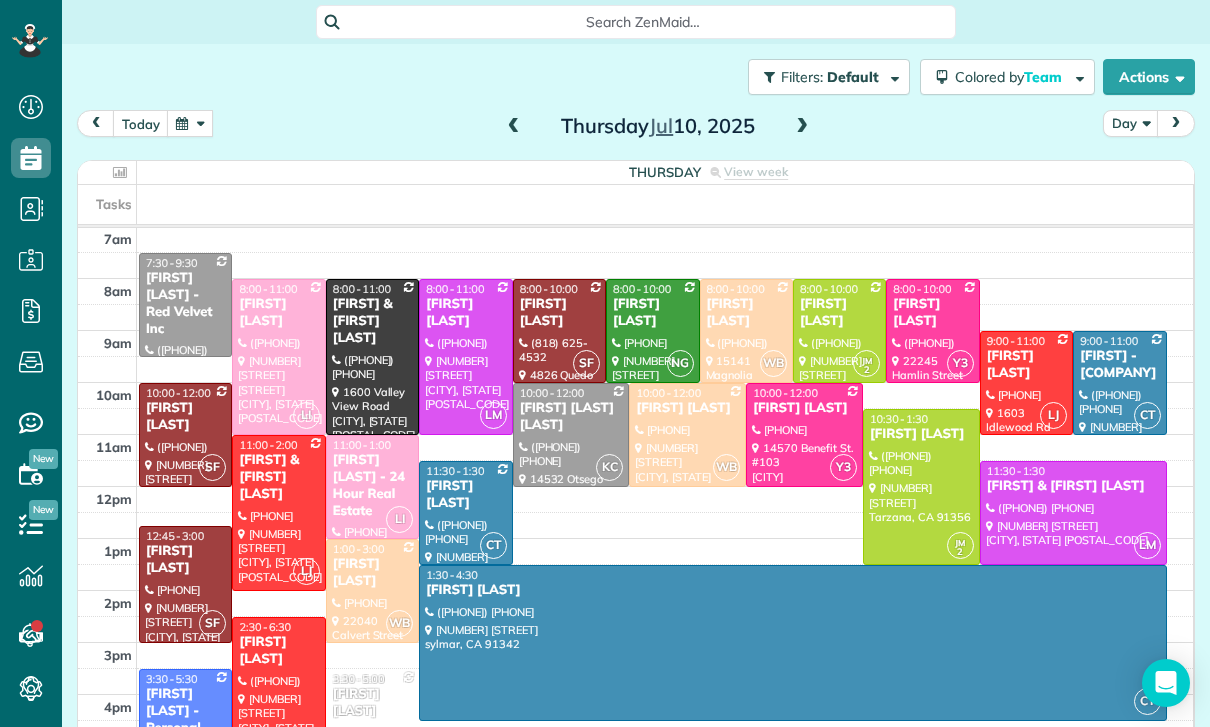 click at bounding box center (792, 643) 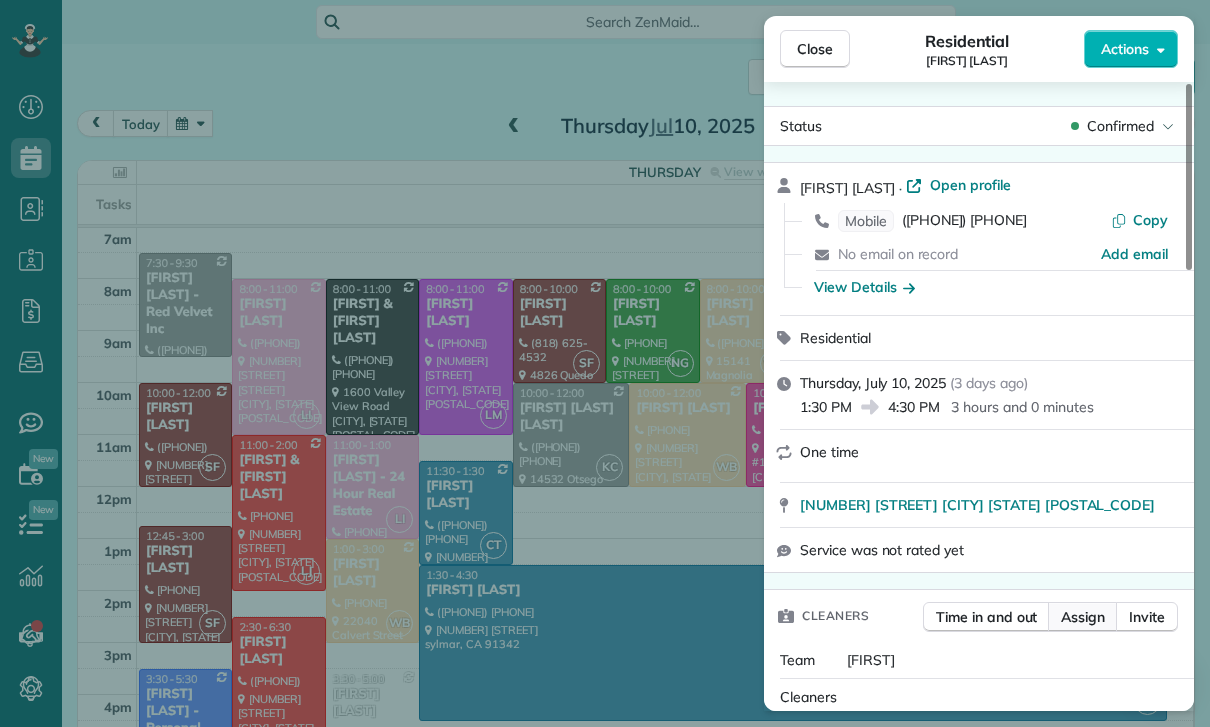 click on "Assign" at bounding box center [1083, 617] 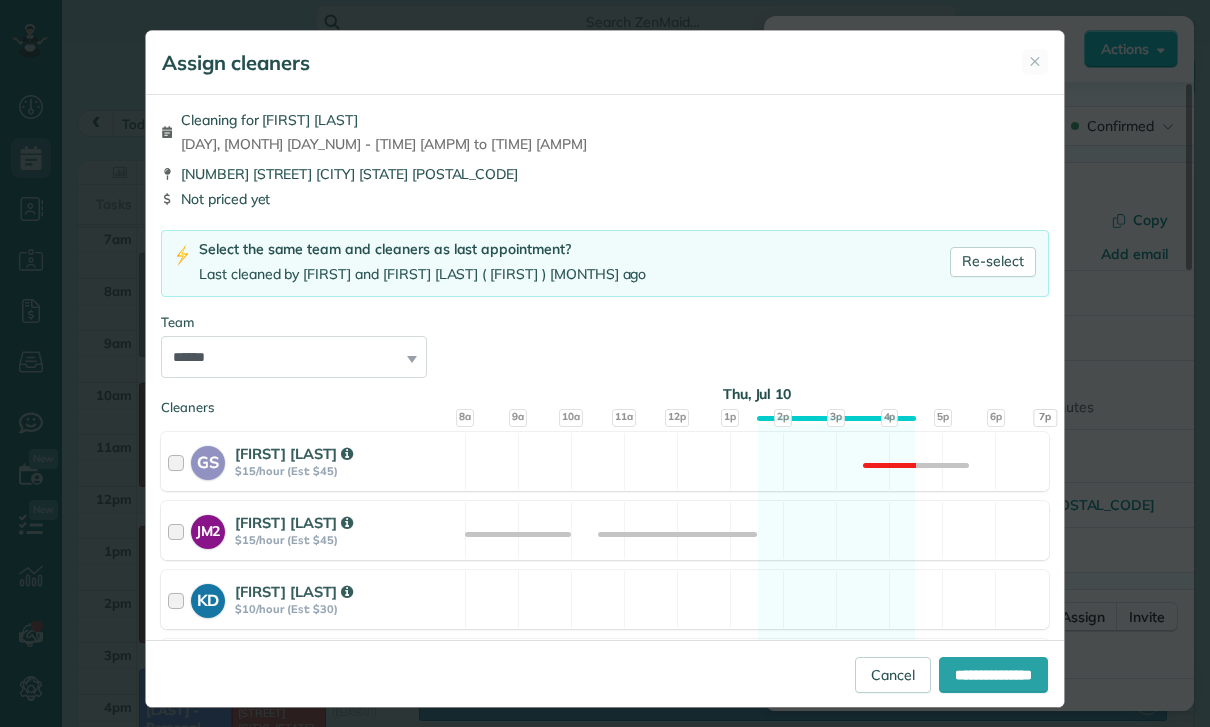 click on "**********" at bounding box center [294, 357] 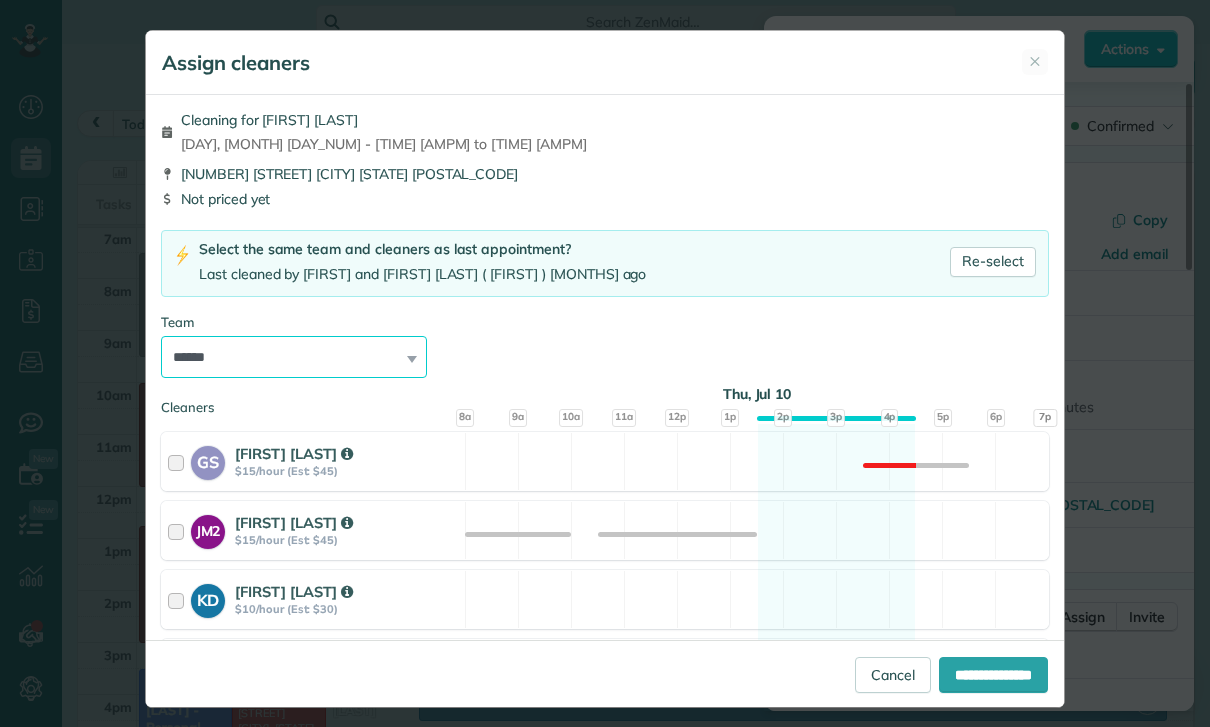 select on "**" 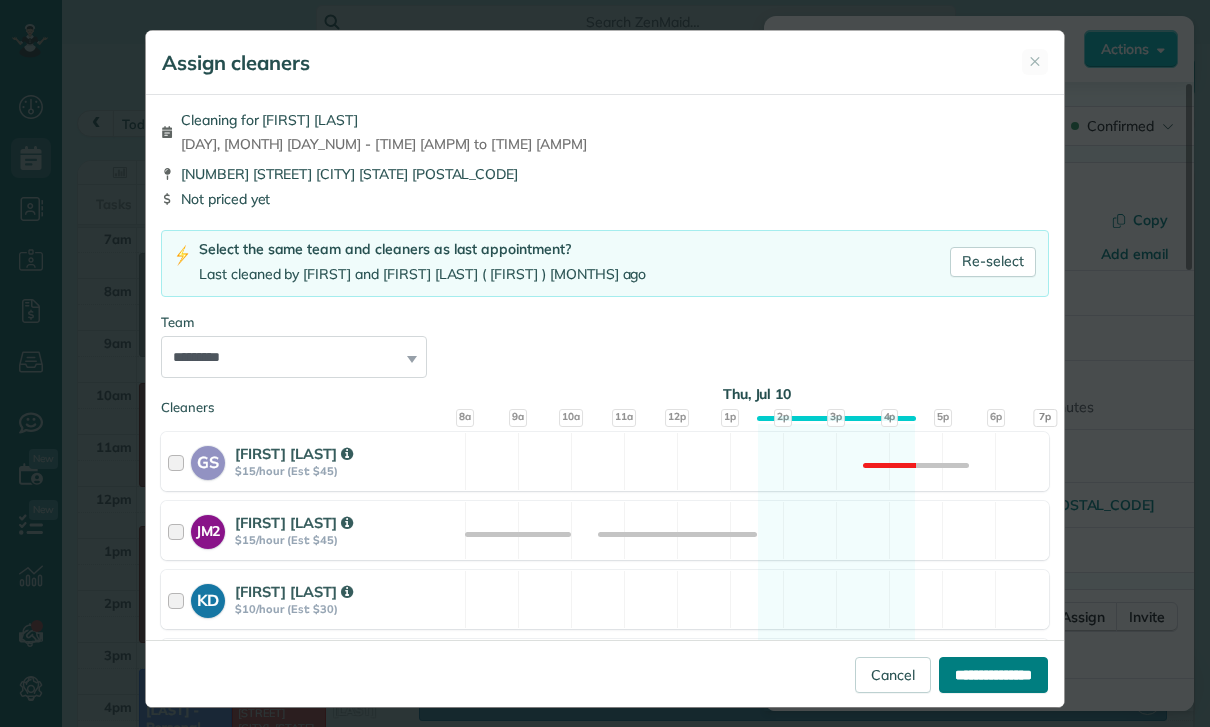 click on "**********" at bounding box center (993, 675) 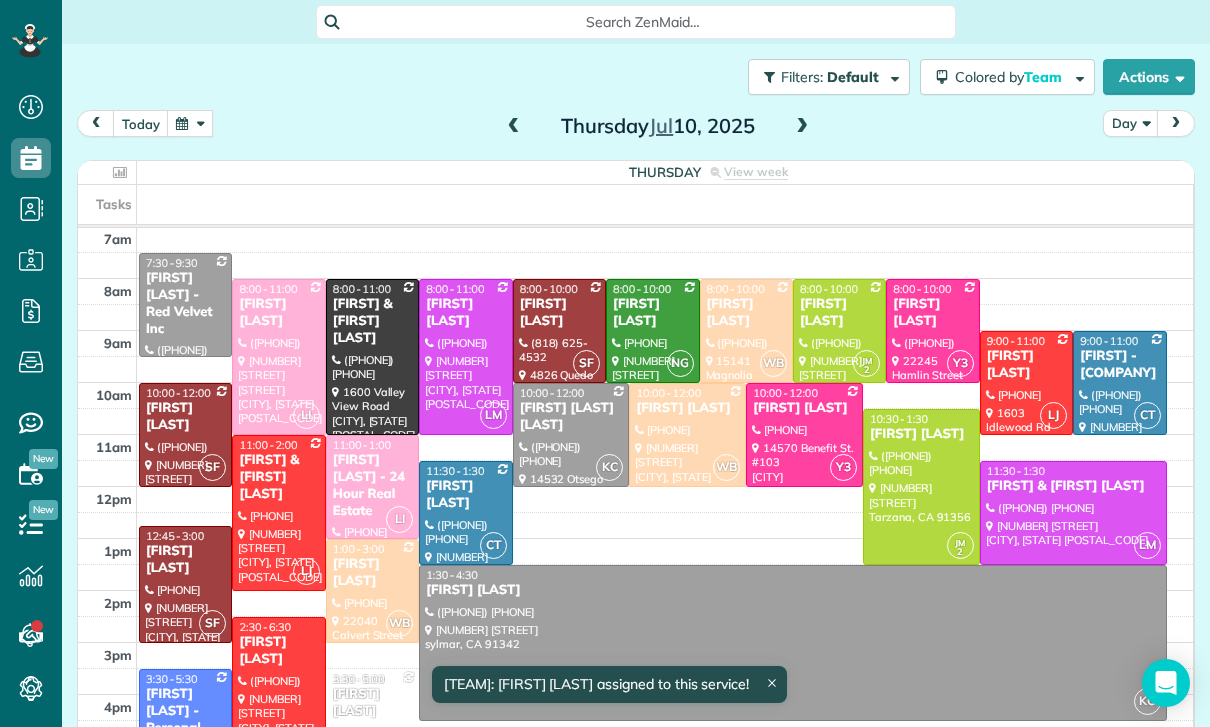 scroll, scrollTop: 157, scrollLeft: 0, axis: vertical 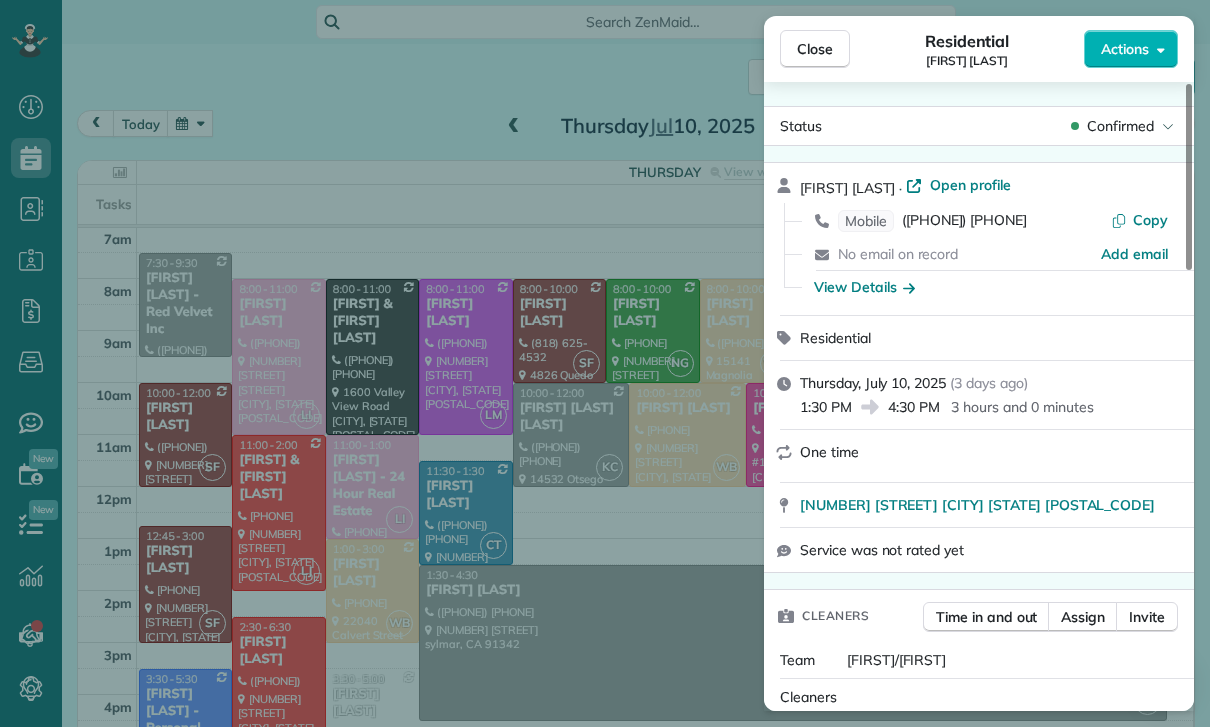 click on "Close Residential [FIRST] [LAST] Actions Status Confirmed [FIRST] [LAST] · Open profile Mobile [PHONE] Copy No email on record Add email View Details Residential [DAY_OF_WEEK], [MONTH] [DAY], [YEAR] ( [DAYS] days ago ) [TIME] [TIME] [DURATION] One time [NUMBER] [STREET] [CITY] [STATE] [POSTAL_CODE] Service was not rated yet Cleaners Time in and out Assign Invite Team [CLEANER_NAME]/[CLEANER_NAME] Cleaners [CLEANER_NAME] [CLEANER_NAME] [TIME] [TIME] Checklist Try Now Keep this appointment up to your standards. Stay on top of every detail, keep your cleaners organised, and your client happy. Assign a checklist Watch a 5 min demo Billing Billing actions Price [PRICE] Overcharge [PRICE] Discount [PRICE] Coupon discount - Primary tax - Secondary tax - Total appointment price [PRICE] Tips collected New feature! [PRICE] Mark as paid Total including tip [PRICE] Get paid online in no-time! Send an invoice and reward your cleaners with tips Charge customer credit card Appointment custom fields Key # - Work items No work items to display Notes Appointment [NUMBER] Customer [NUMBER]" at bounding box center [605, 363] 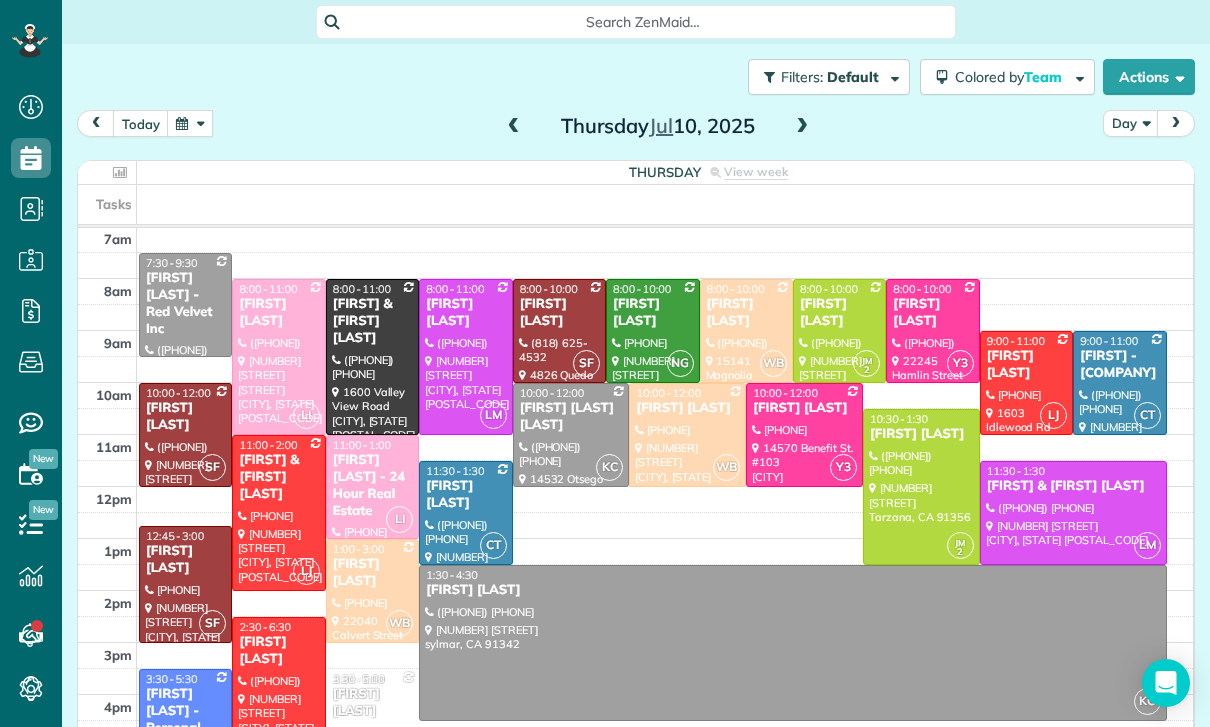 click at bounding box center (190, 123) 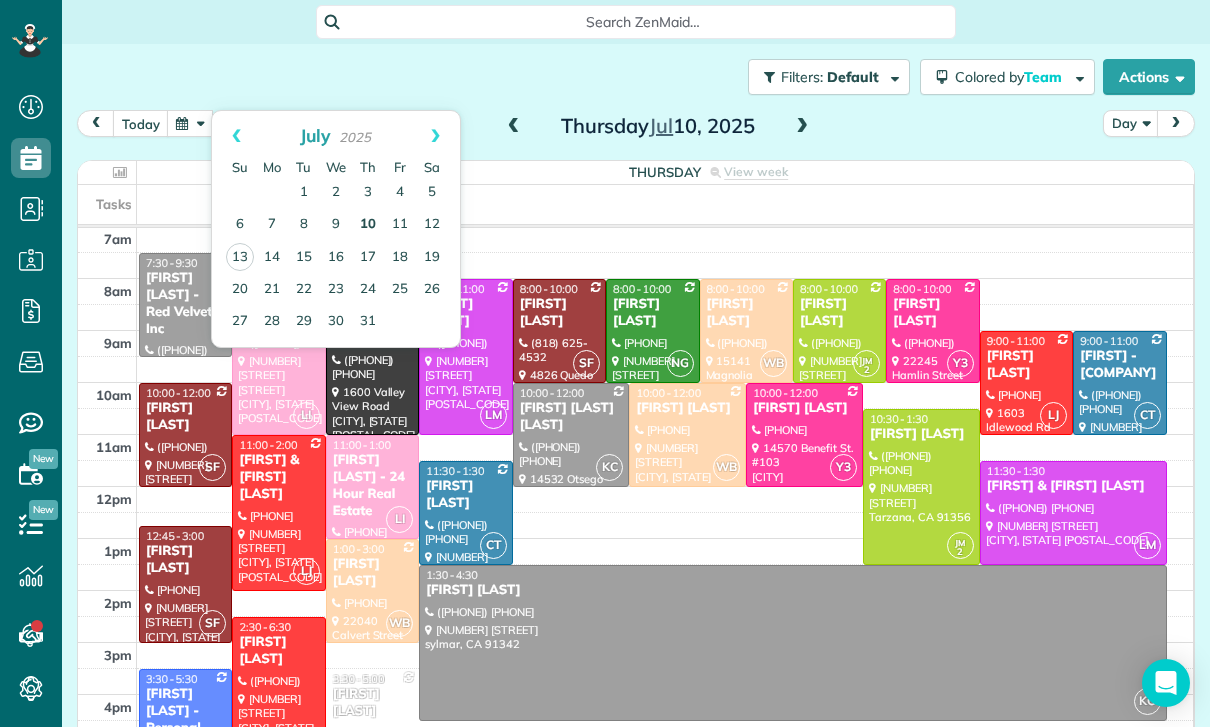 click on "10" at bounding box center (368, 225) 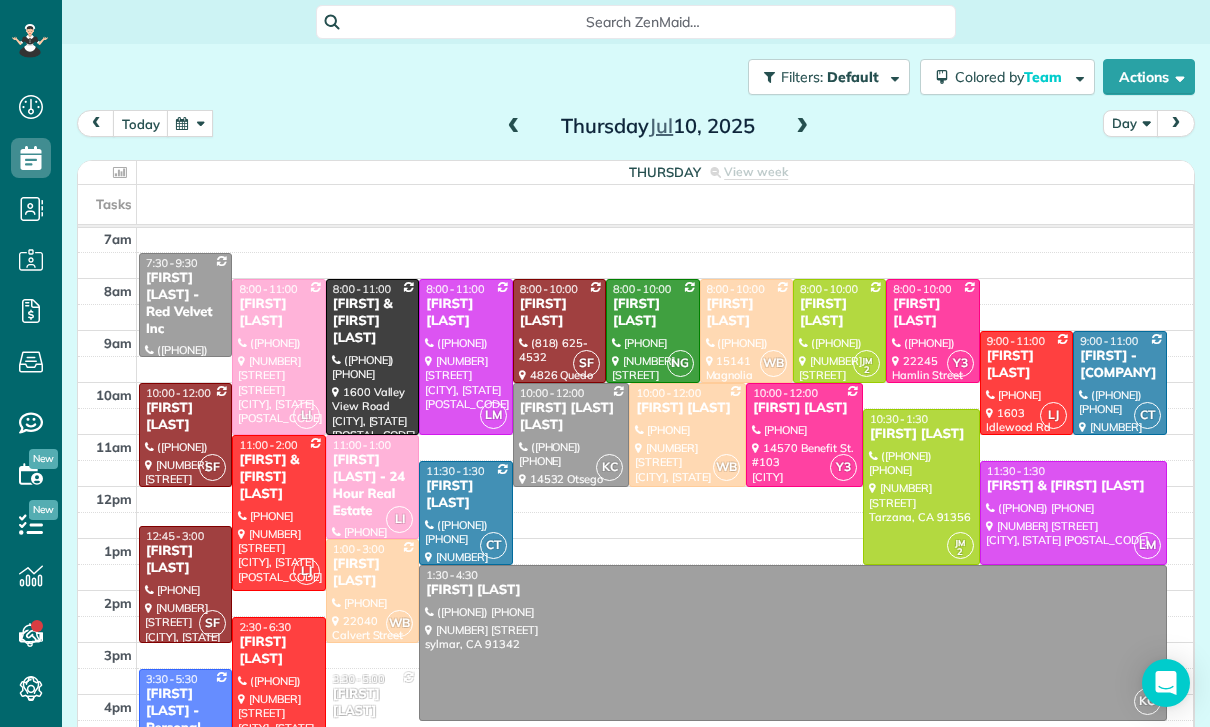 scroll, scrollTop: 157, scrollLeft: 0, axis: vertical 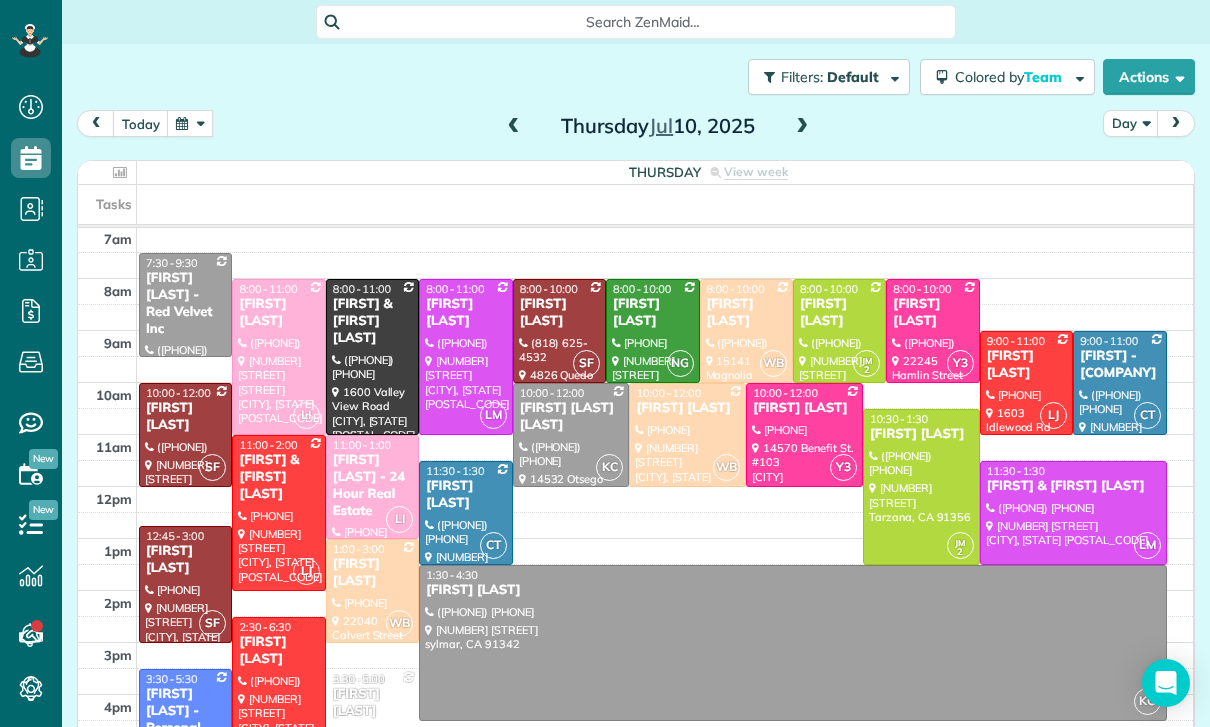 click at bounding box center (190, 123) 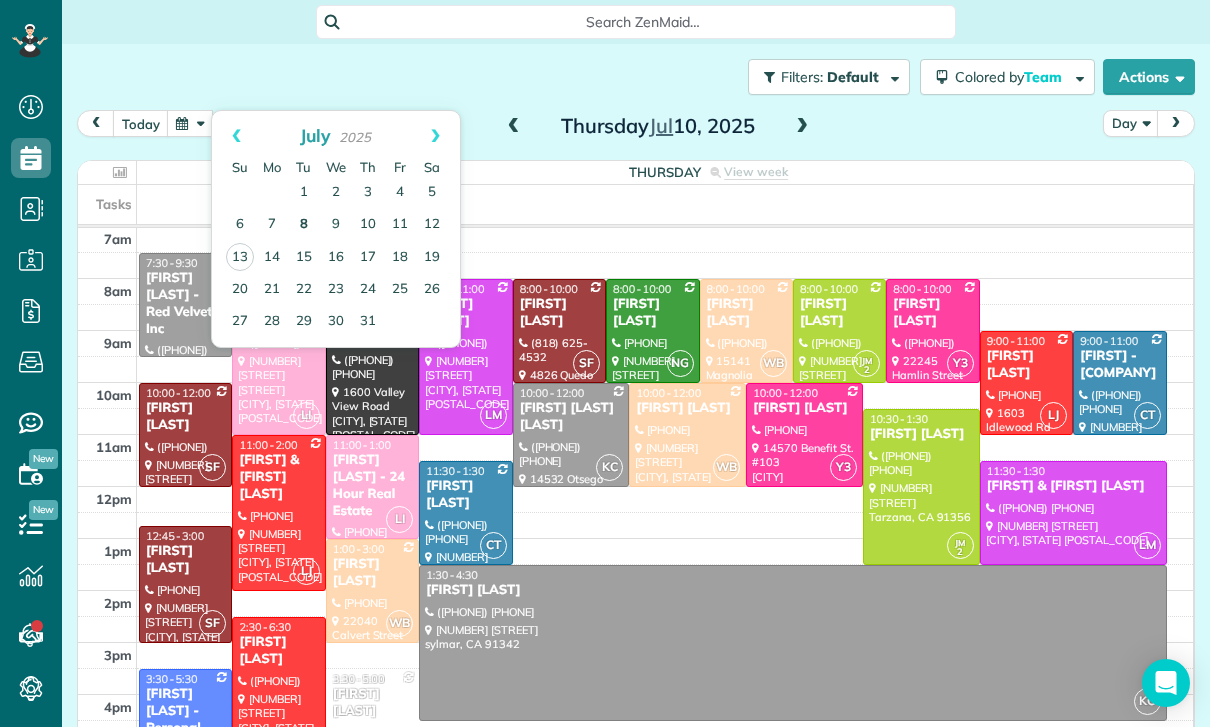 click on "8" at bounding box center [304, 225] 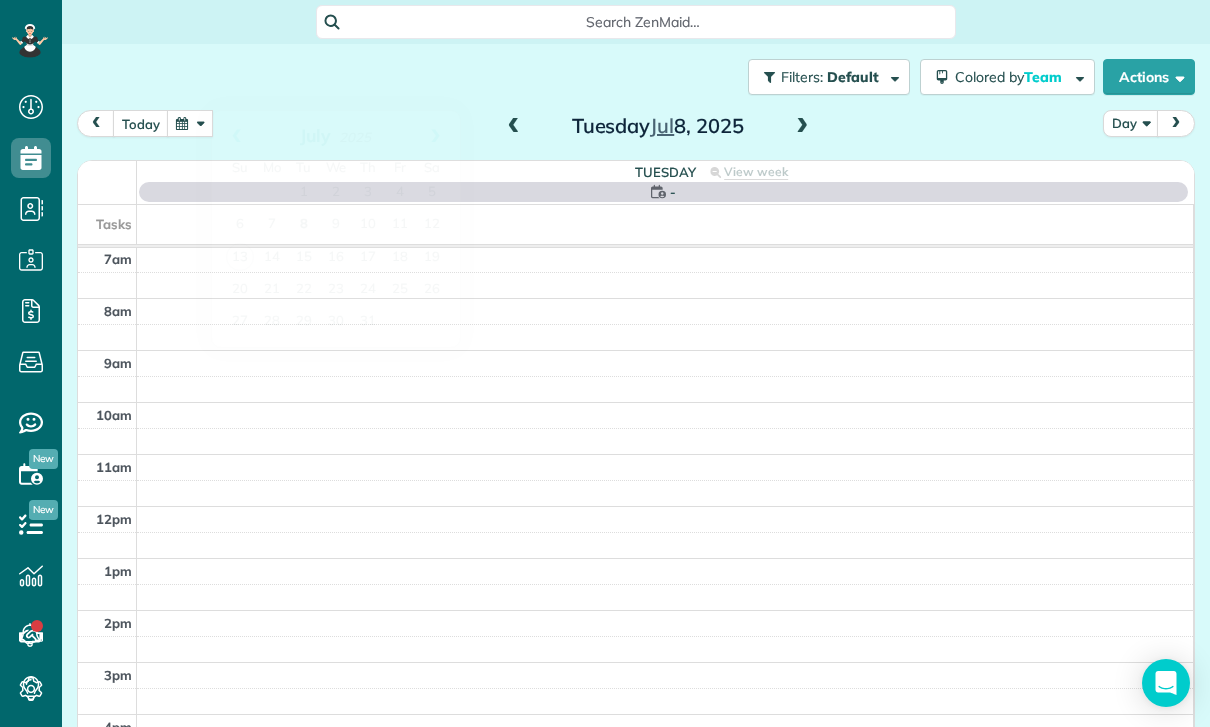 scroll, scrollTop: 157, scrollLeft: 0, axis: vertical 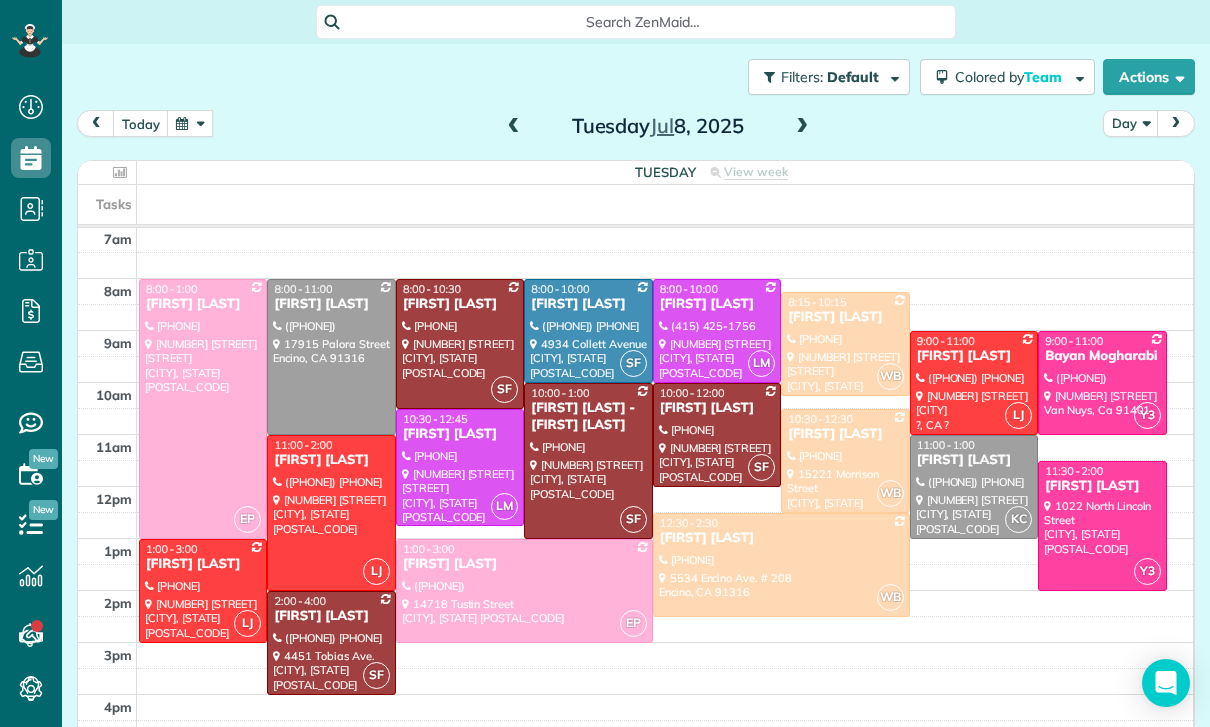 click at bounding box center (460, 467) 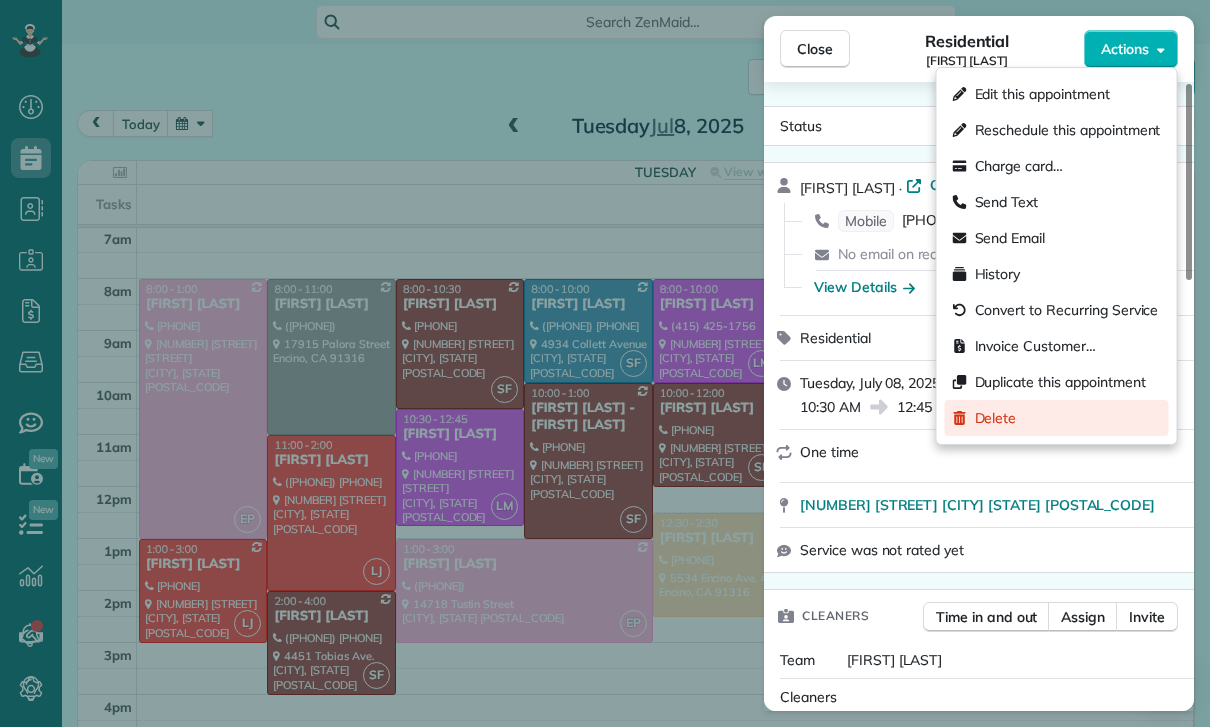 click on "Delete" at bounding box center (996, 418) 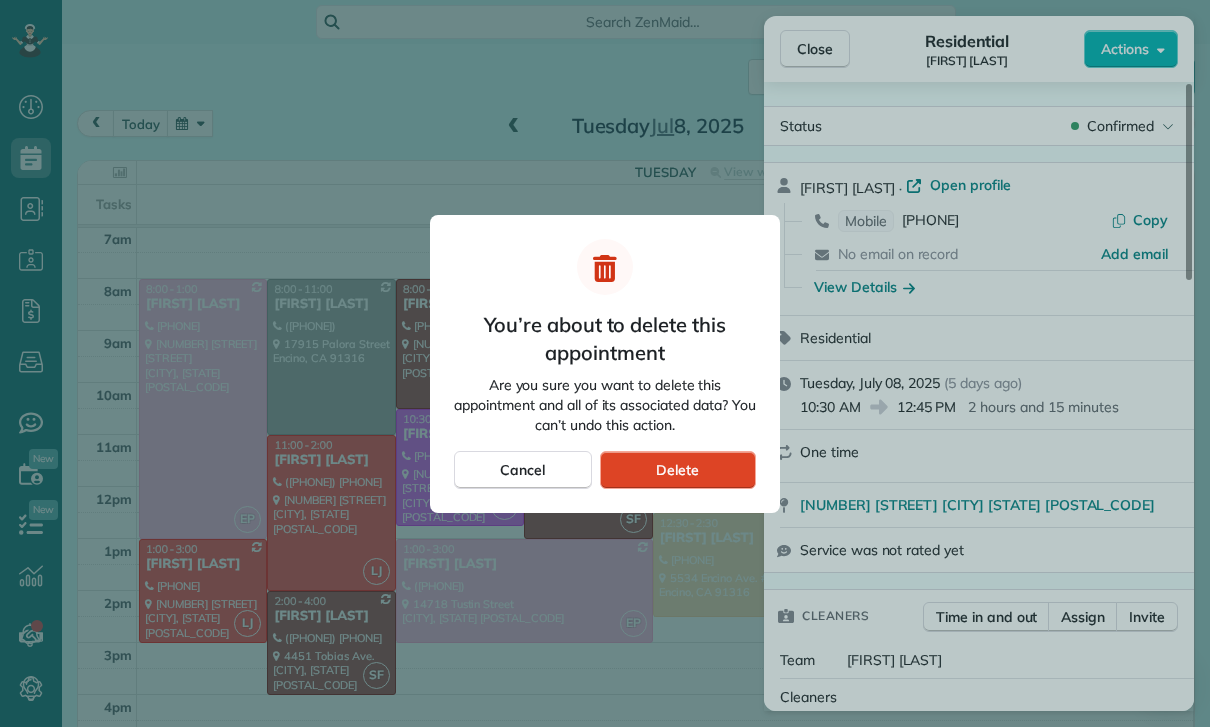 click on "Delete" at bounding box center (678, 470) 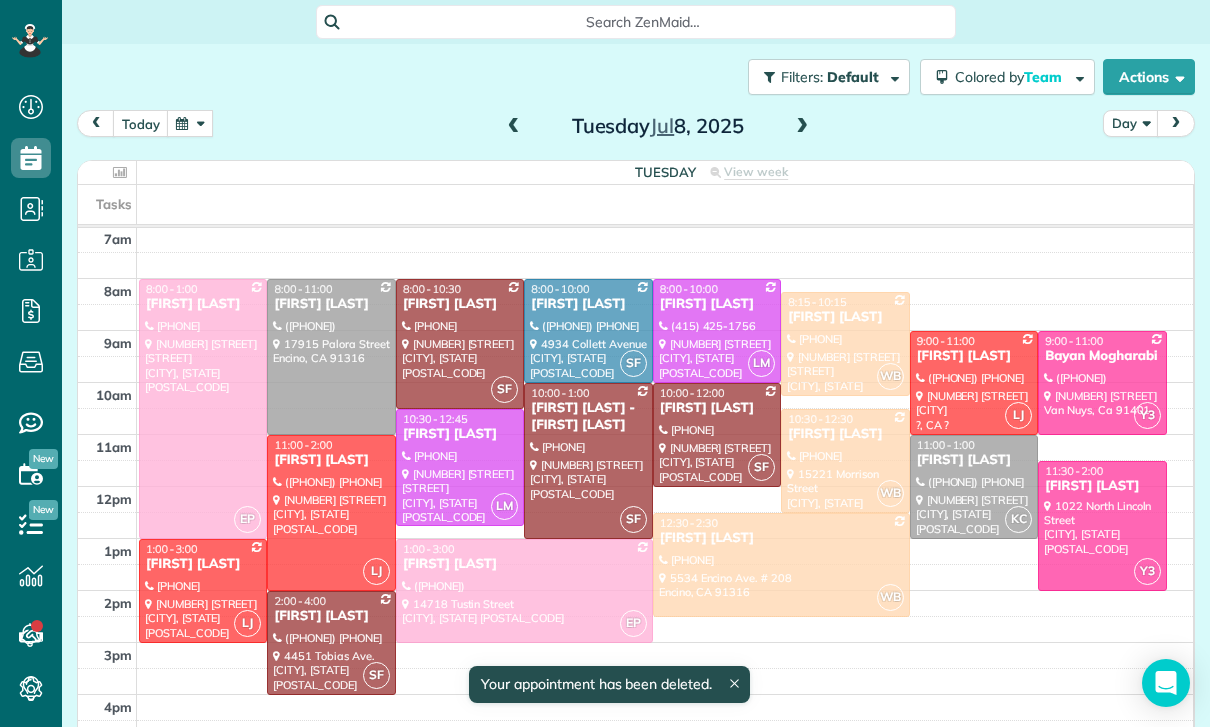 scroll, scrollTop: 157, scrollLeft: 0, axis: vertical 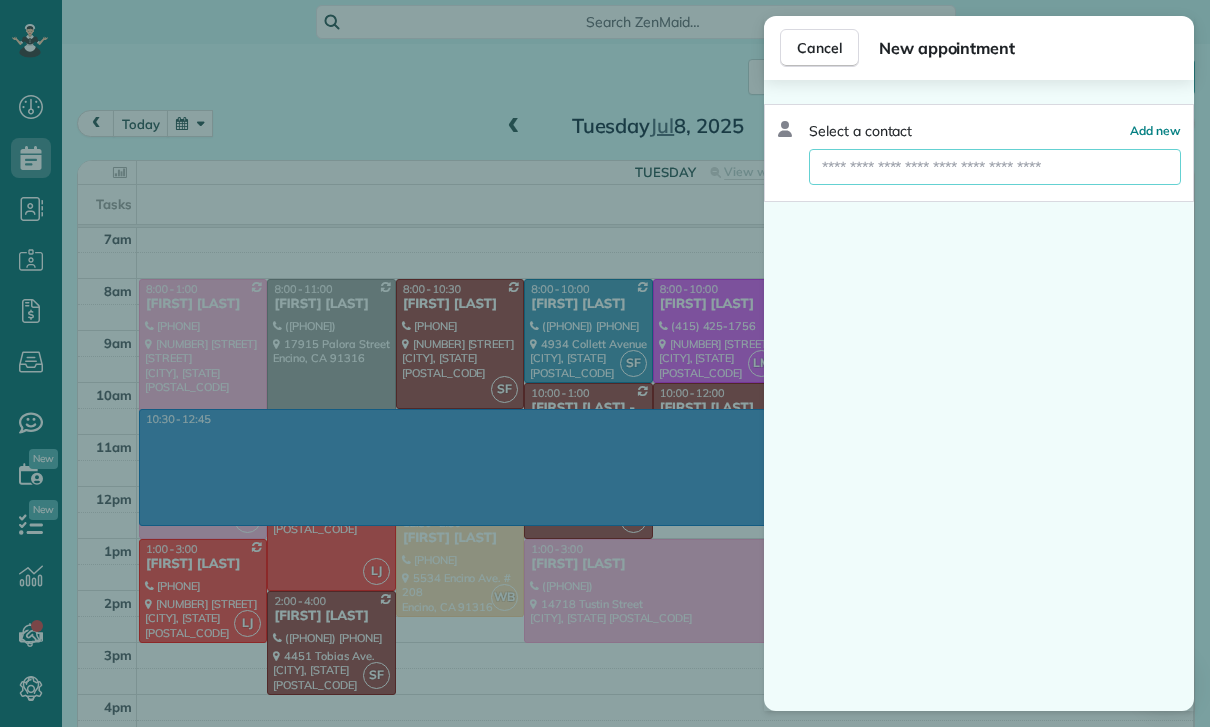 click at bounding box center [995, 167] 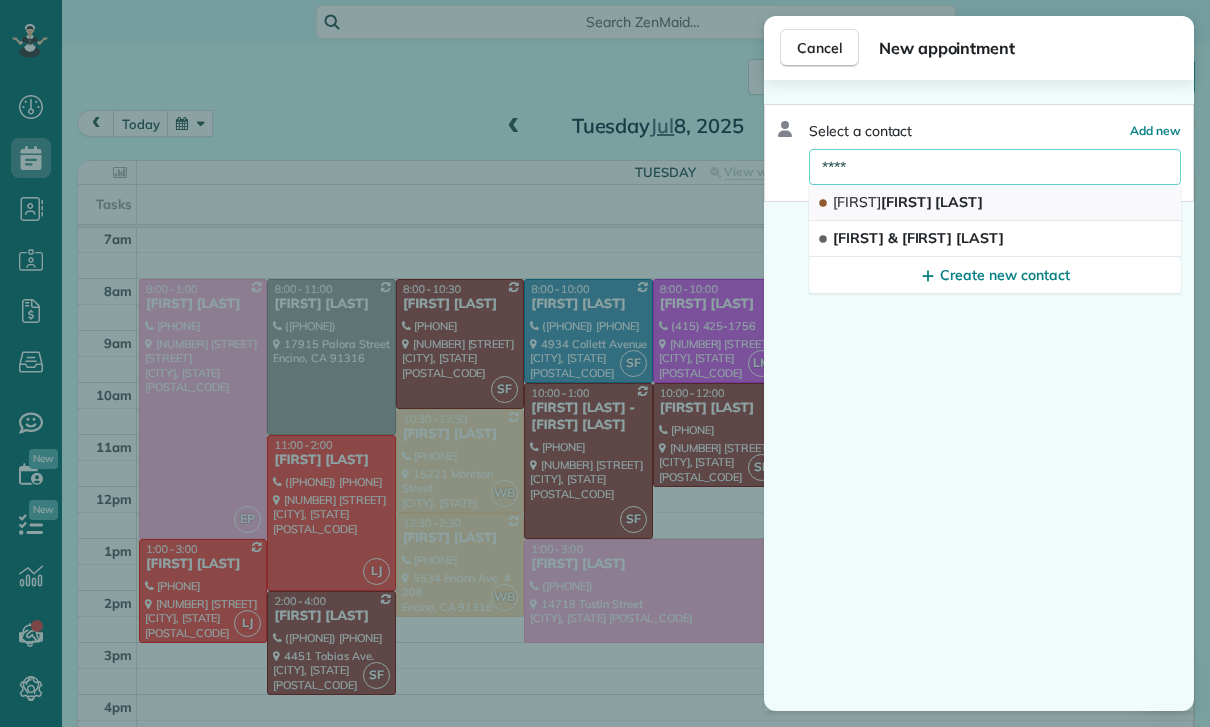 type on "****" 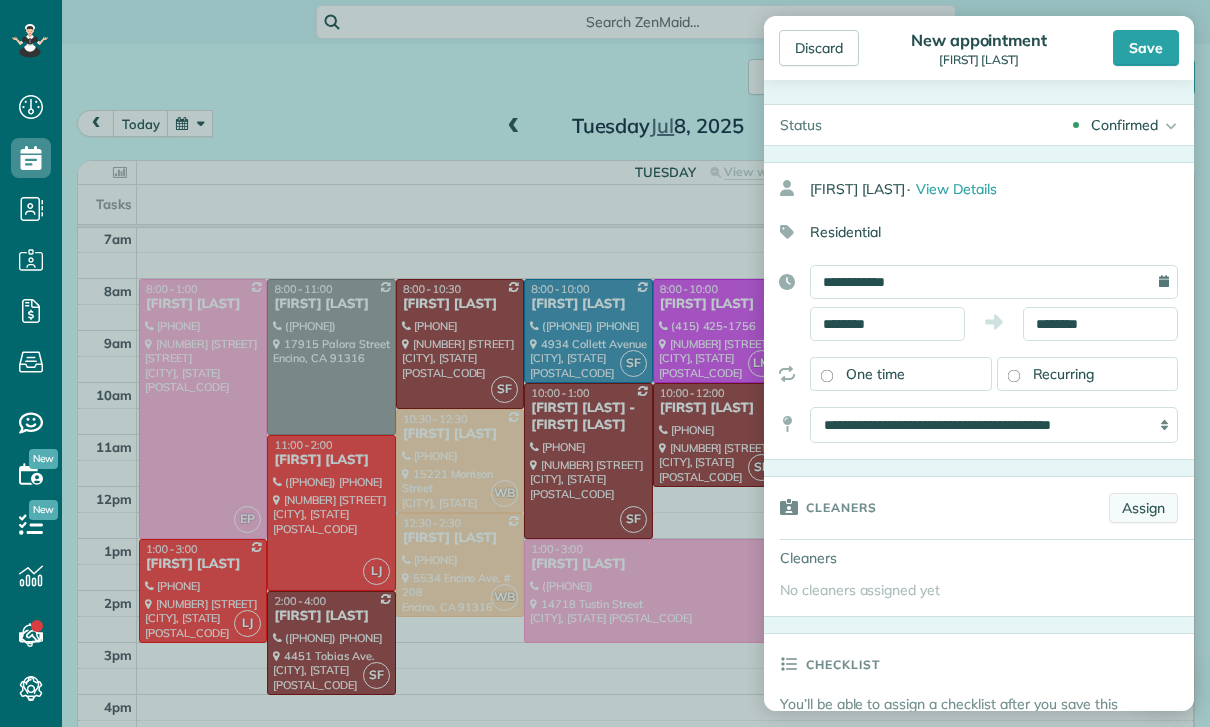 click on "Assign" at bounding box center (1143, 508) 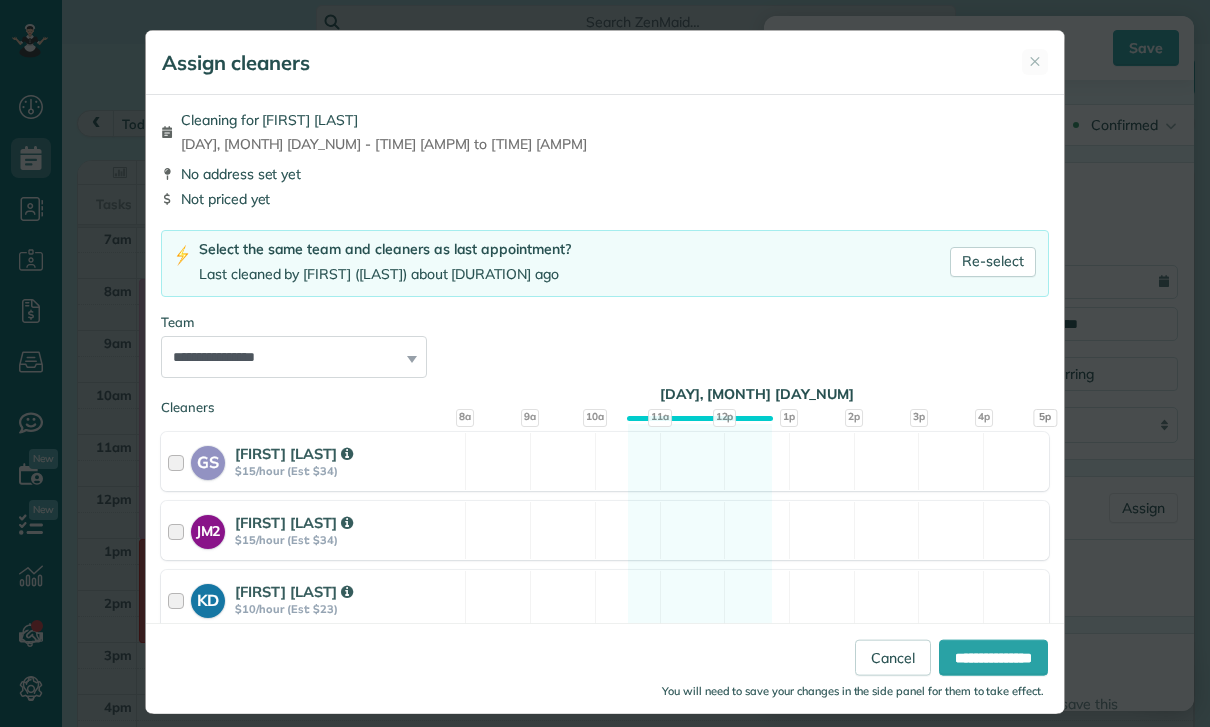 click on "**********" at bounding box center (294, 357) 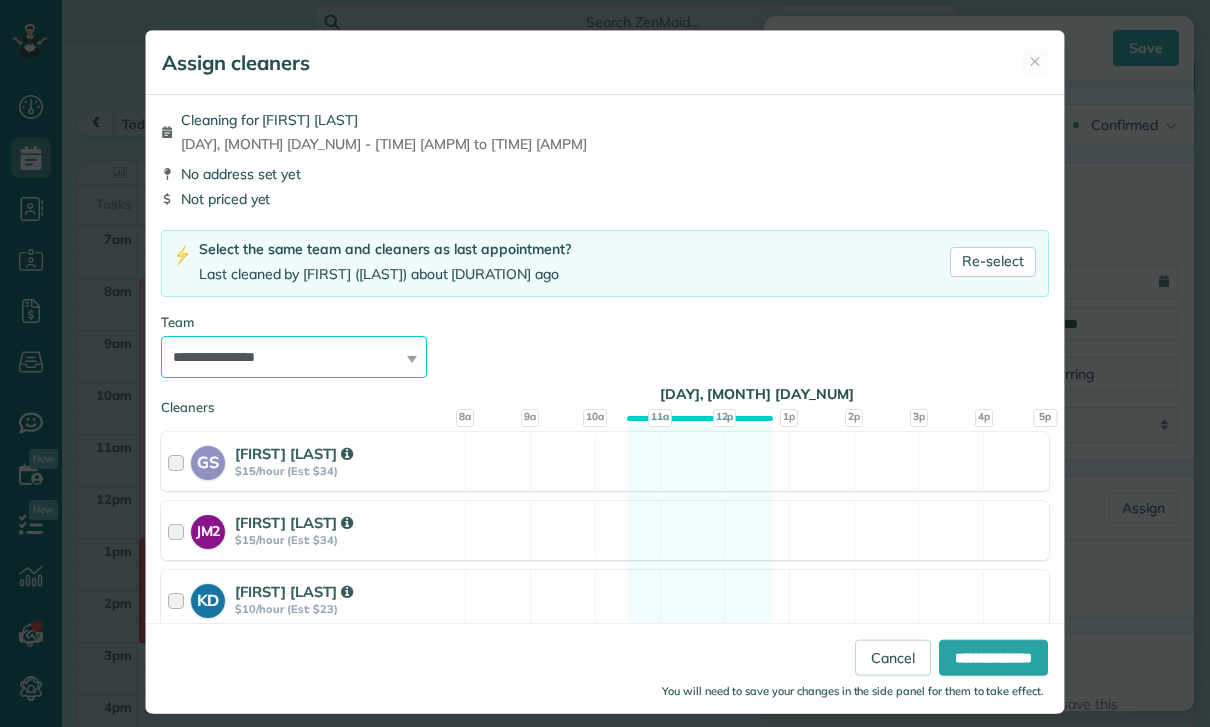 select on "*****" 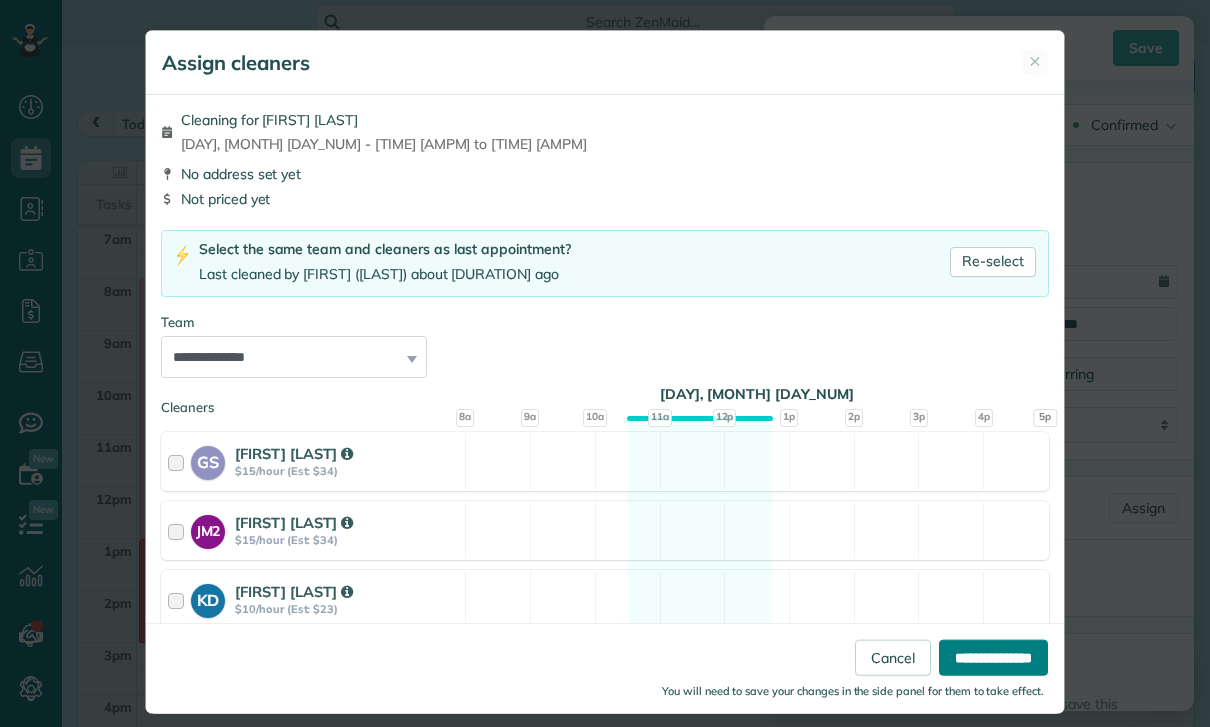 click on "**********" at bounding box center [993, 658] 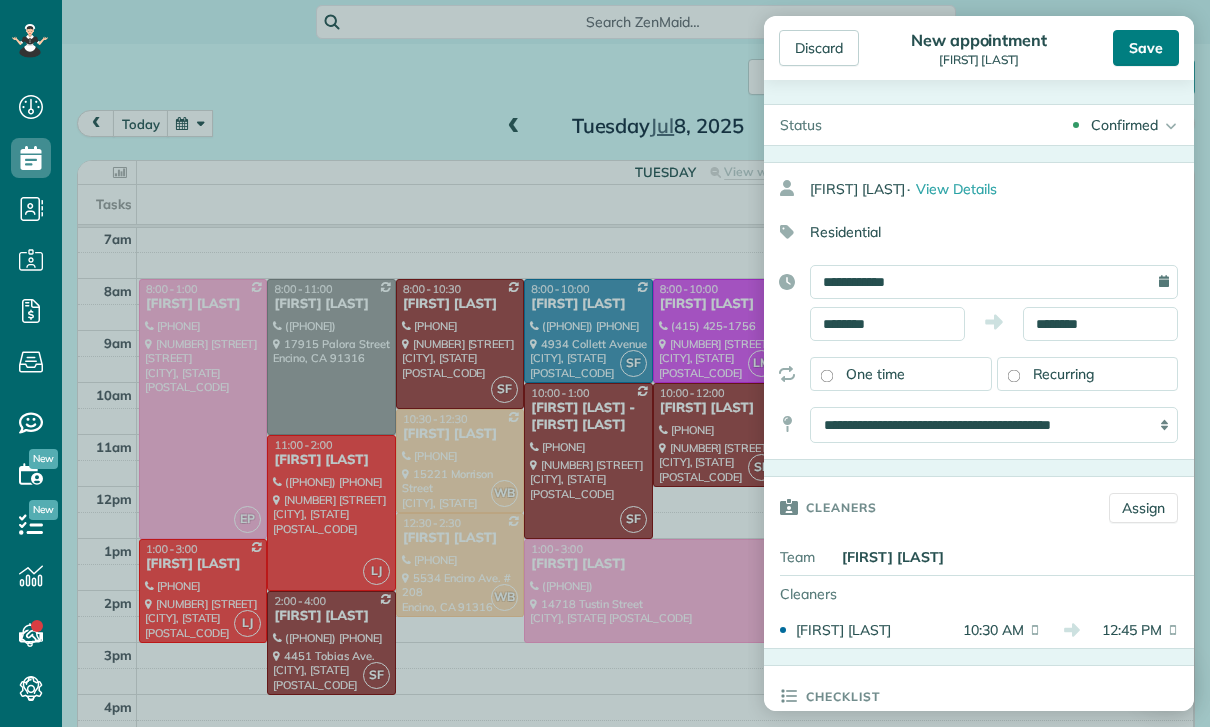 click on "Save" at bounding box center (1146, 48) 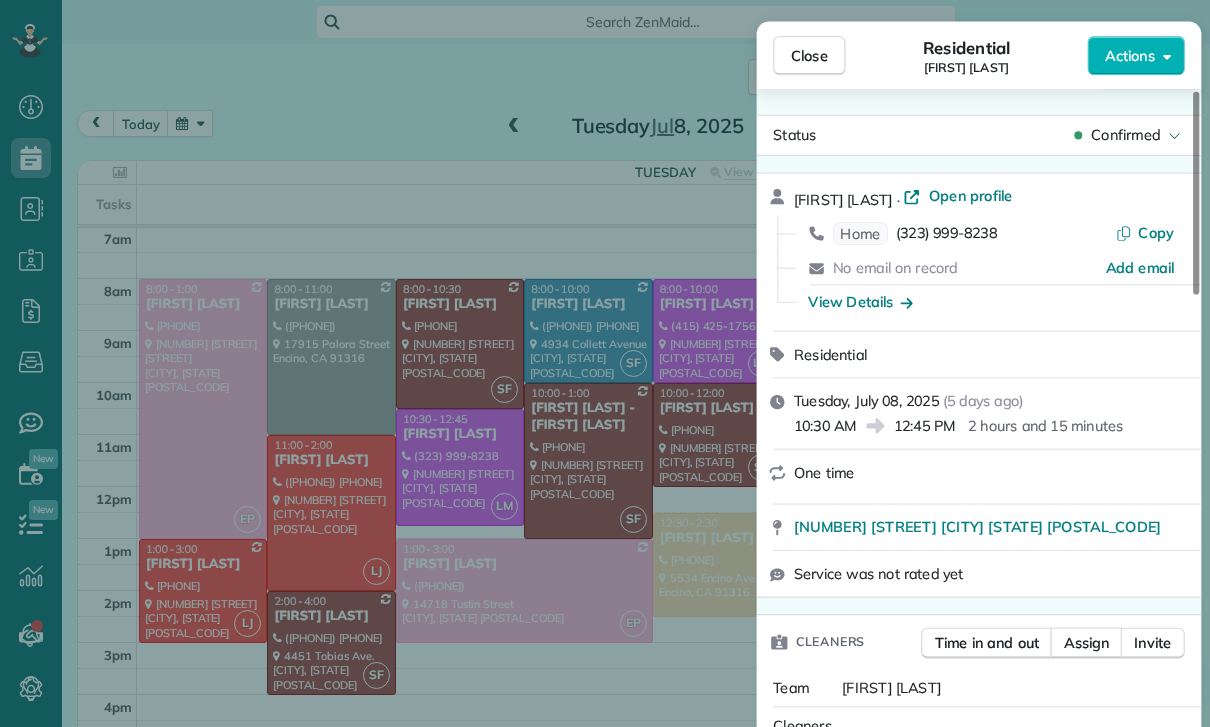 scroll, scrollTop: 157, scrollLeft: 0, axis: vertical 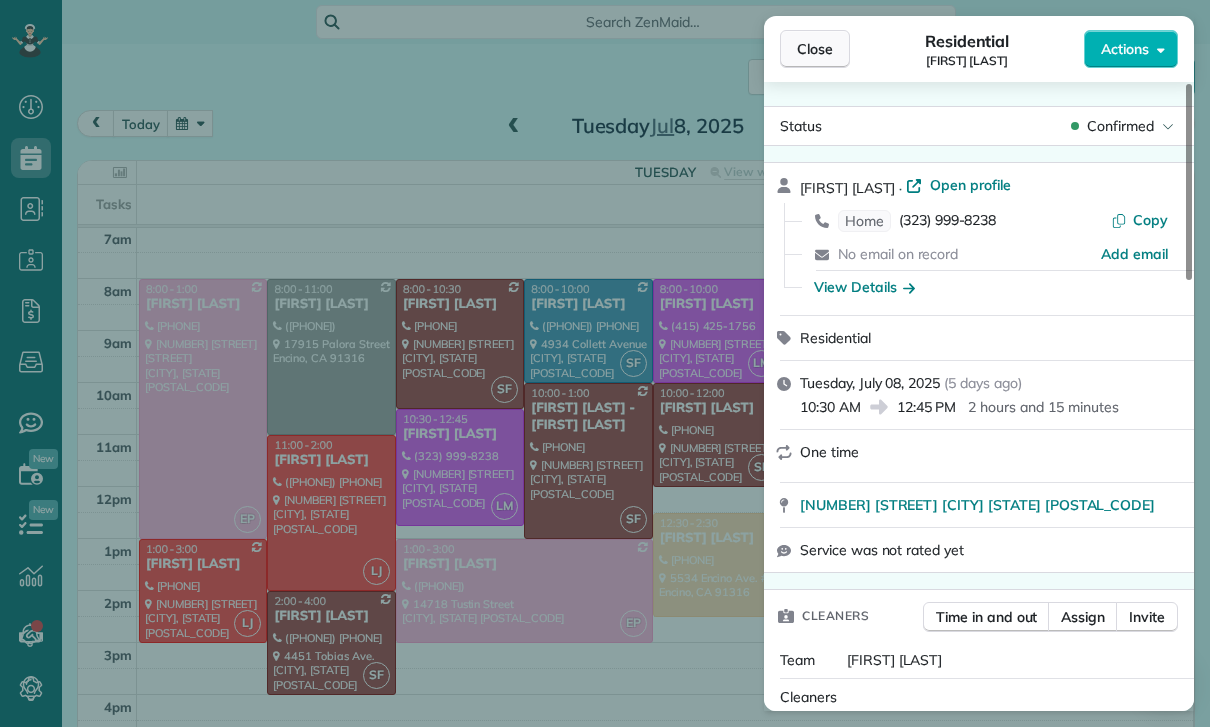 click on "Close" at bounding box center [815, 49] 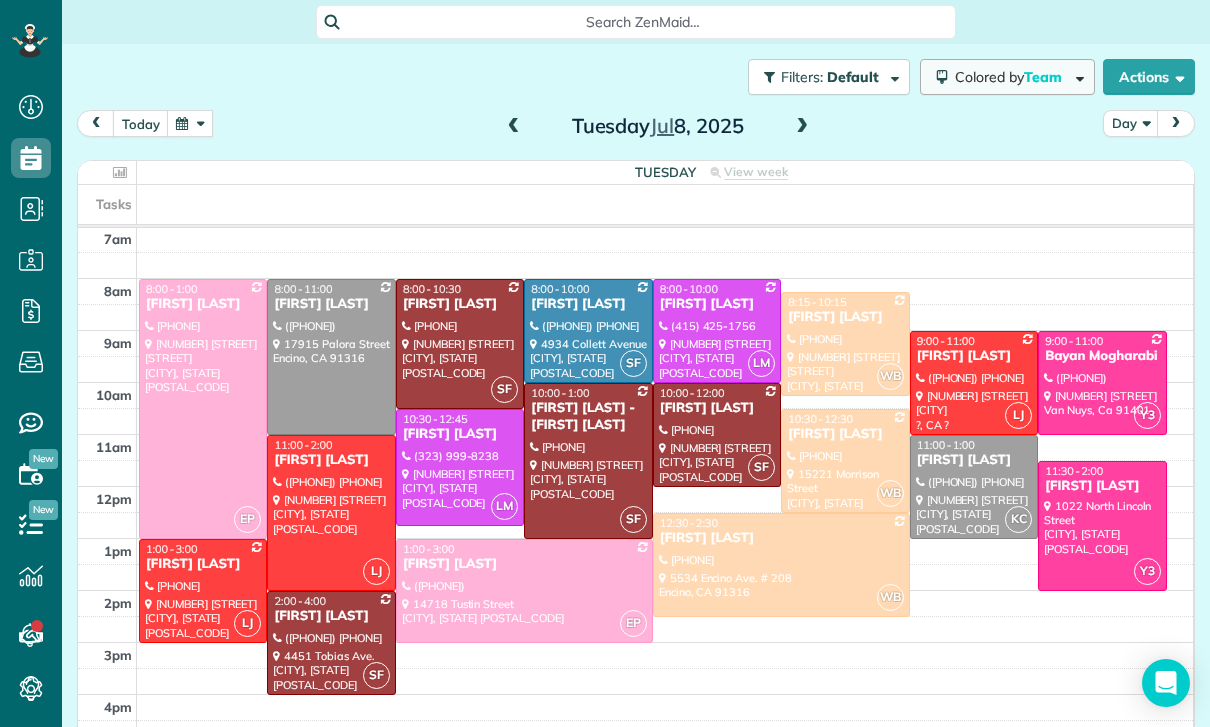 click on "Team" at bounding box center [1044, 77] 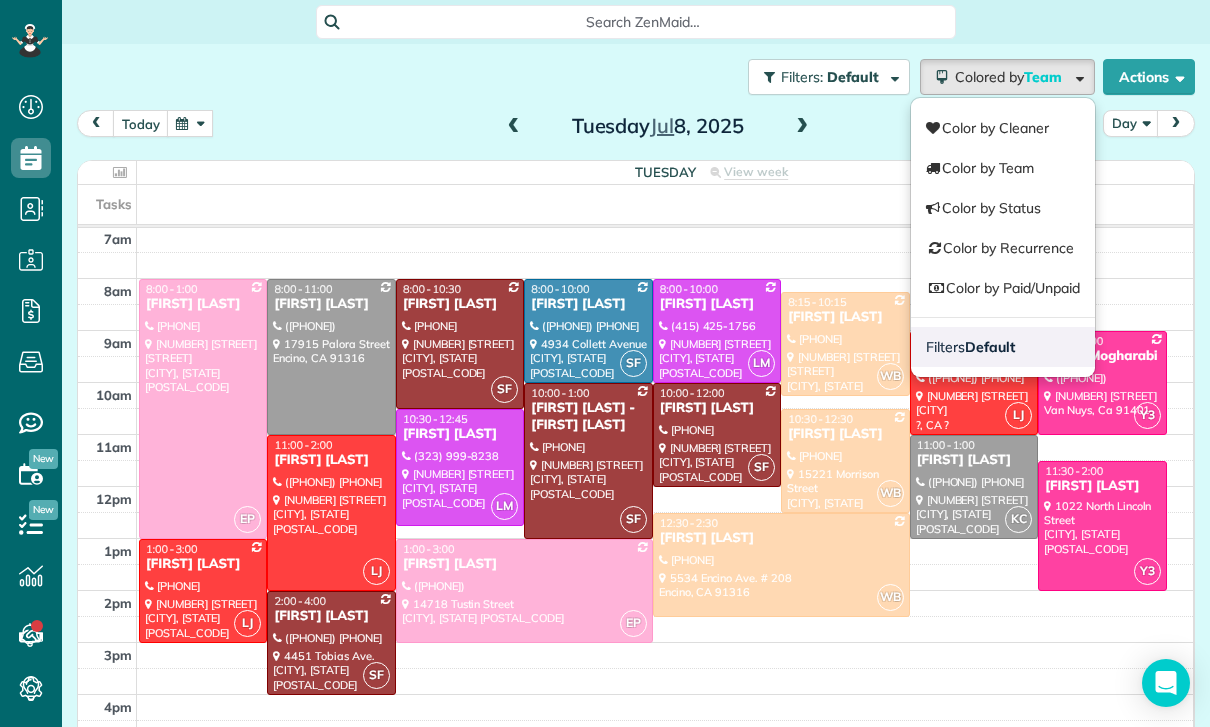 click on "Filters  Default" at bounding box center [1003, 347] 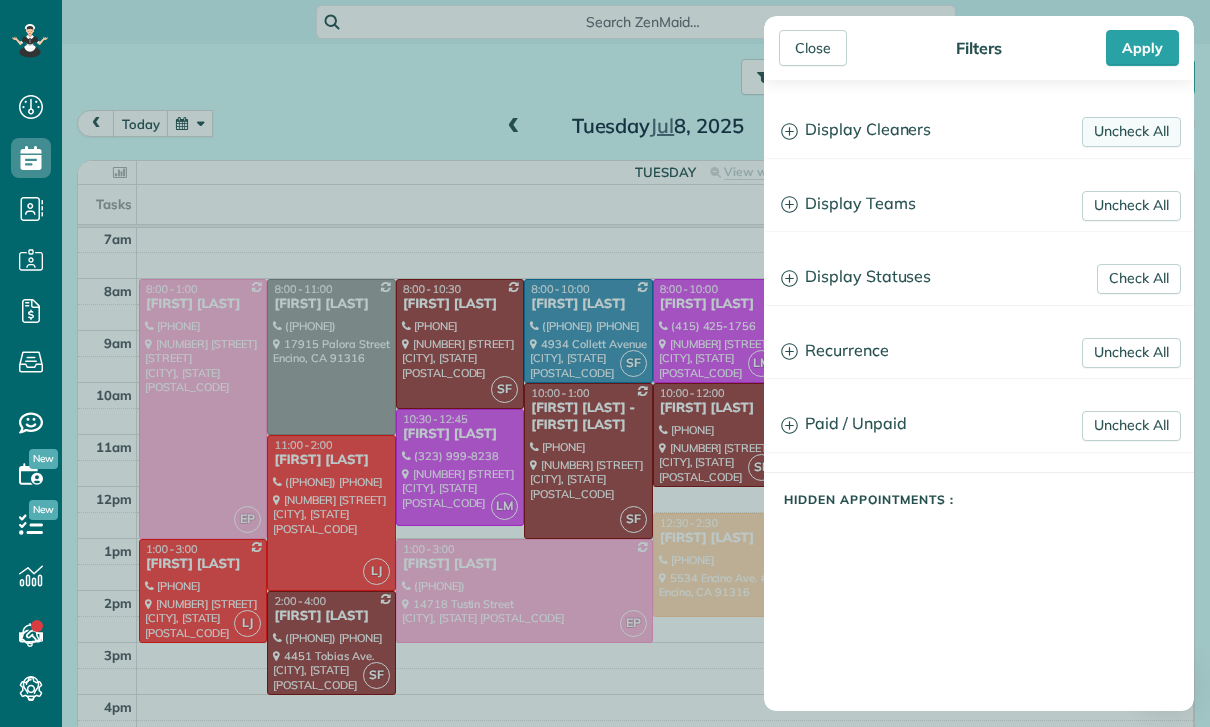 click on "Uncheck All" at bounding box center [1131, 132] 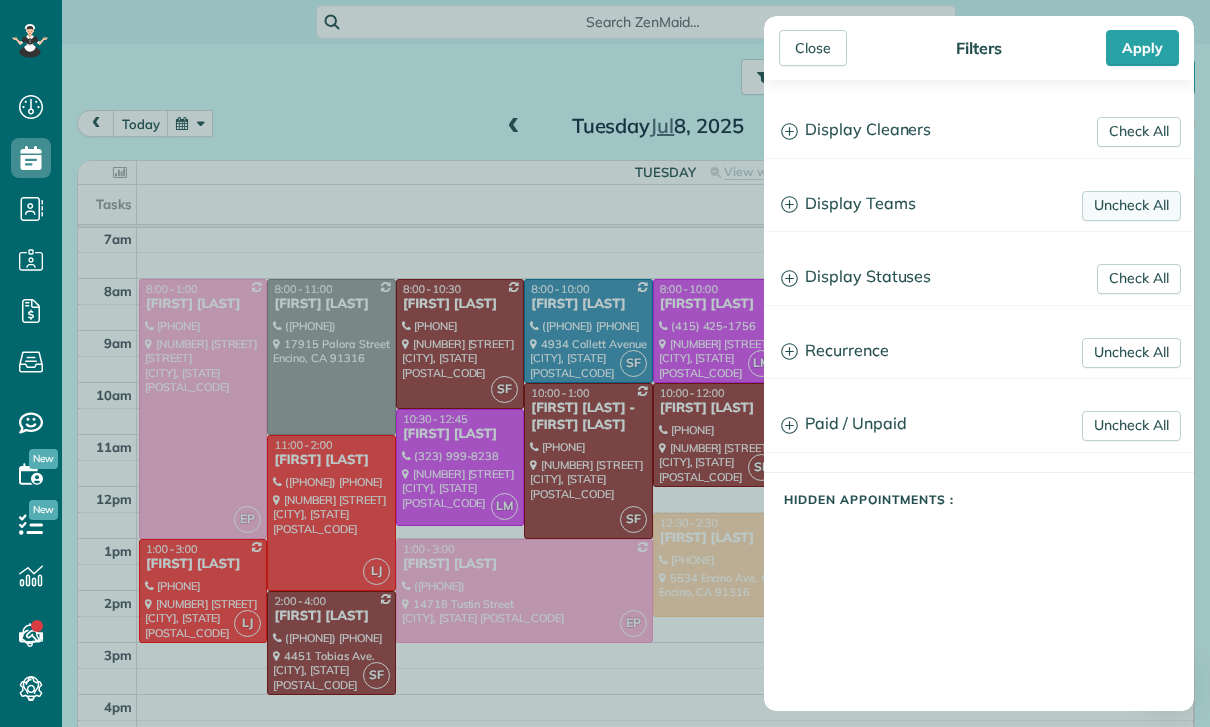 click on "Uncheck All" at bounding box center (1131, 206) 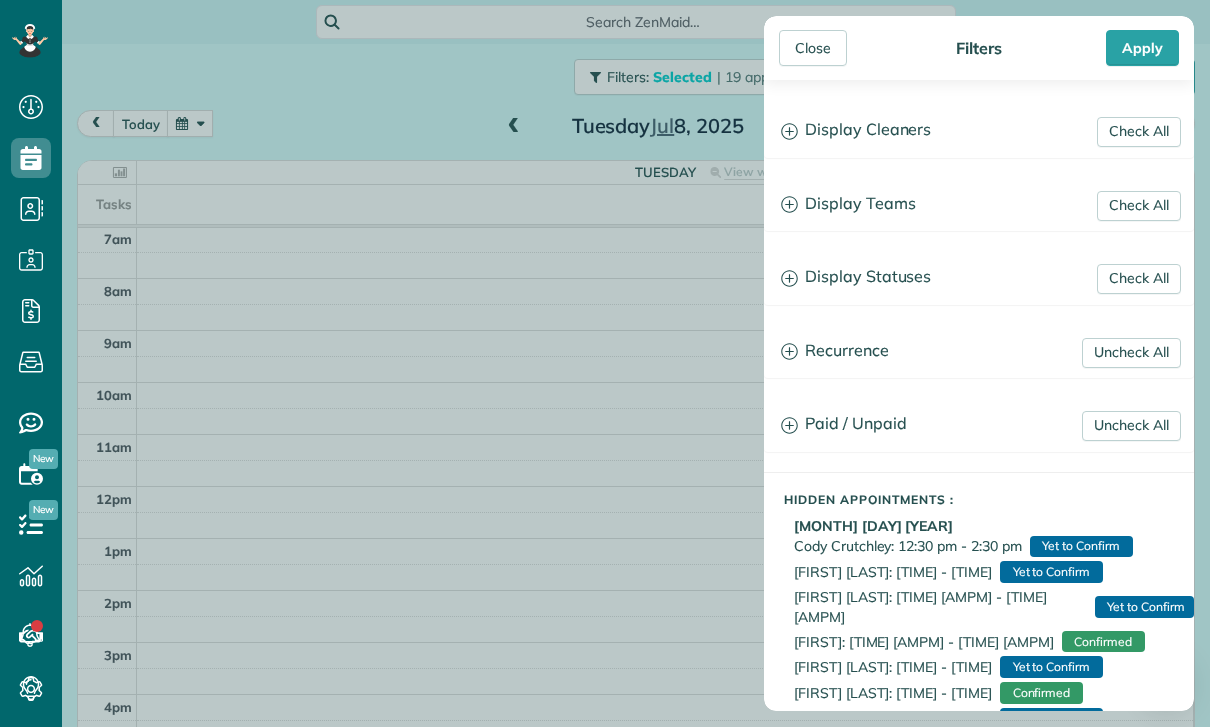 click on "Display Teams" at bounding box center [979, 204] 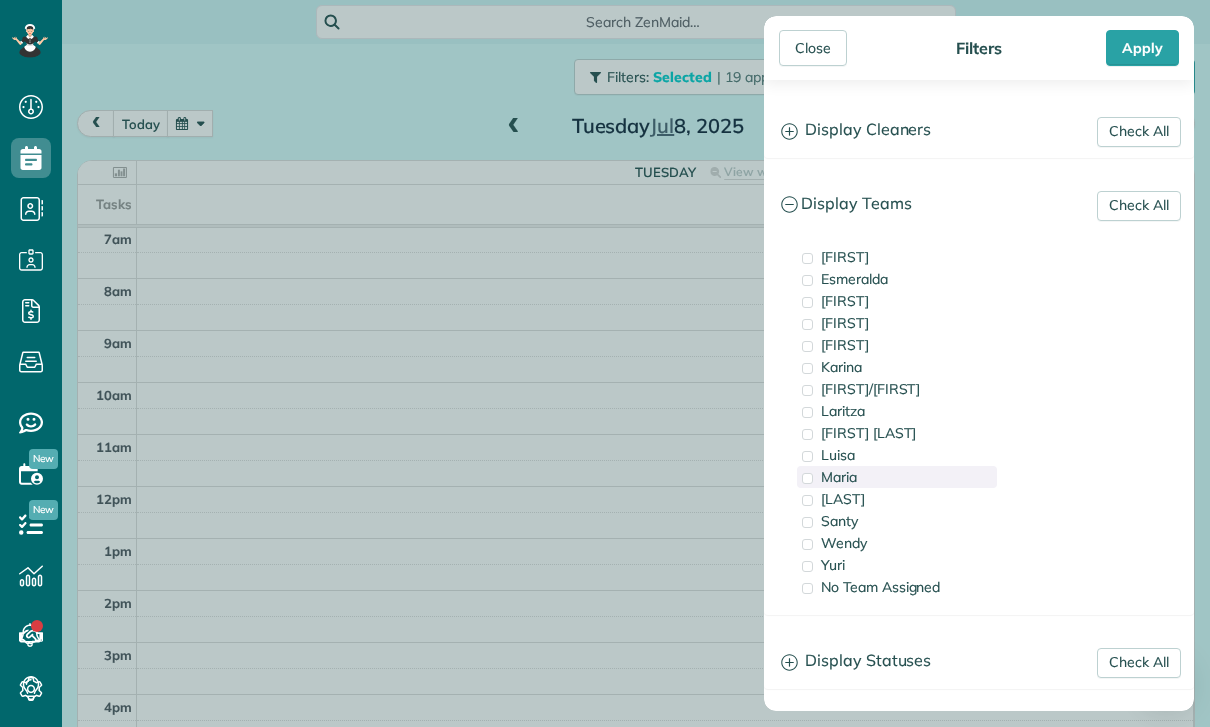 click on "Maria" at bounding box center [897, 477] 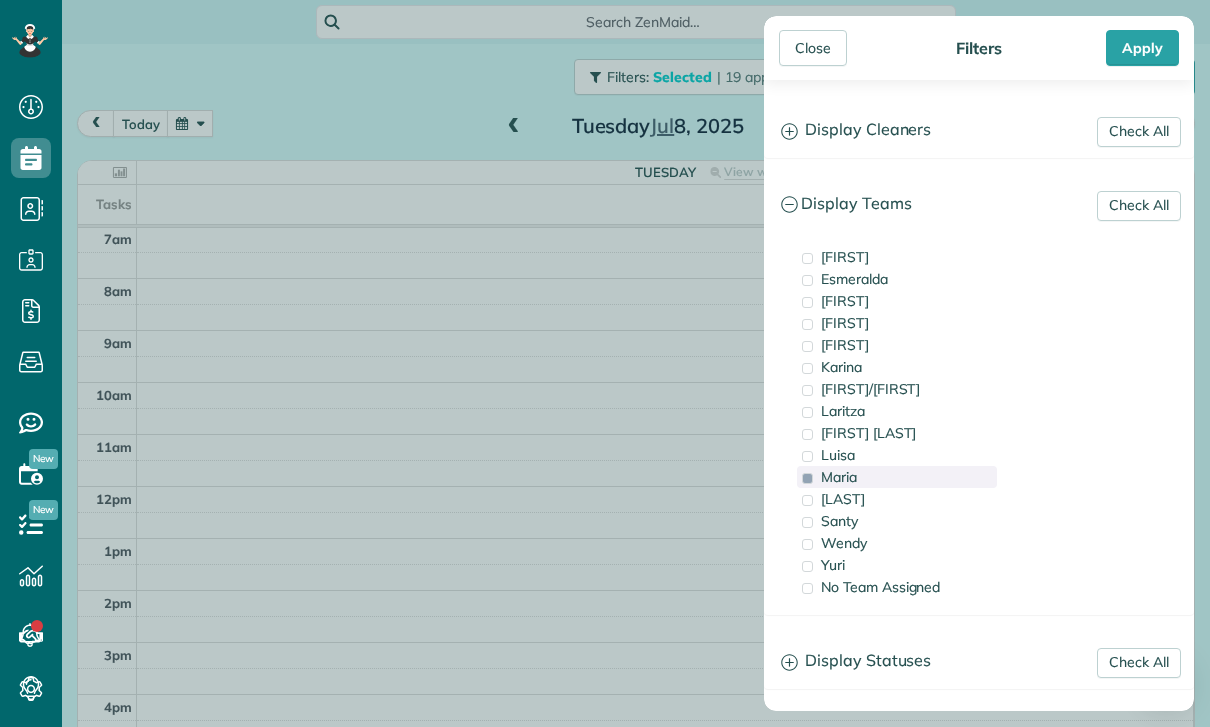 scroll, scrollTop: 157, scrollLeft: 0, axis: vertical 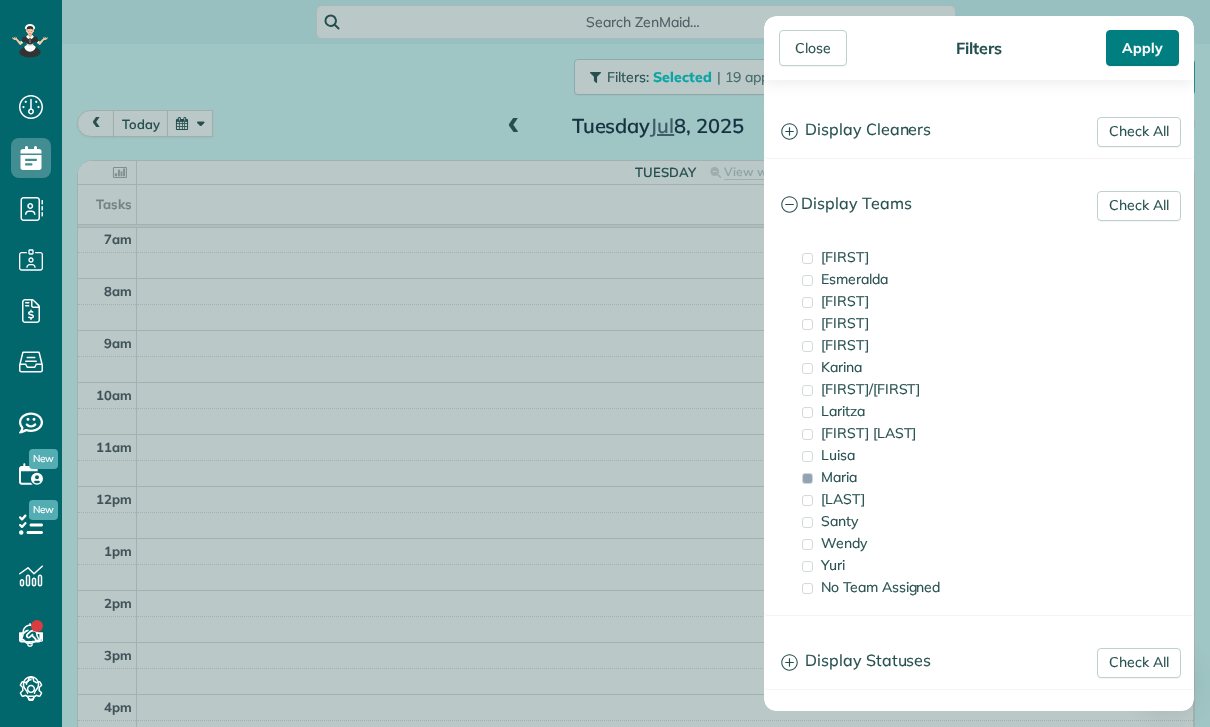 click on "Apply" at bounding box center [1142, 48] 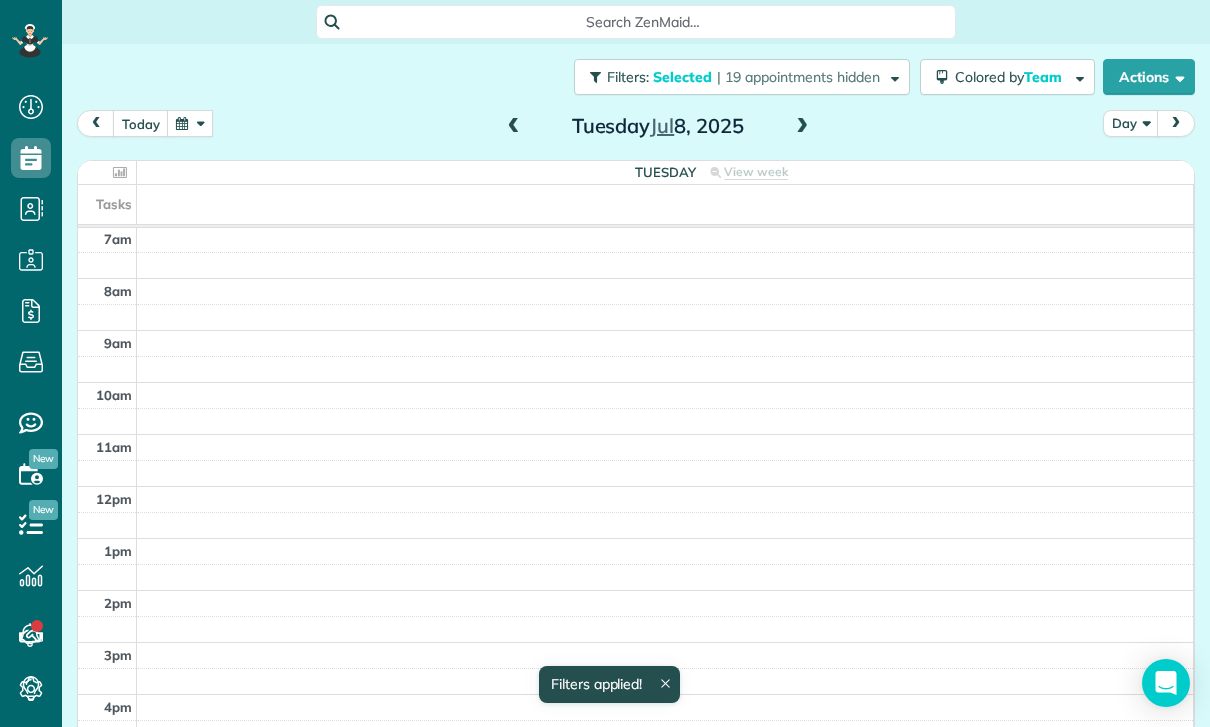 click on "Day" at bounding box center (1131, 123) 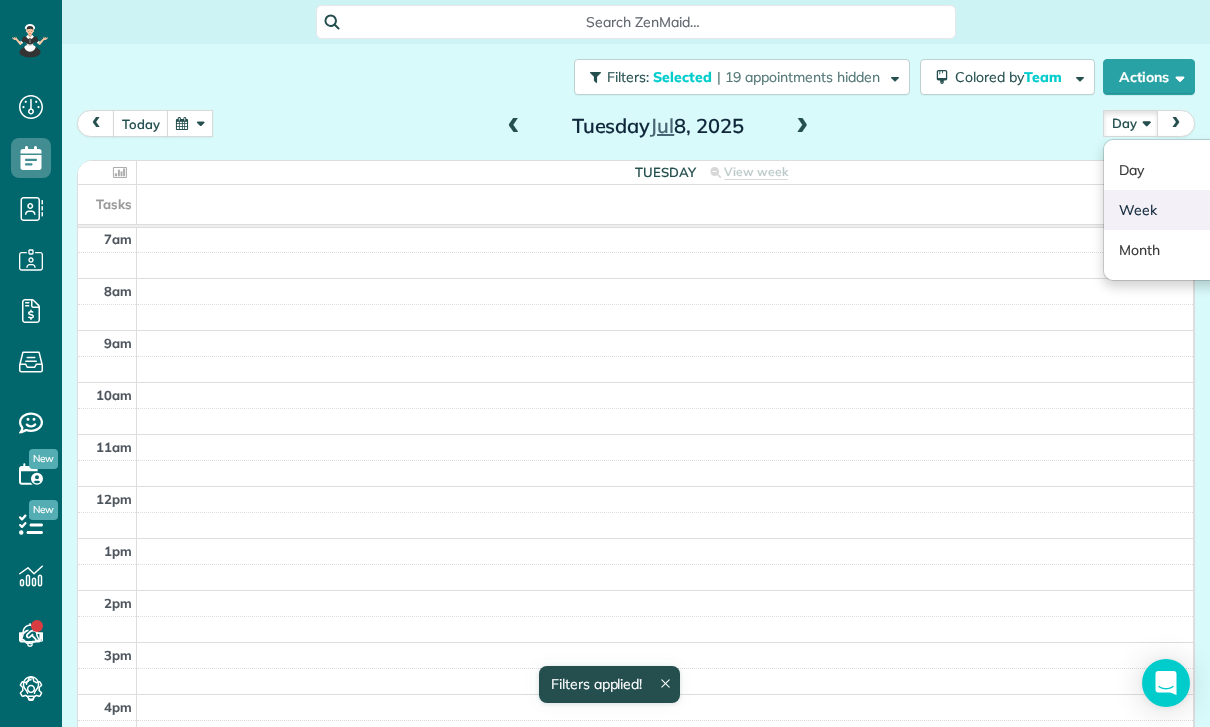 click on "Week" at bounding box center [1183, 210] 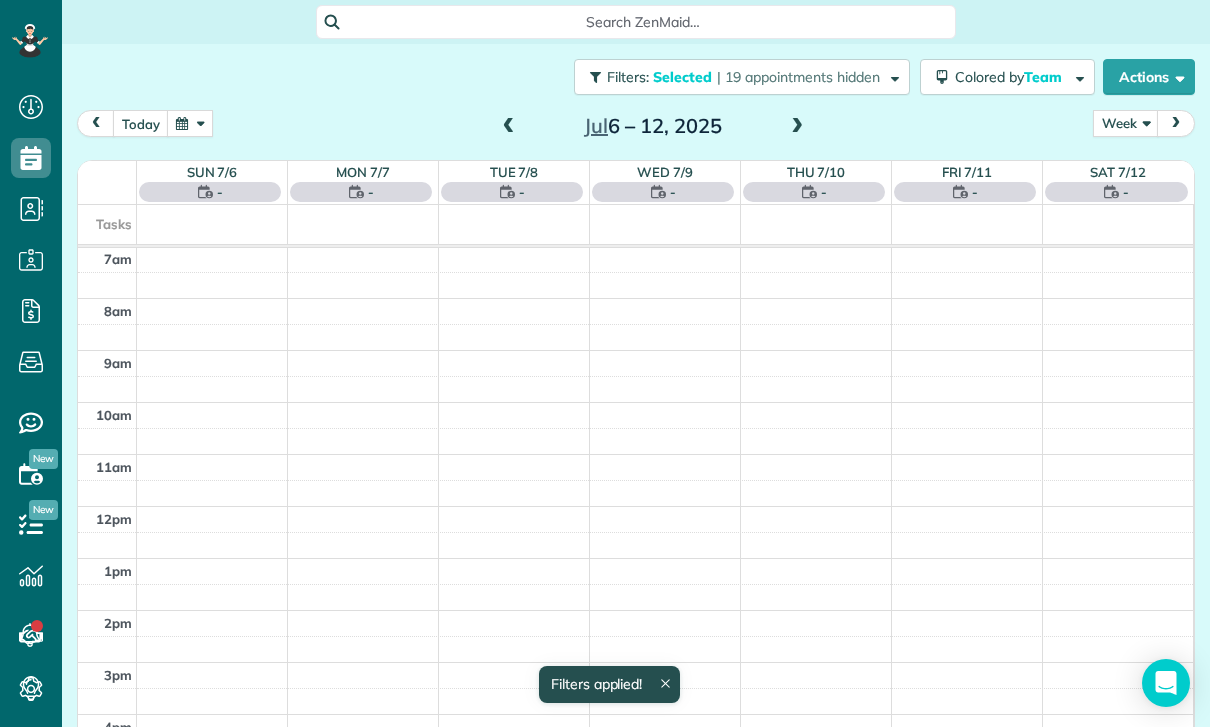 scroll, scrollTop: 157, scrollLeft: 0, axis: vertical 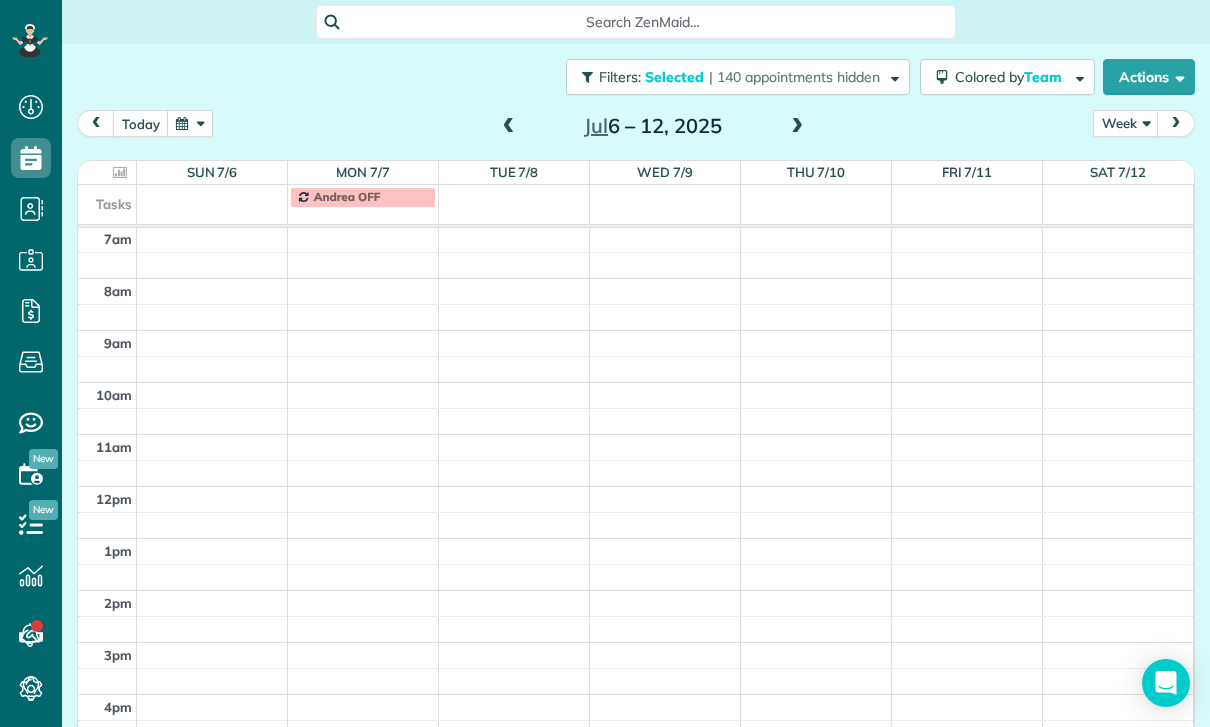 click at bounding box center (797, 127) 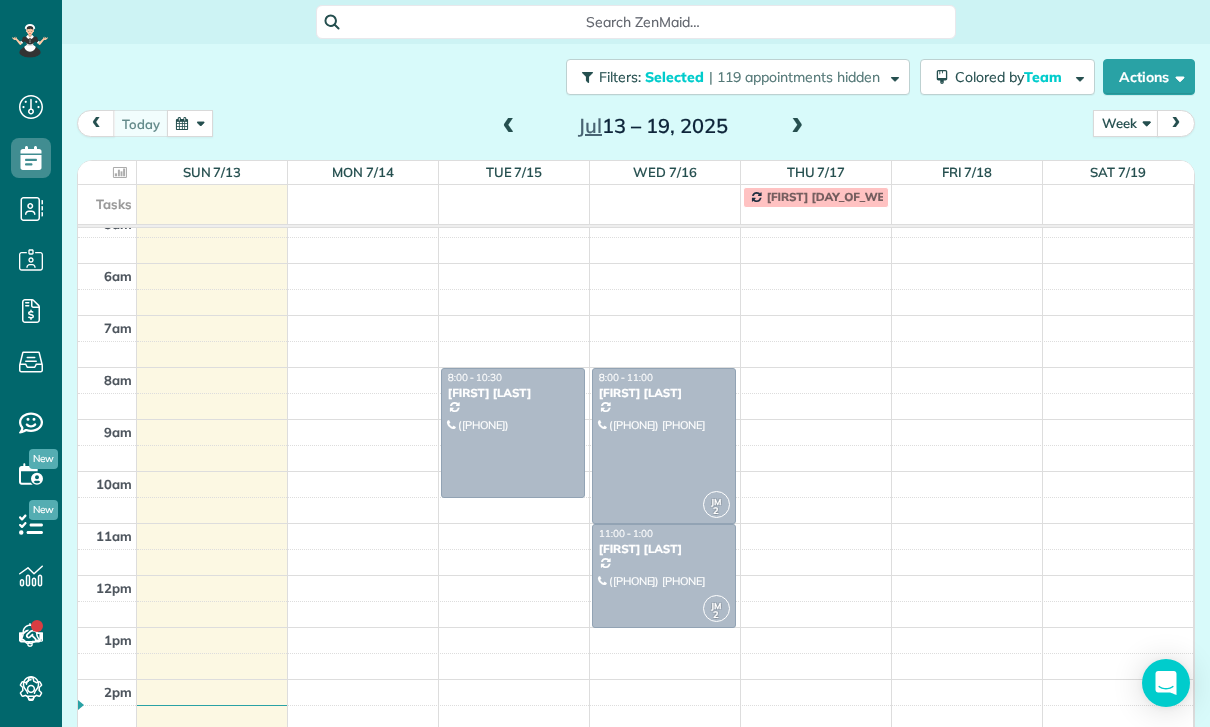 scroll, scrollTop: 60, scrollLeft: 0, axis: vertical 